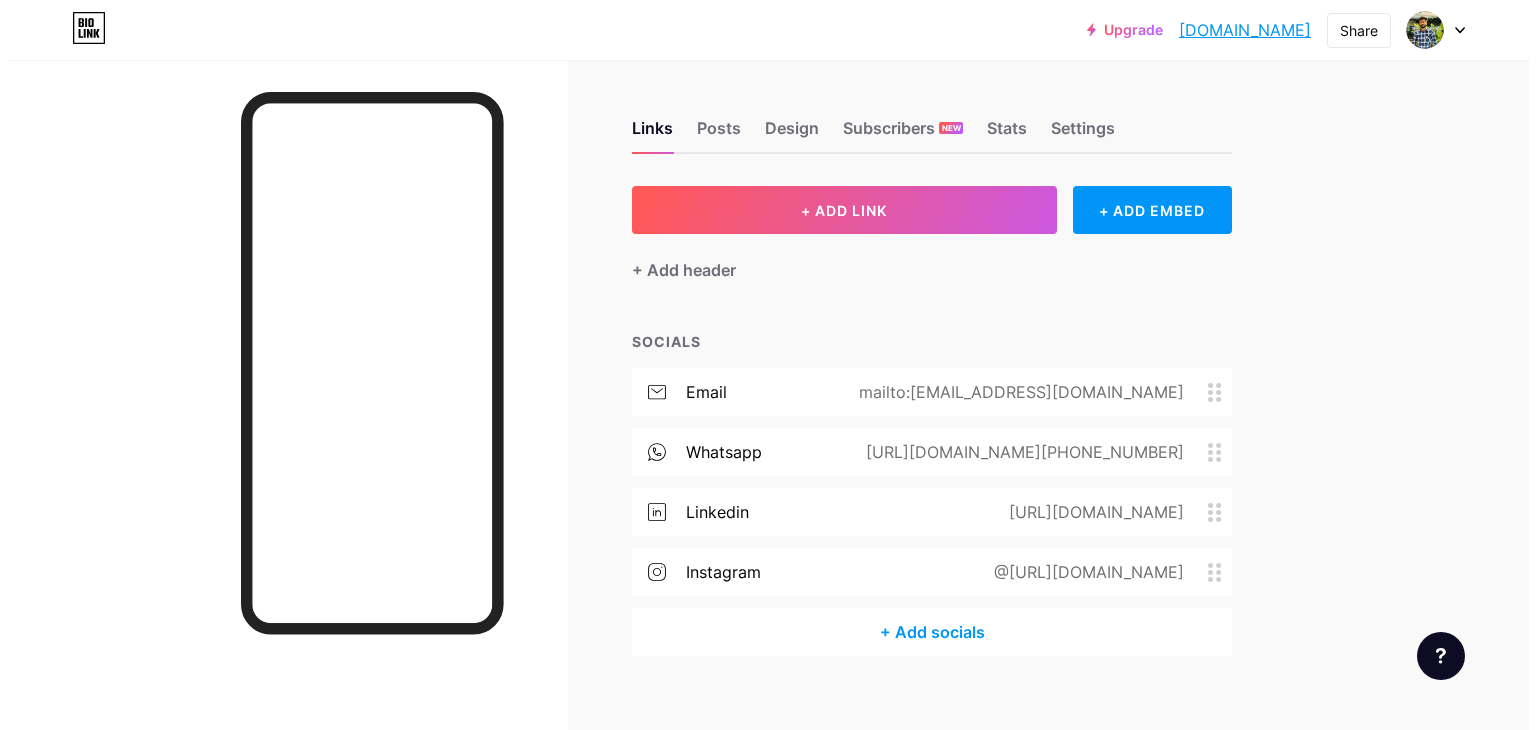 scroll, scrollTop: 0, scrollLeft: 0, axis: both 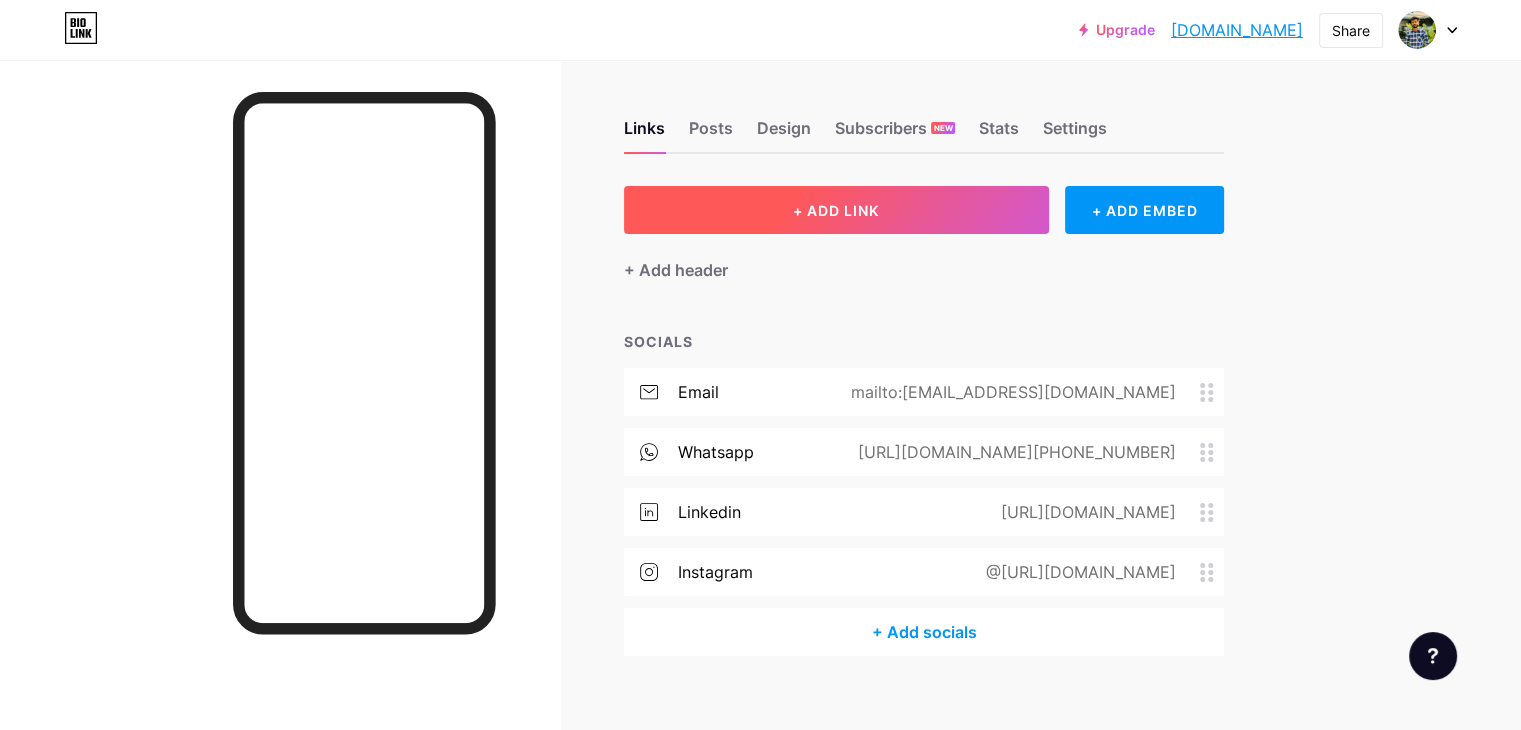 click on "+ ADD LINK" at bounding box center (836, 210) 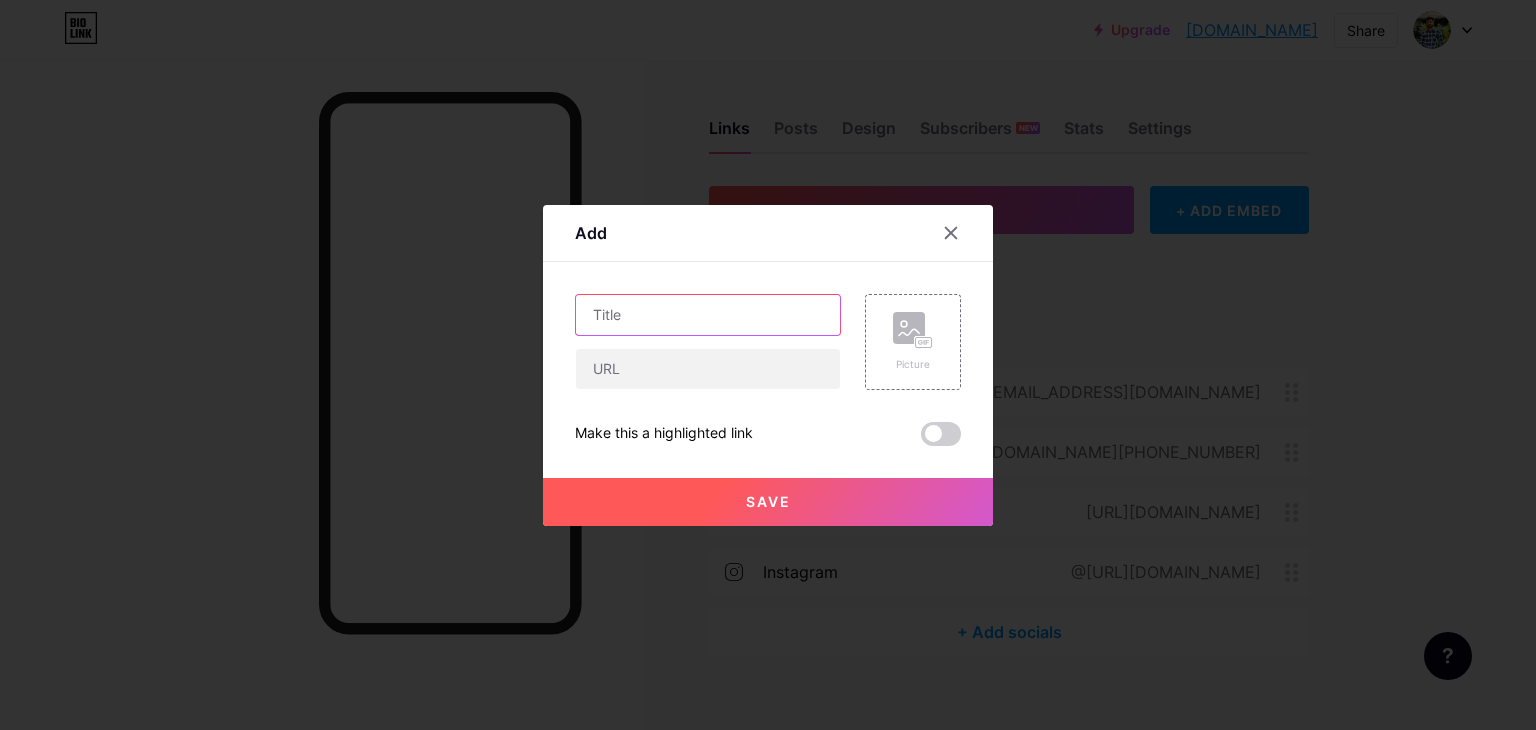 click at bounding box center [708, 315] 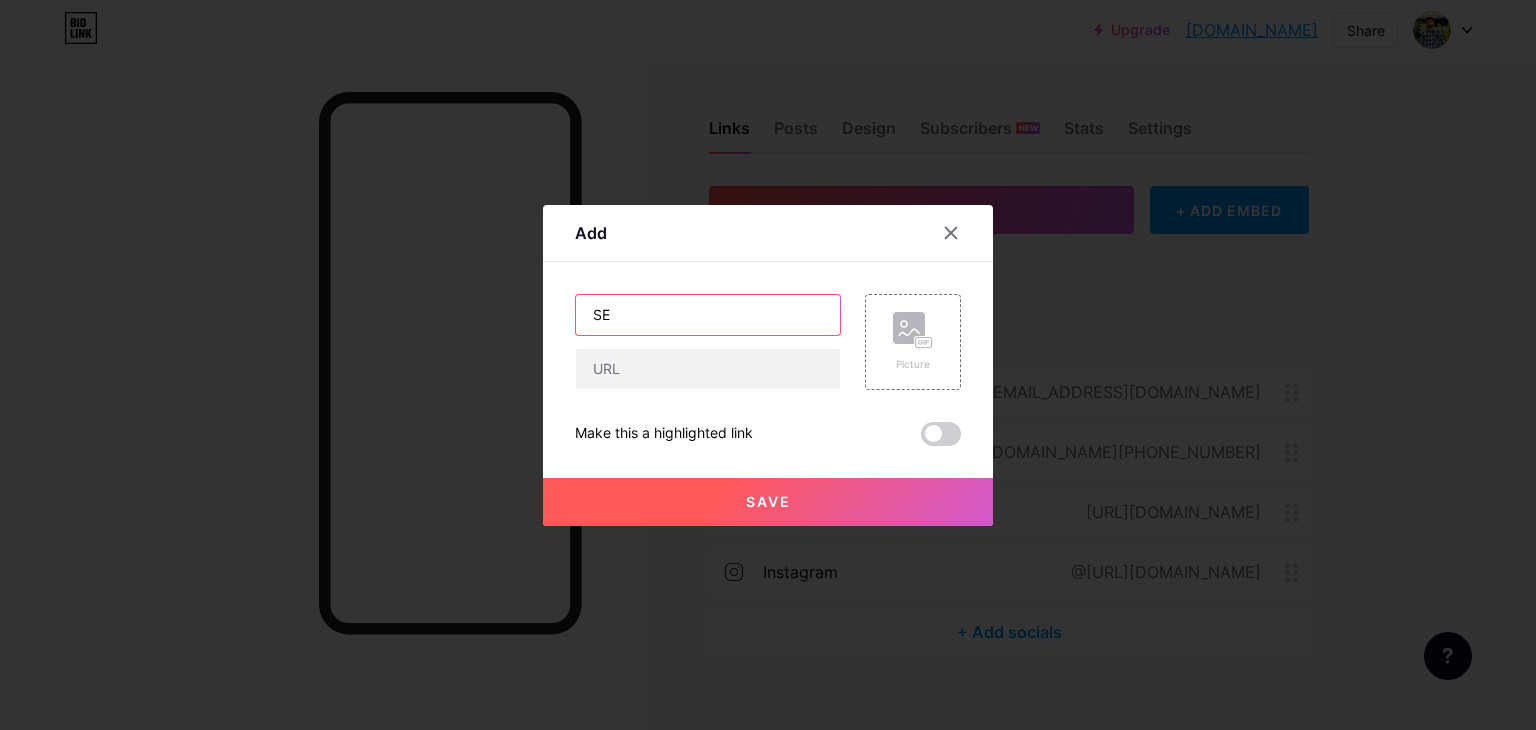 type on "S" 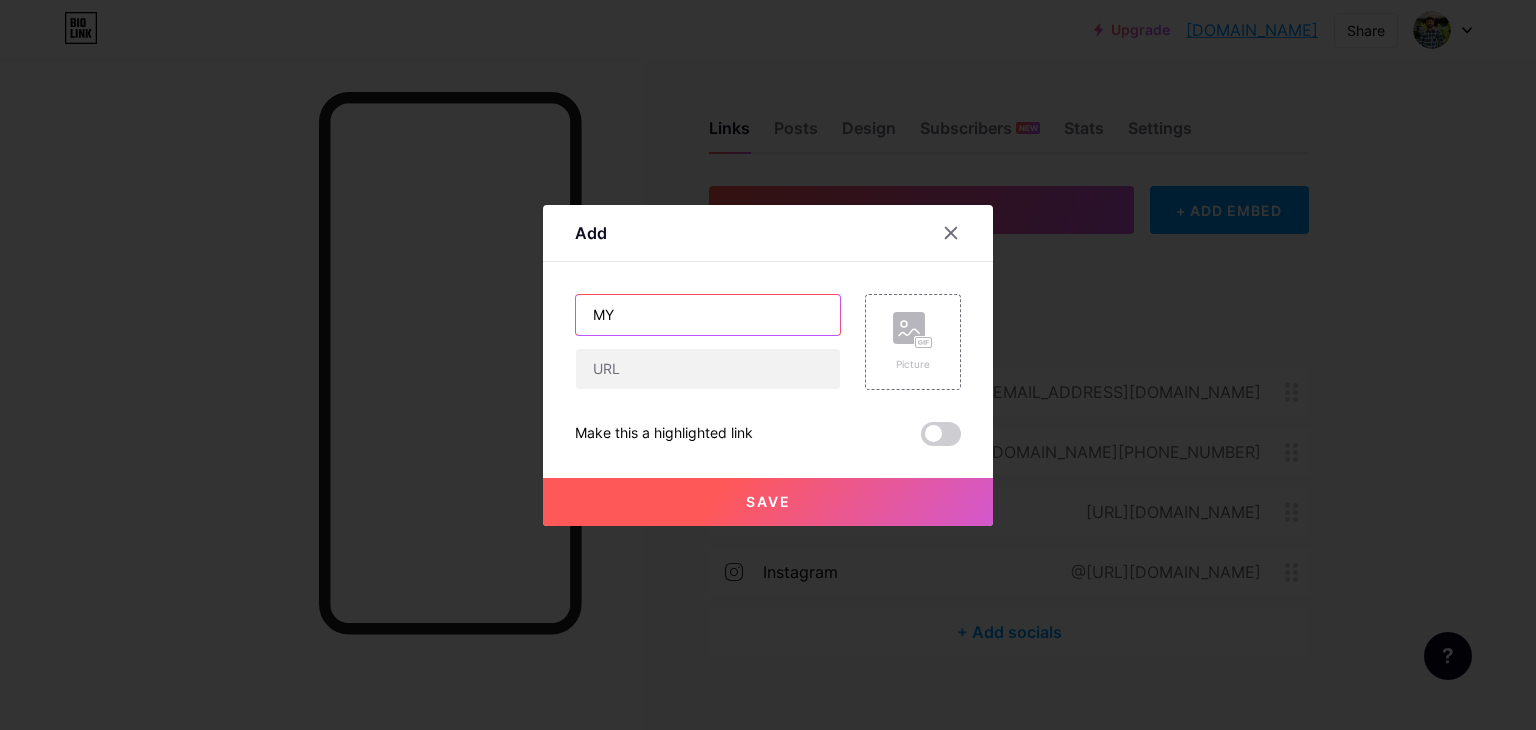 type on "M" 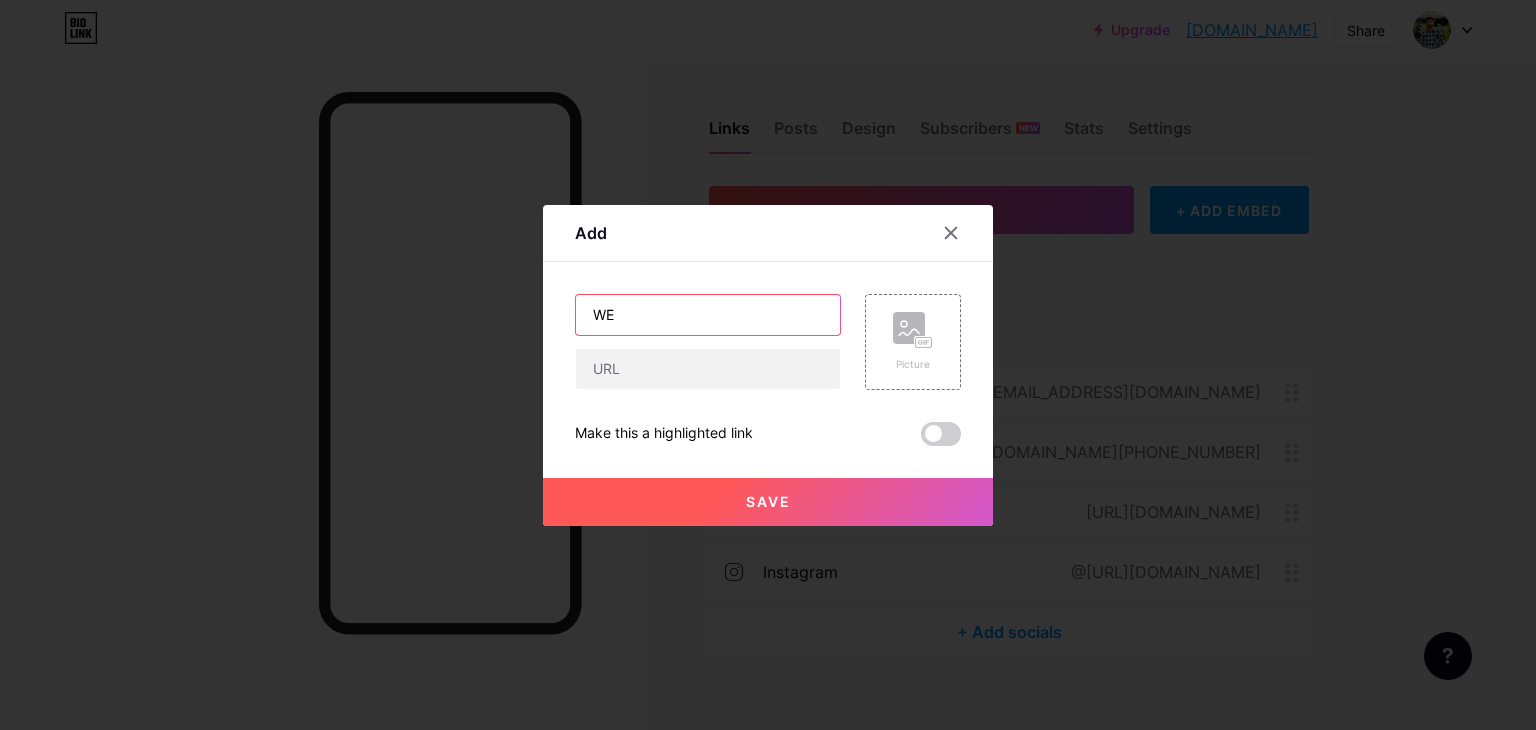 type on "W" 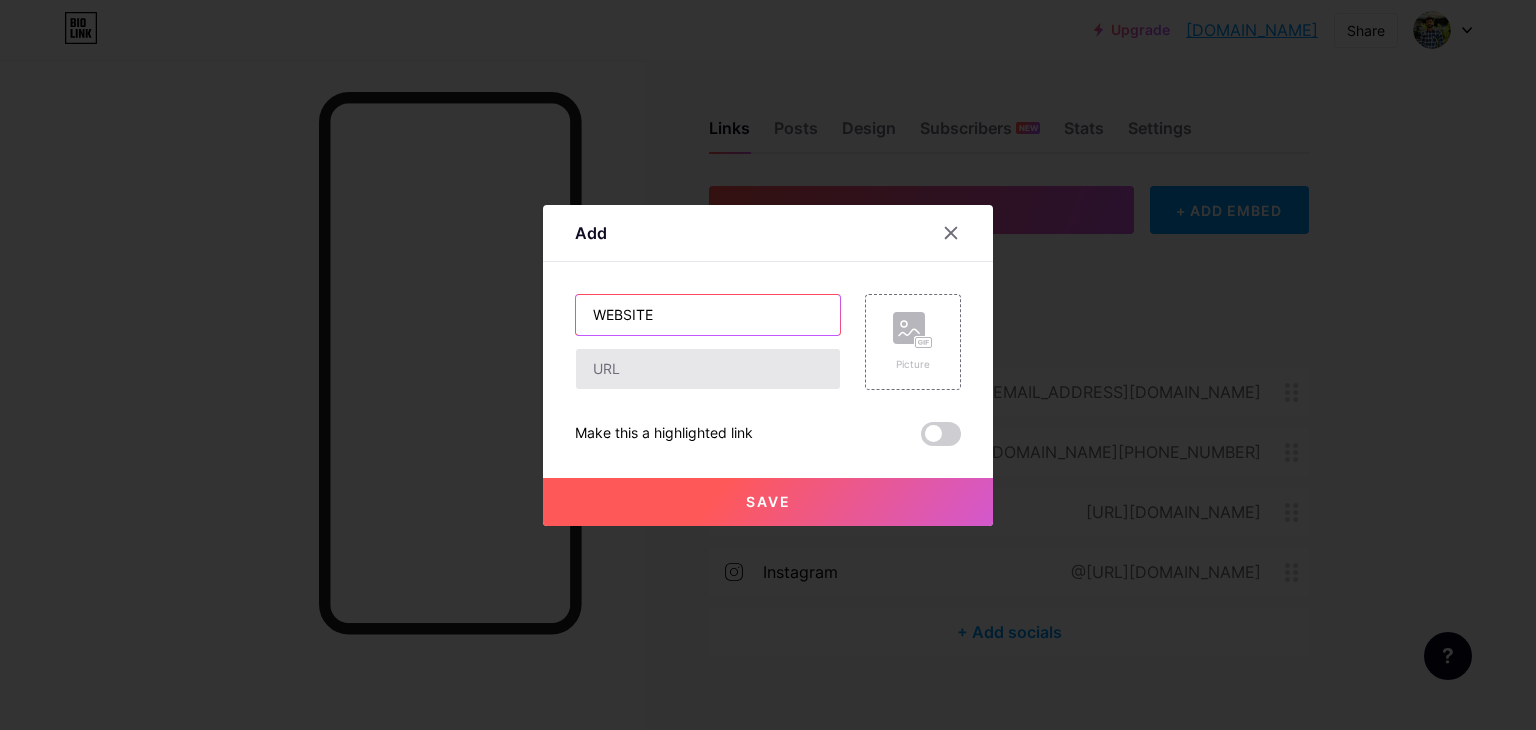 type on "WEBSITE" 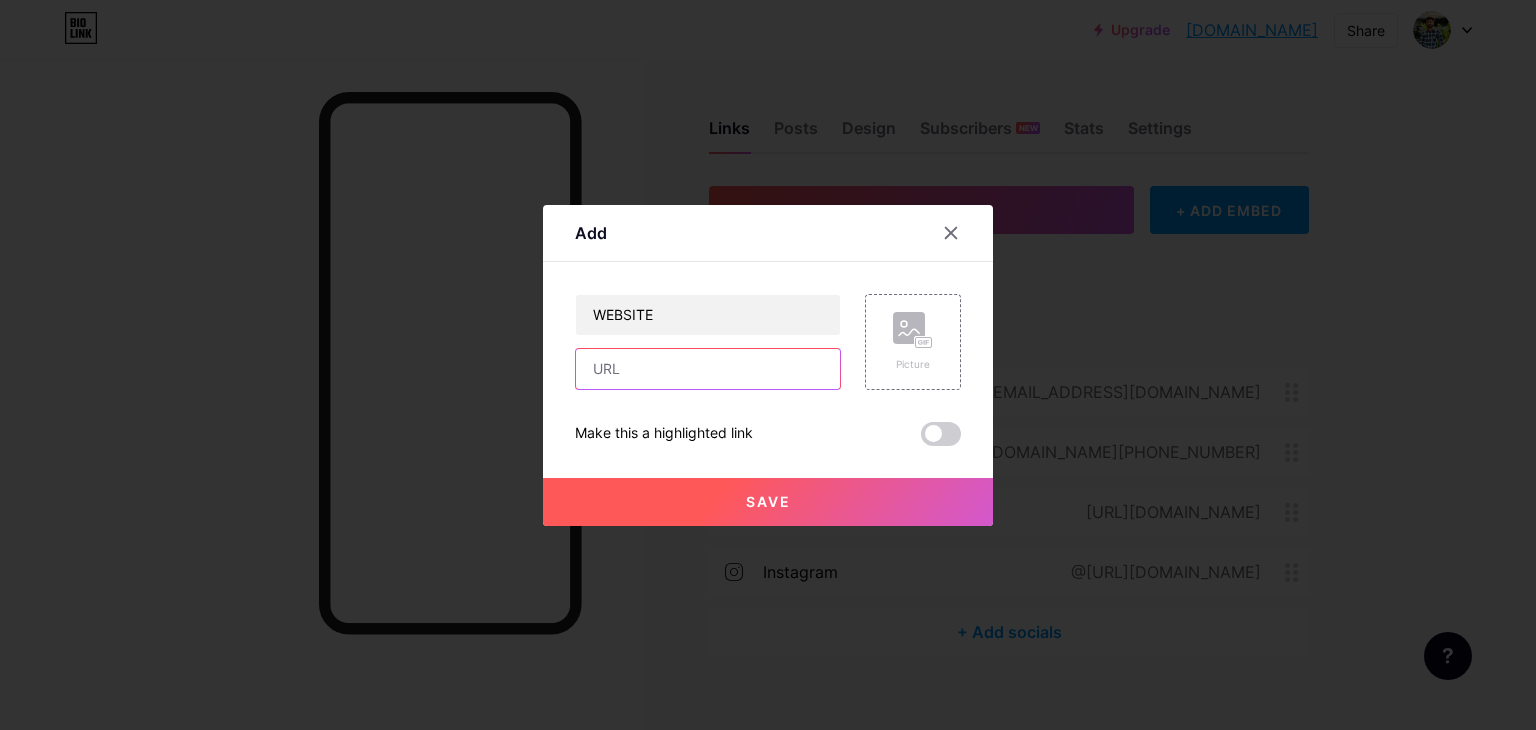 click at bounding box center (708, 369) 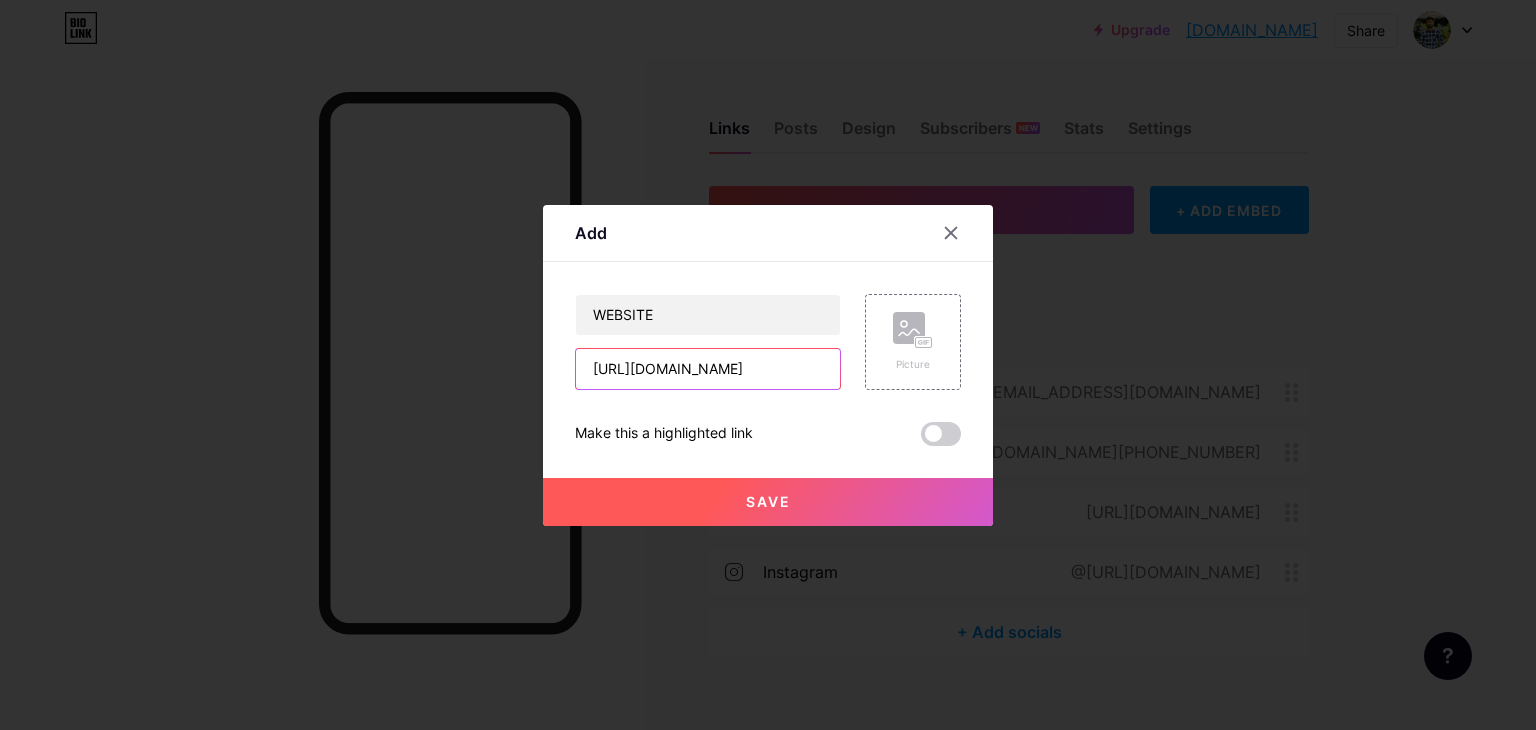 scroll, scrollTop: 0, scrollLeft: 41, axis: horizontal 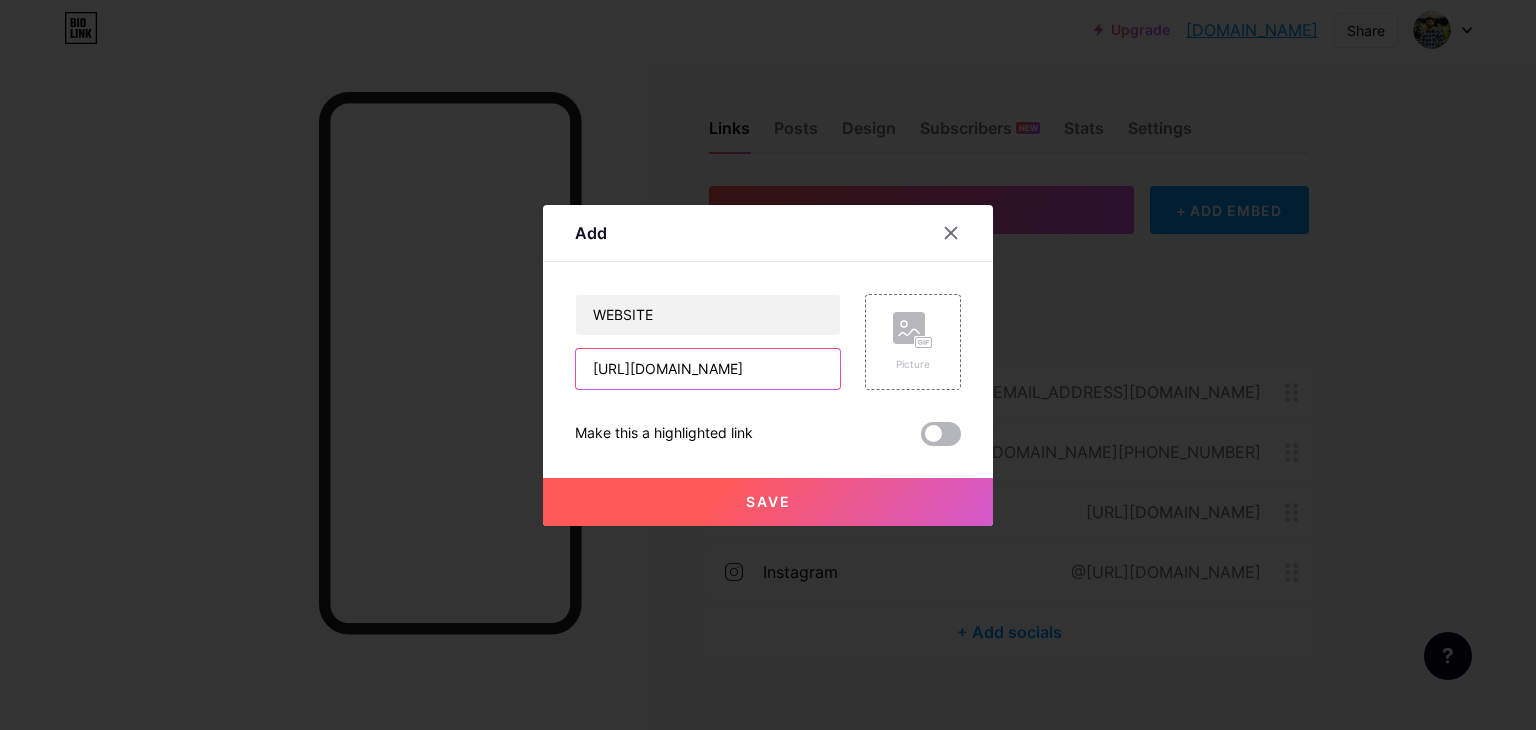 type on "[URL][DOMAIN_NAME]" 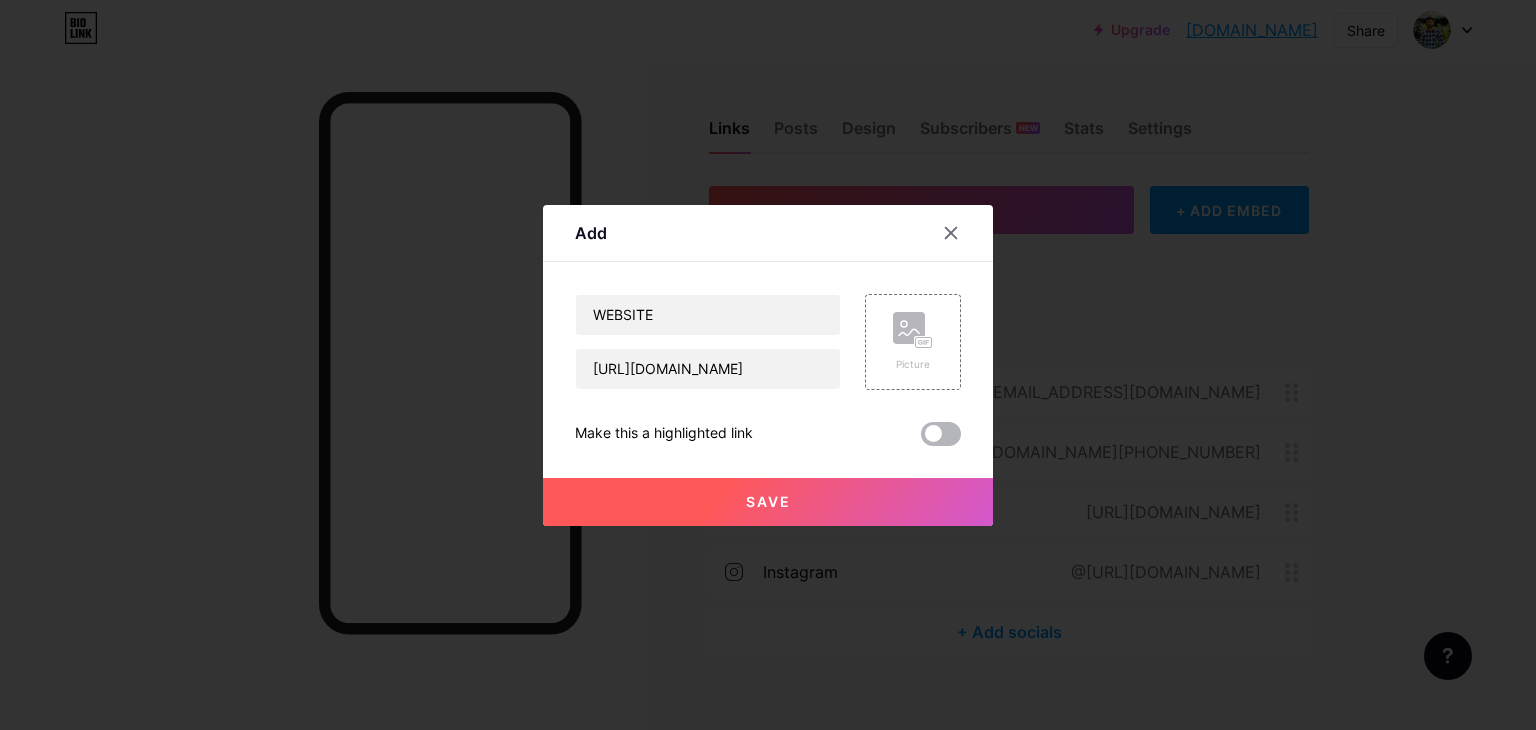 click at bounding box center [941, 434] 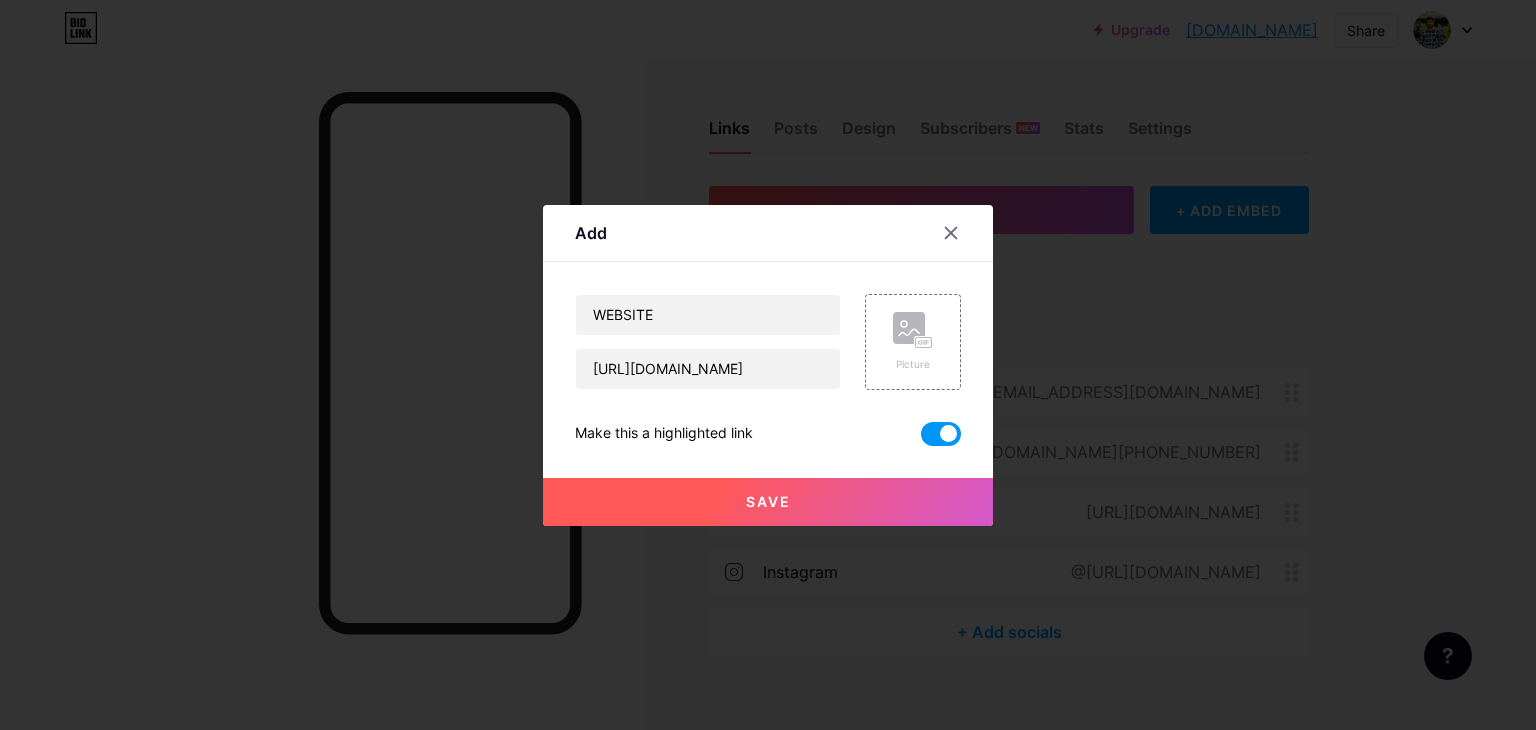 scroll, scrollTop: 0, scrollLeft: 0, axis: both 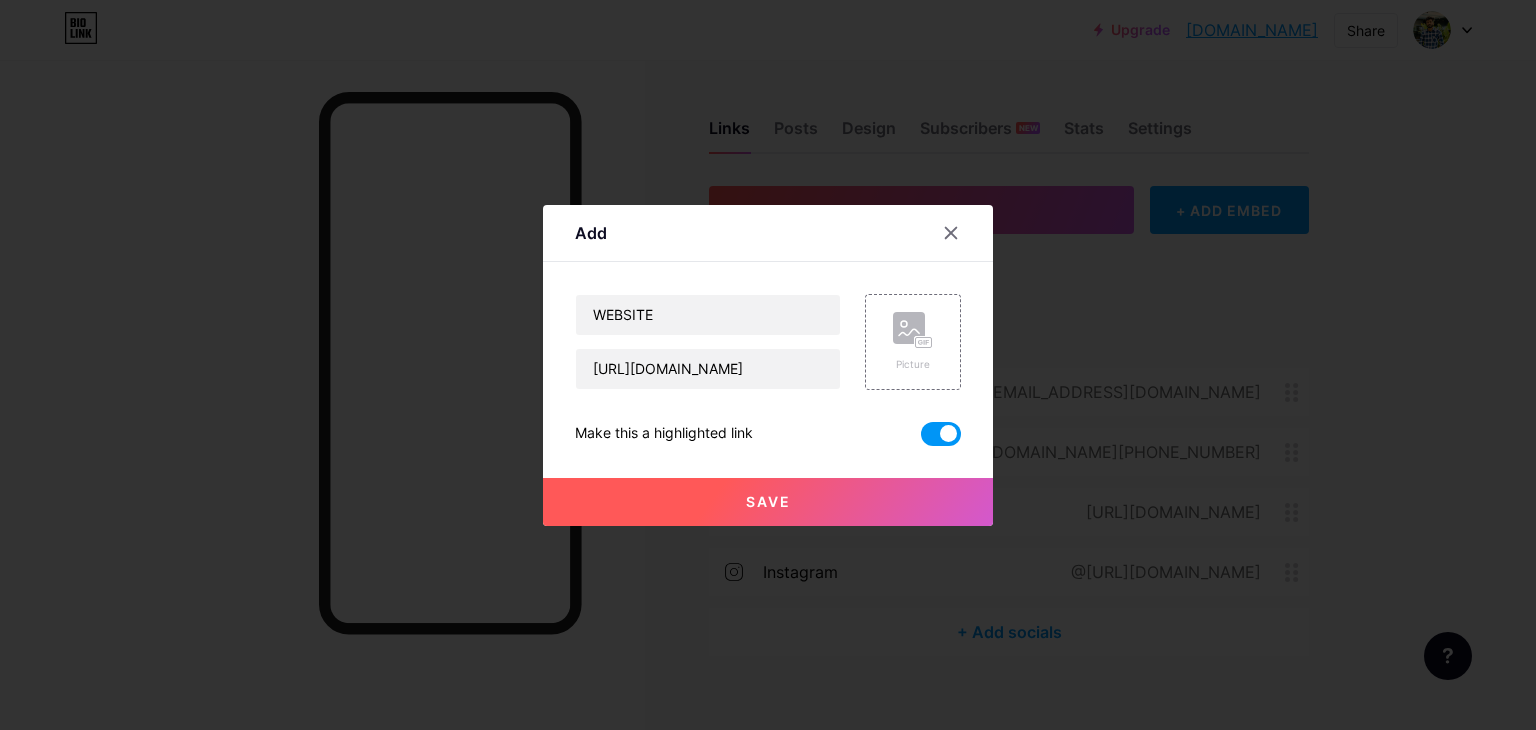 click on "Save" at bounding box center [768, 502] 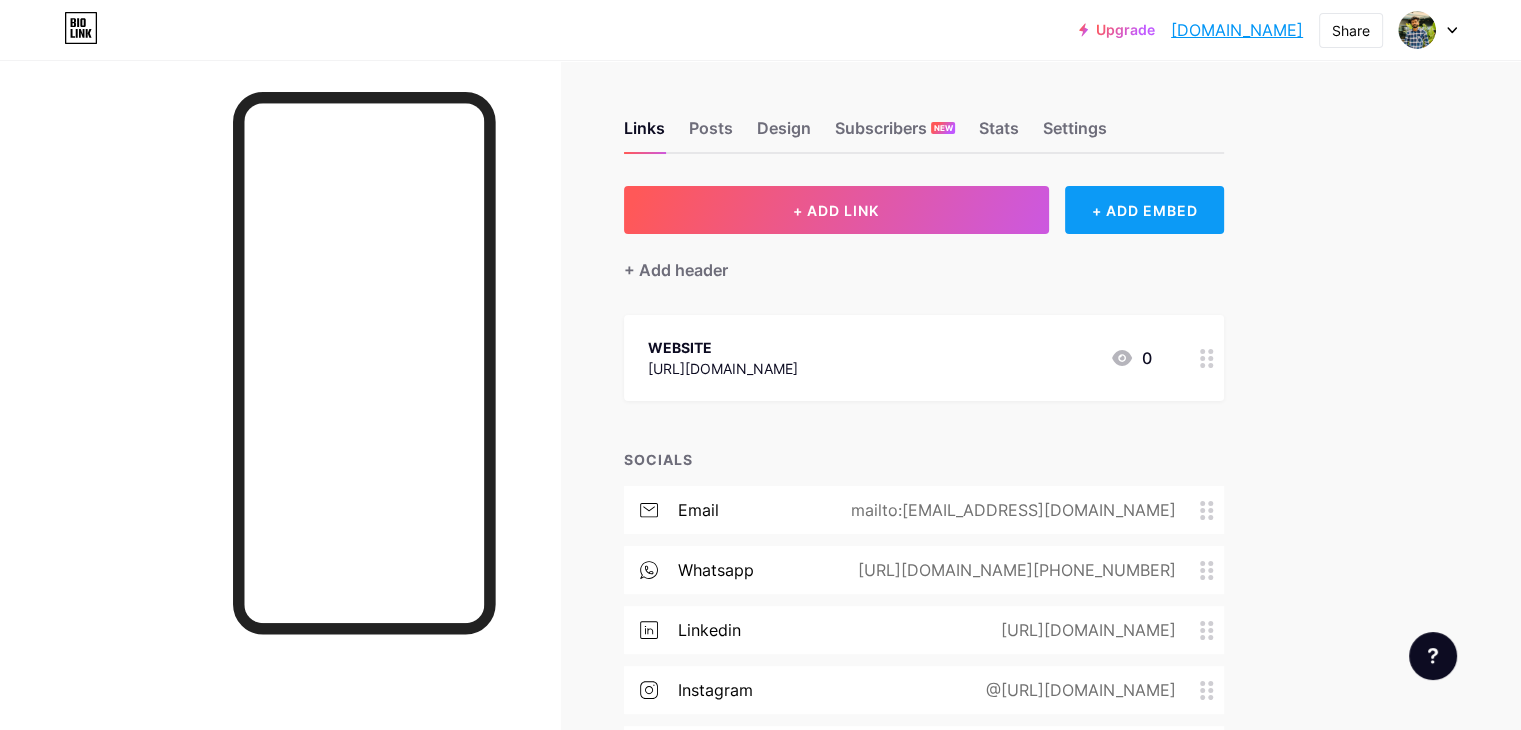 click on "+ ADD EMBED" at bounding box center [1144, 210] 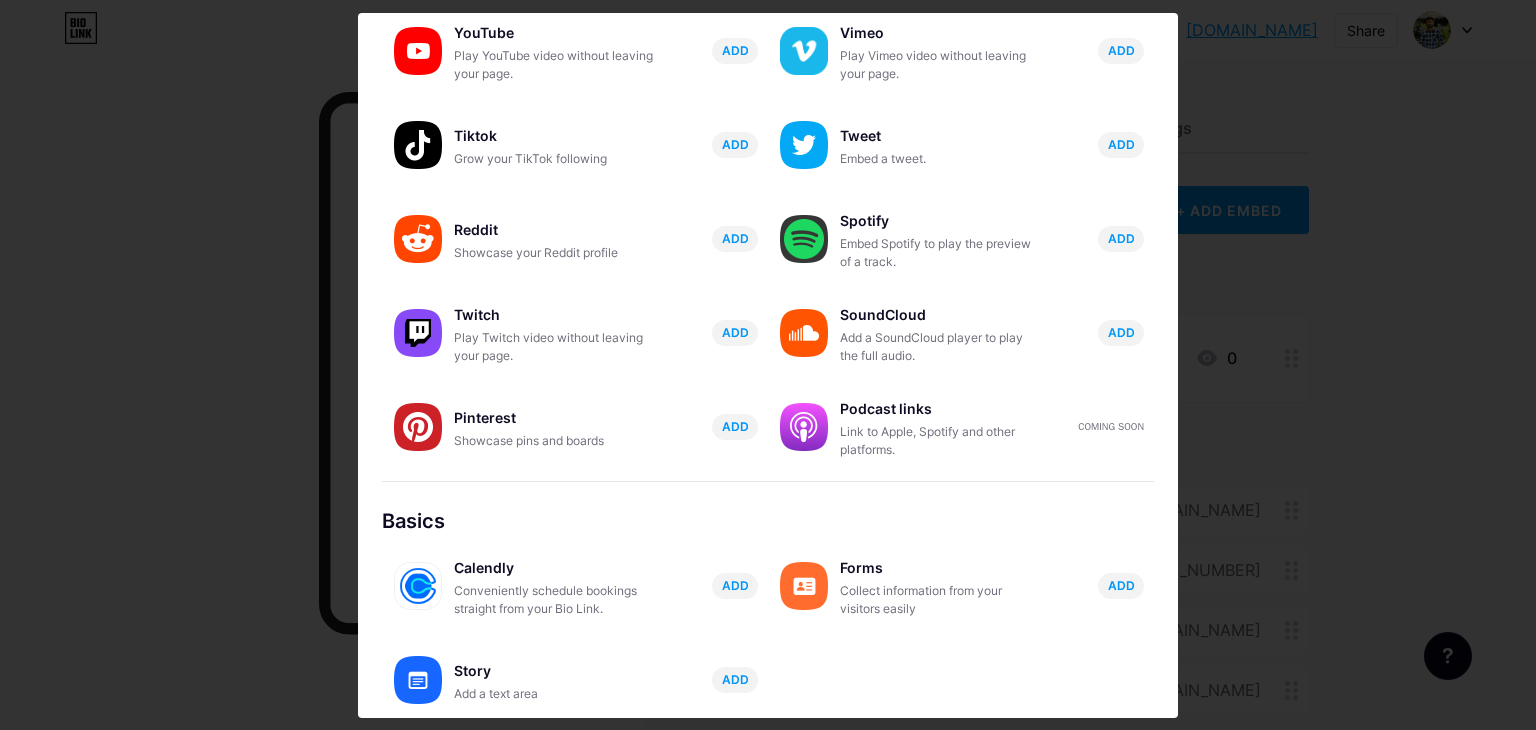 scroll, scrollTop: 79, scrollLeft: 0, axis: vertical 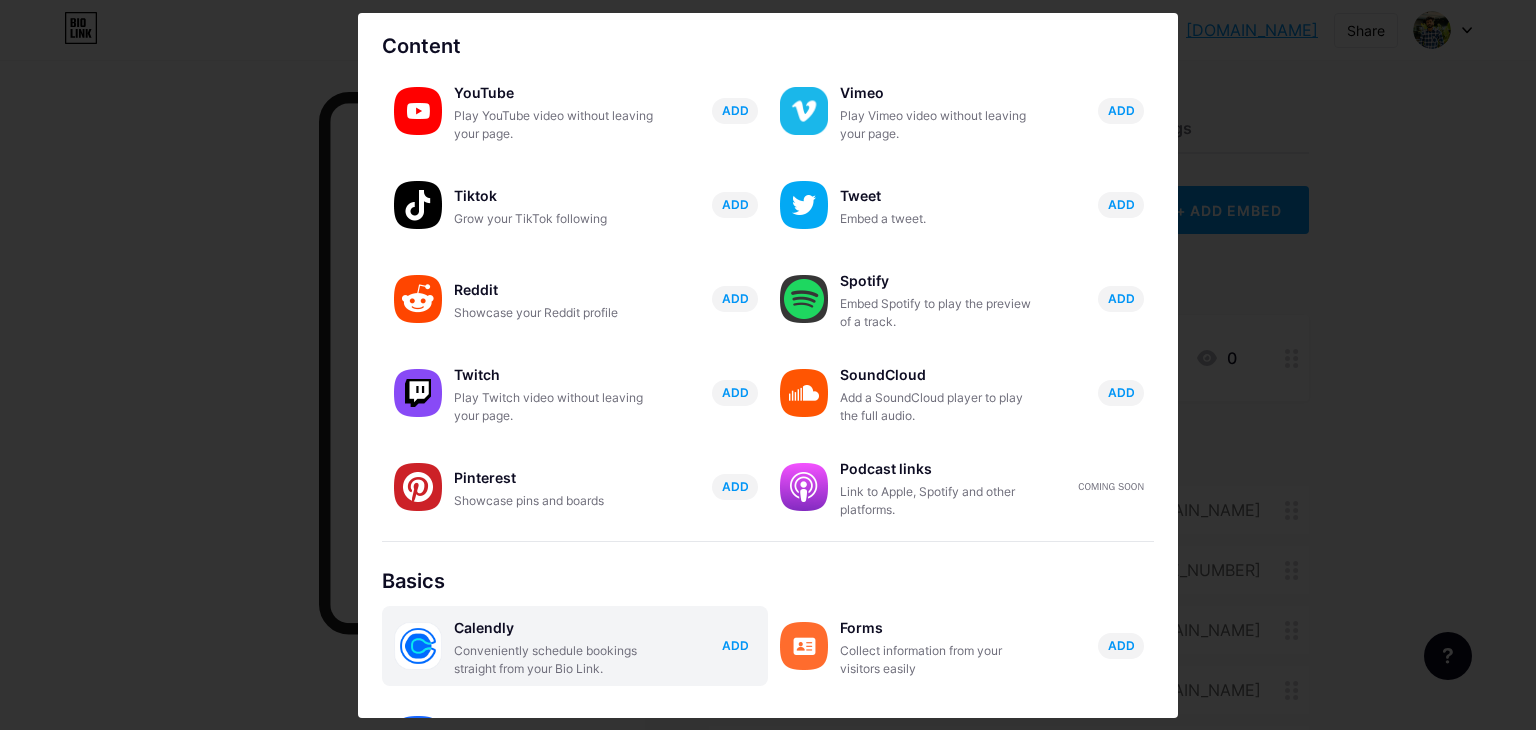click on "ADD" at bounding box center (735, 645) 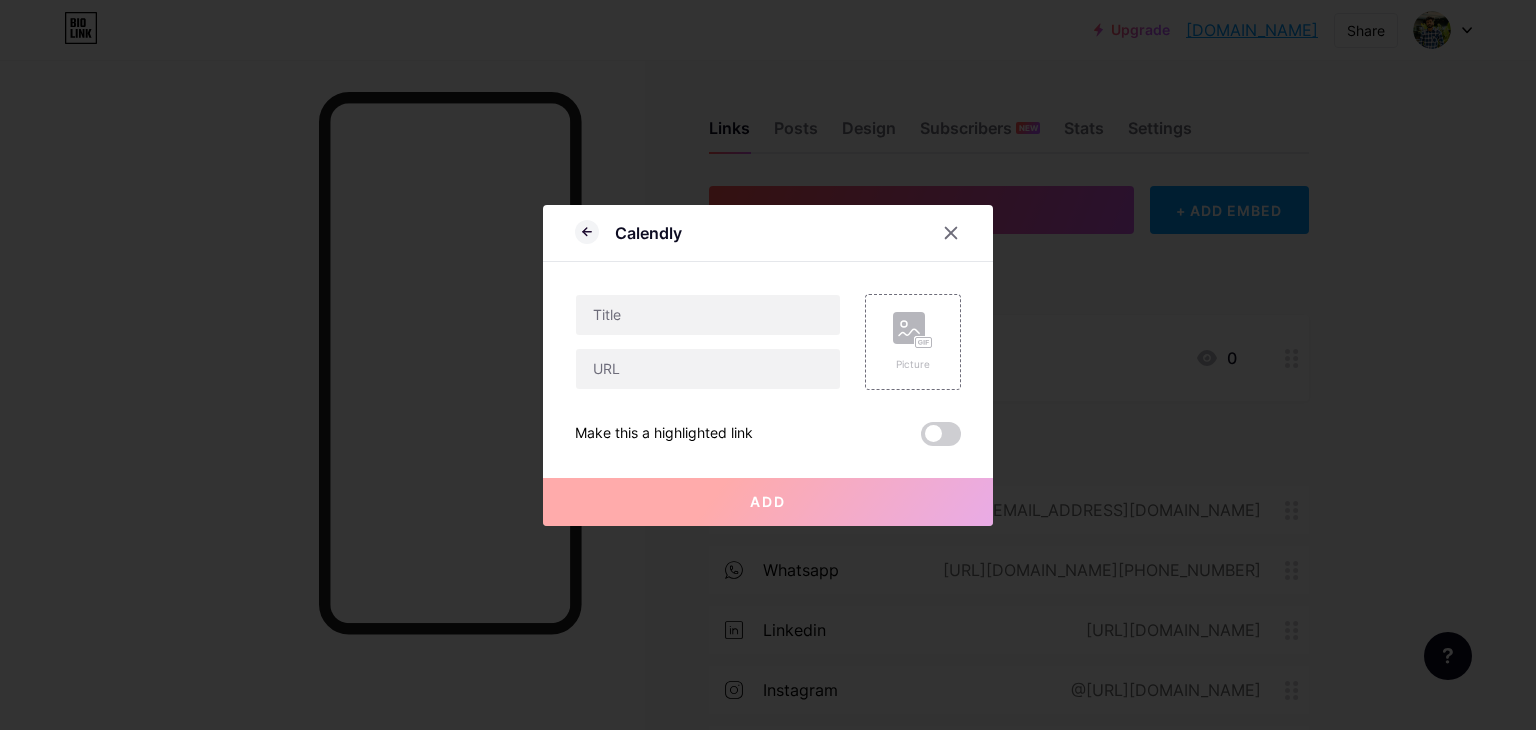 scroll, scrollTop: 0, scrollLeft: 0, axis: both 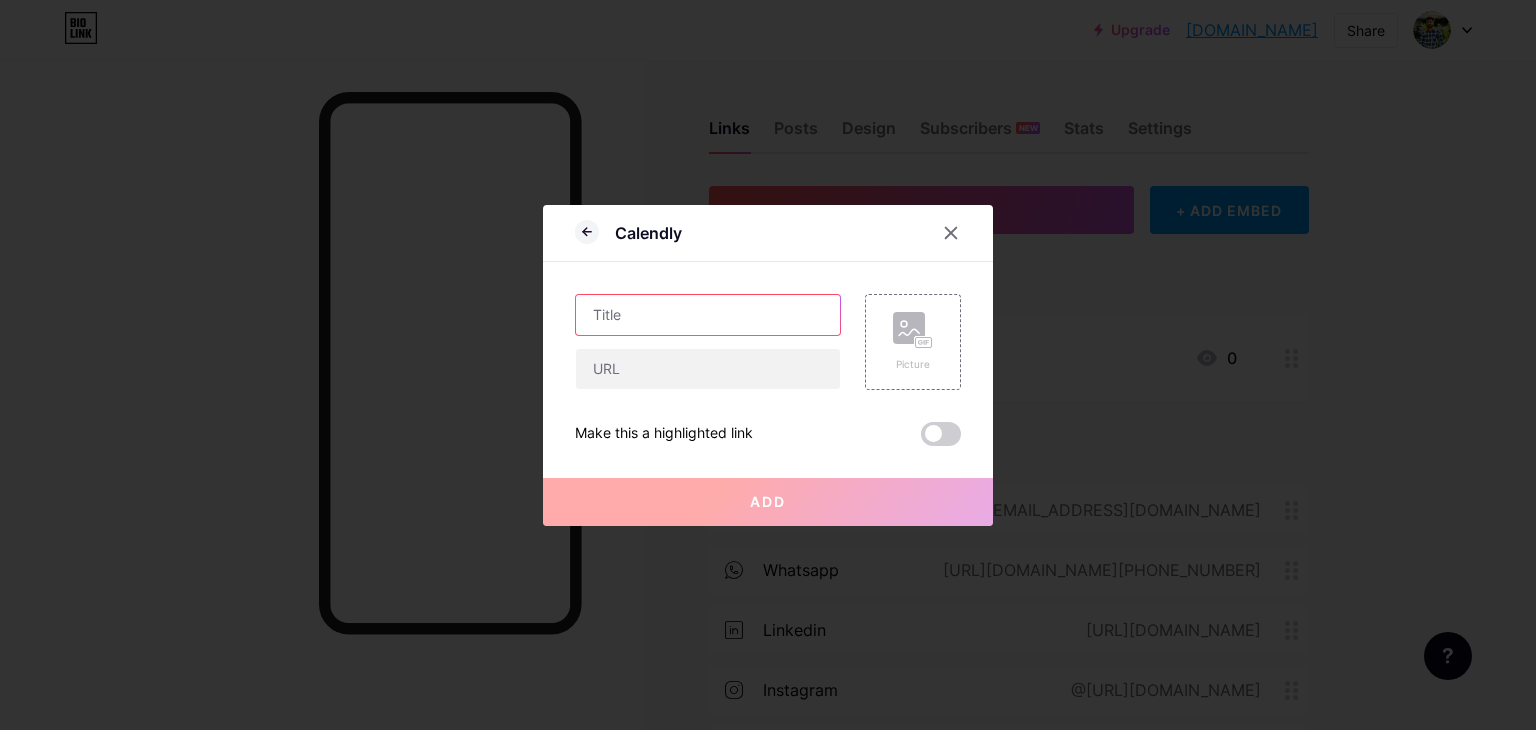click at bounding box center [708, 315] 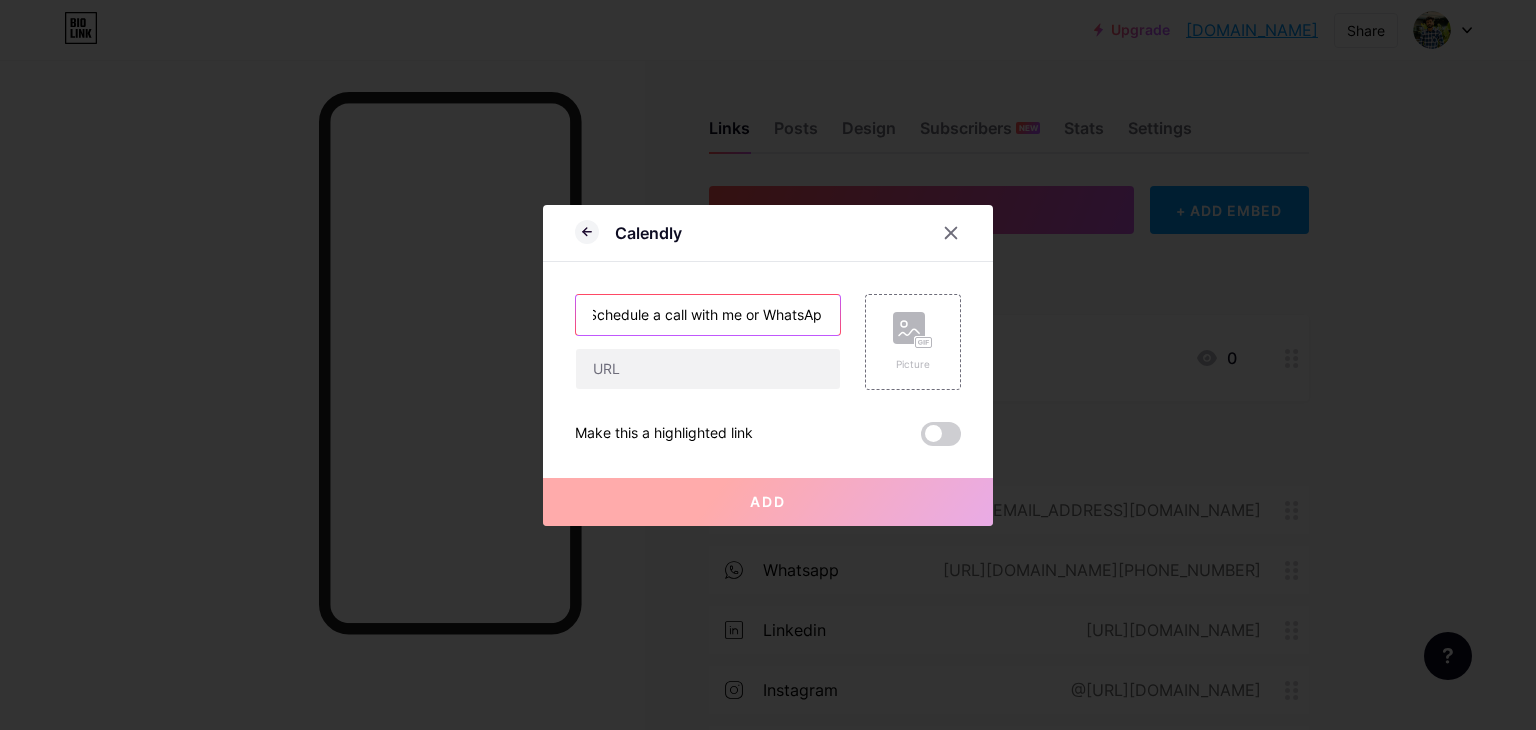 scroll, scrollTop: 0, scrollLeft: 14, axis: horizontal 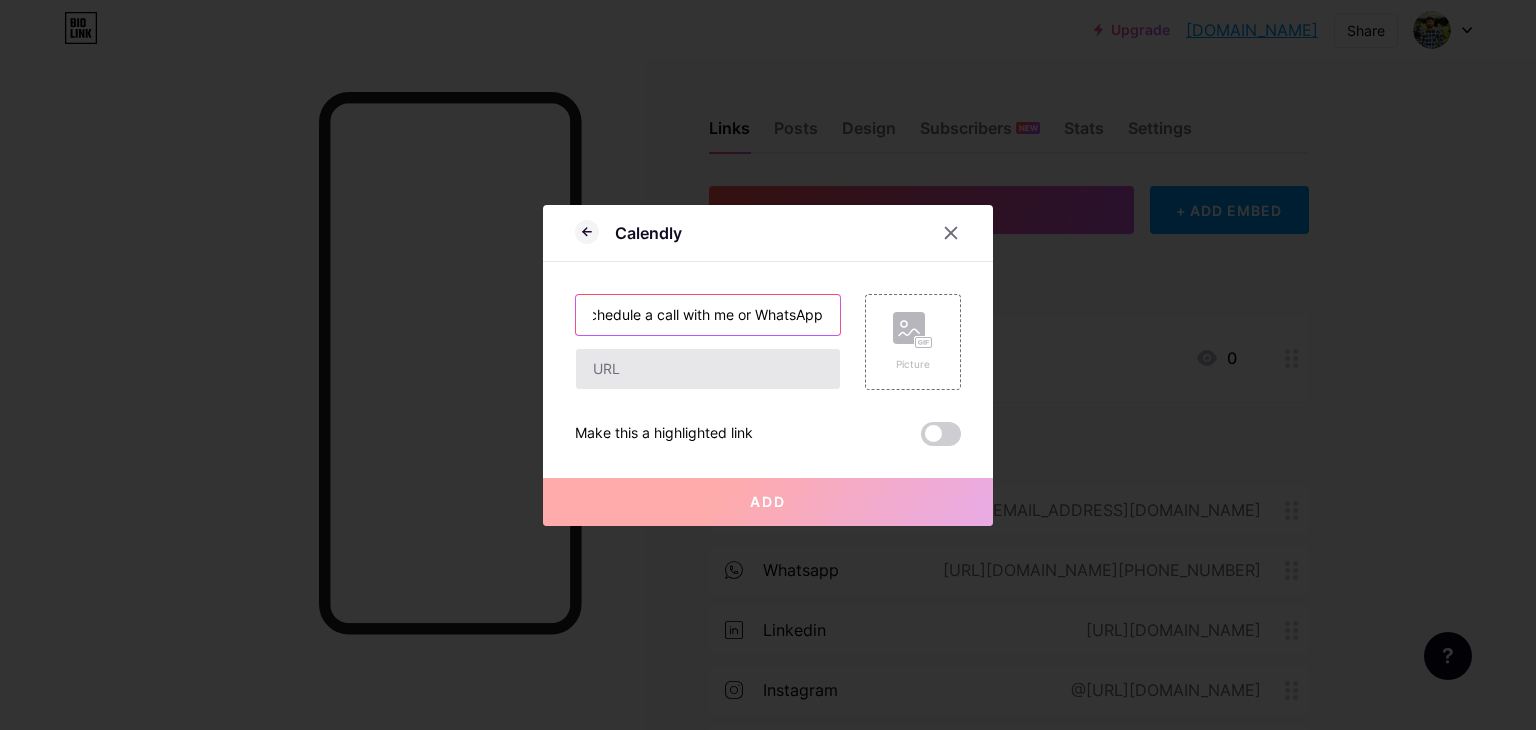 type on "Schedule a call with me or WhatsApp" 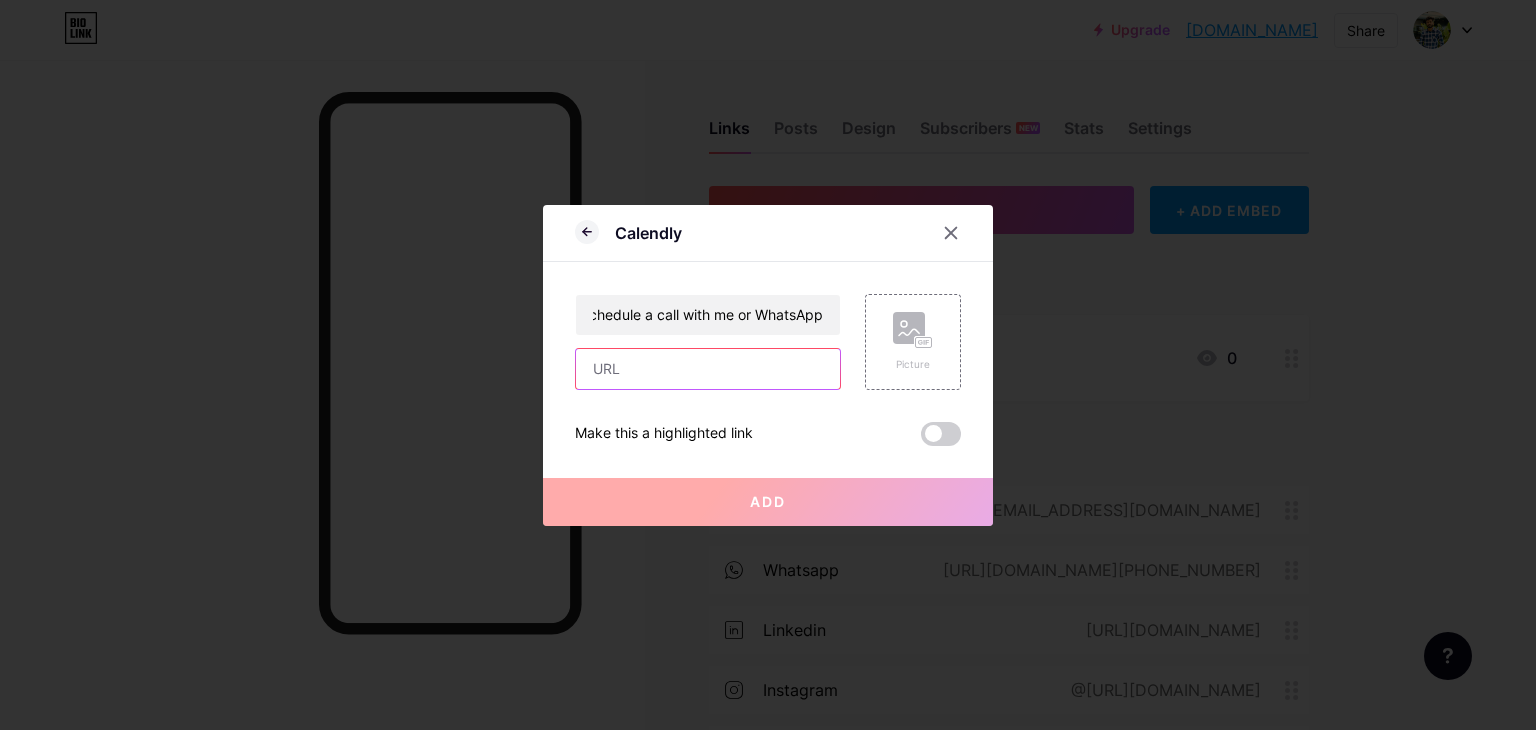 scroll, scrollTop: 0, scrollLeft: 0, axis: both 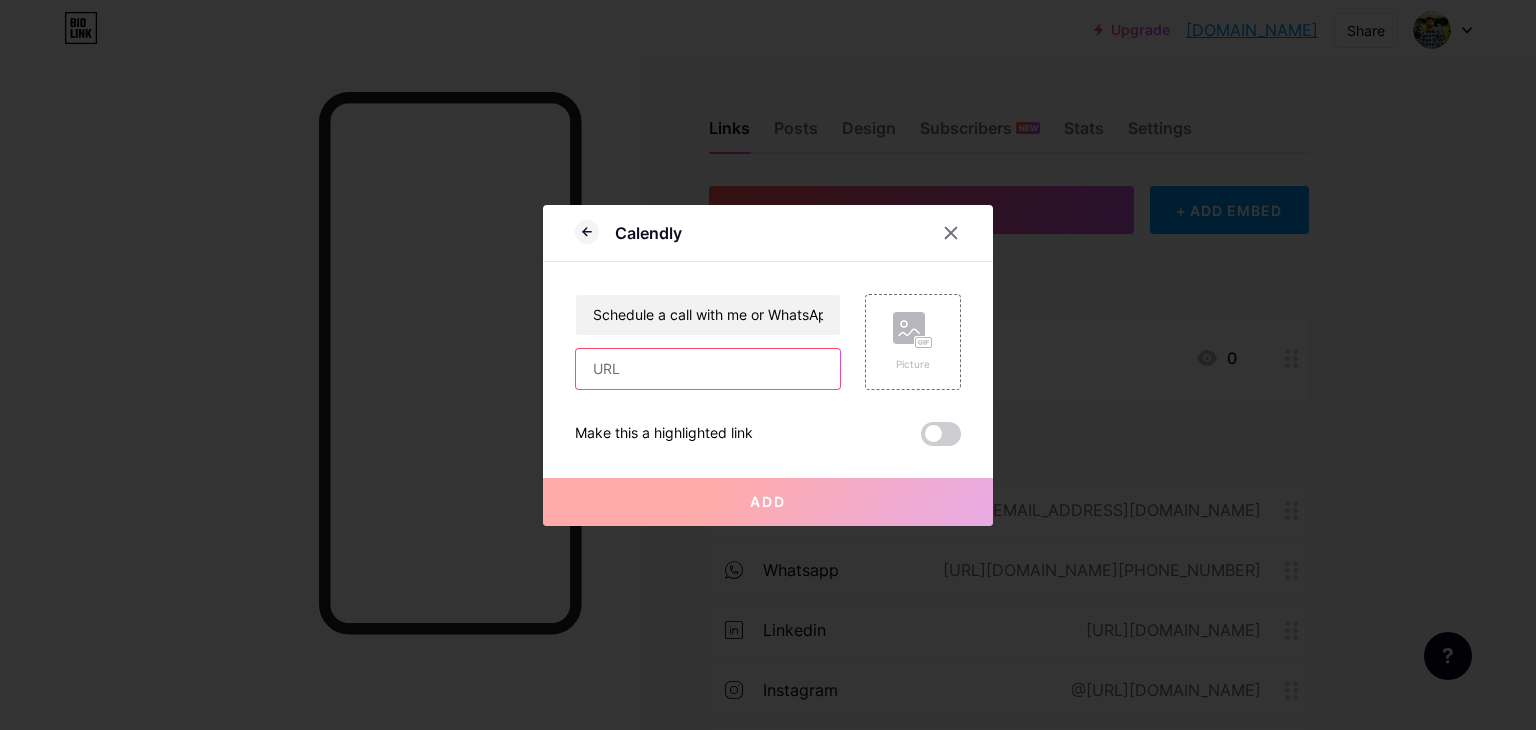 click at bounding box center (708, 369) 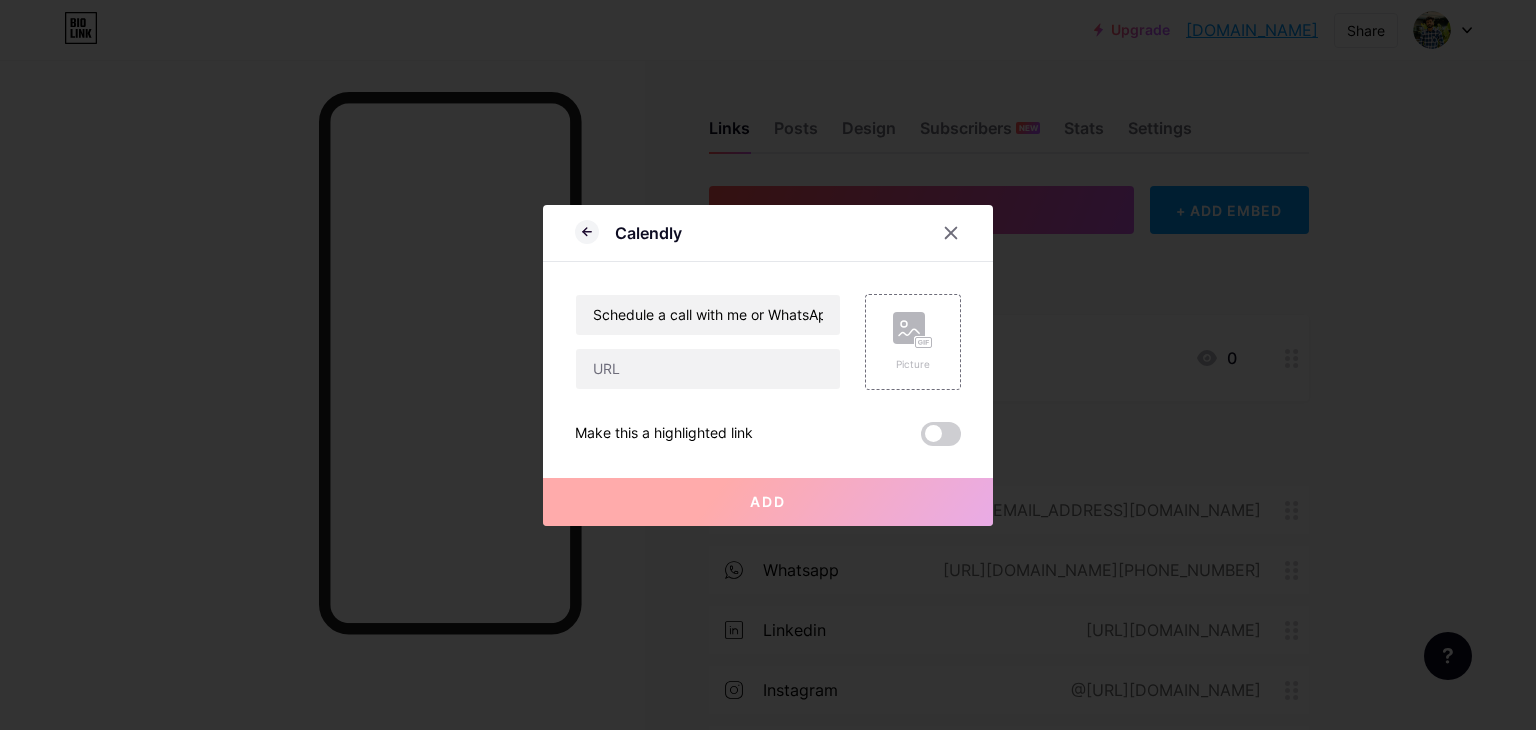 click on "Make this a highlighted link
Add" at bounding box center (768, 418) 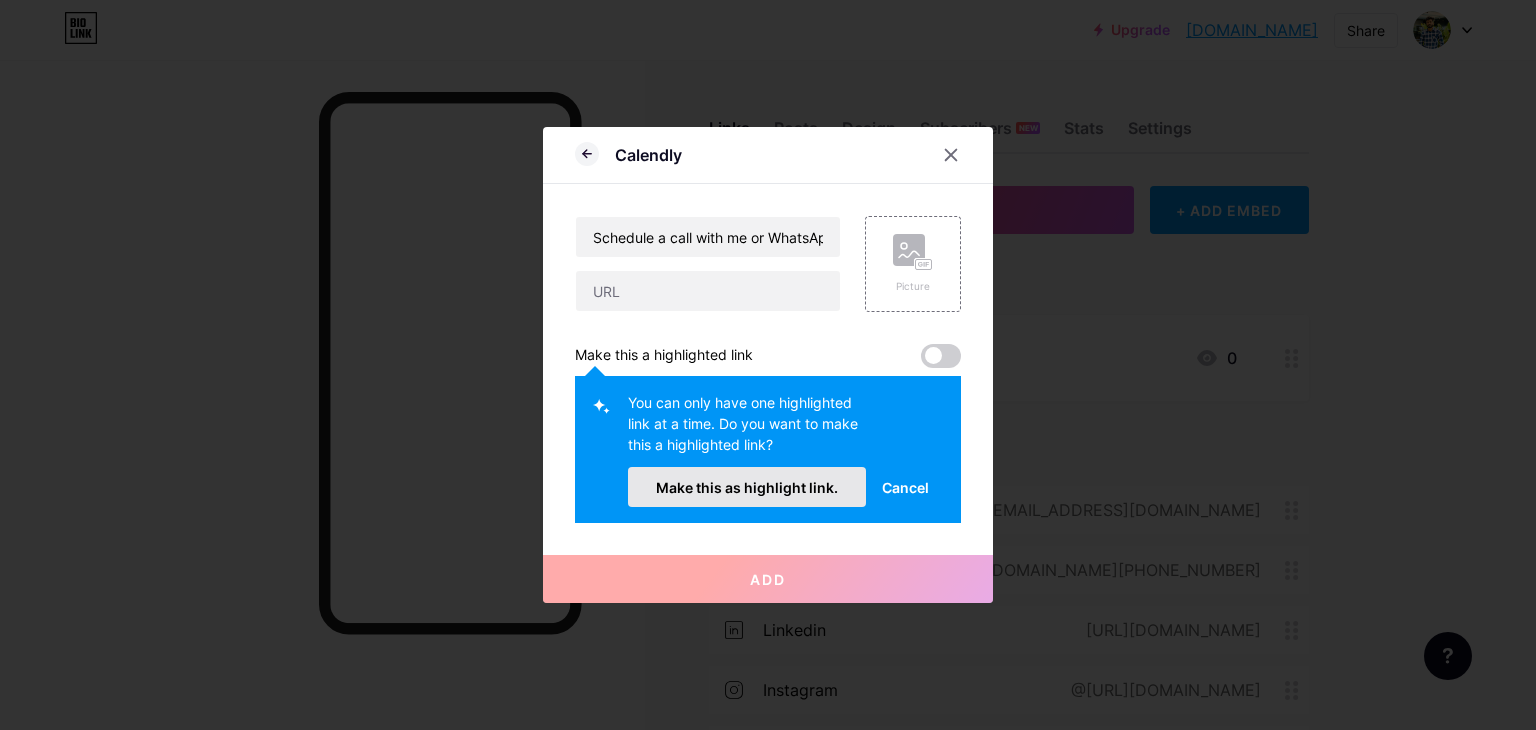 click on "Make this as highlight link." at bounding box center [747, 487] 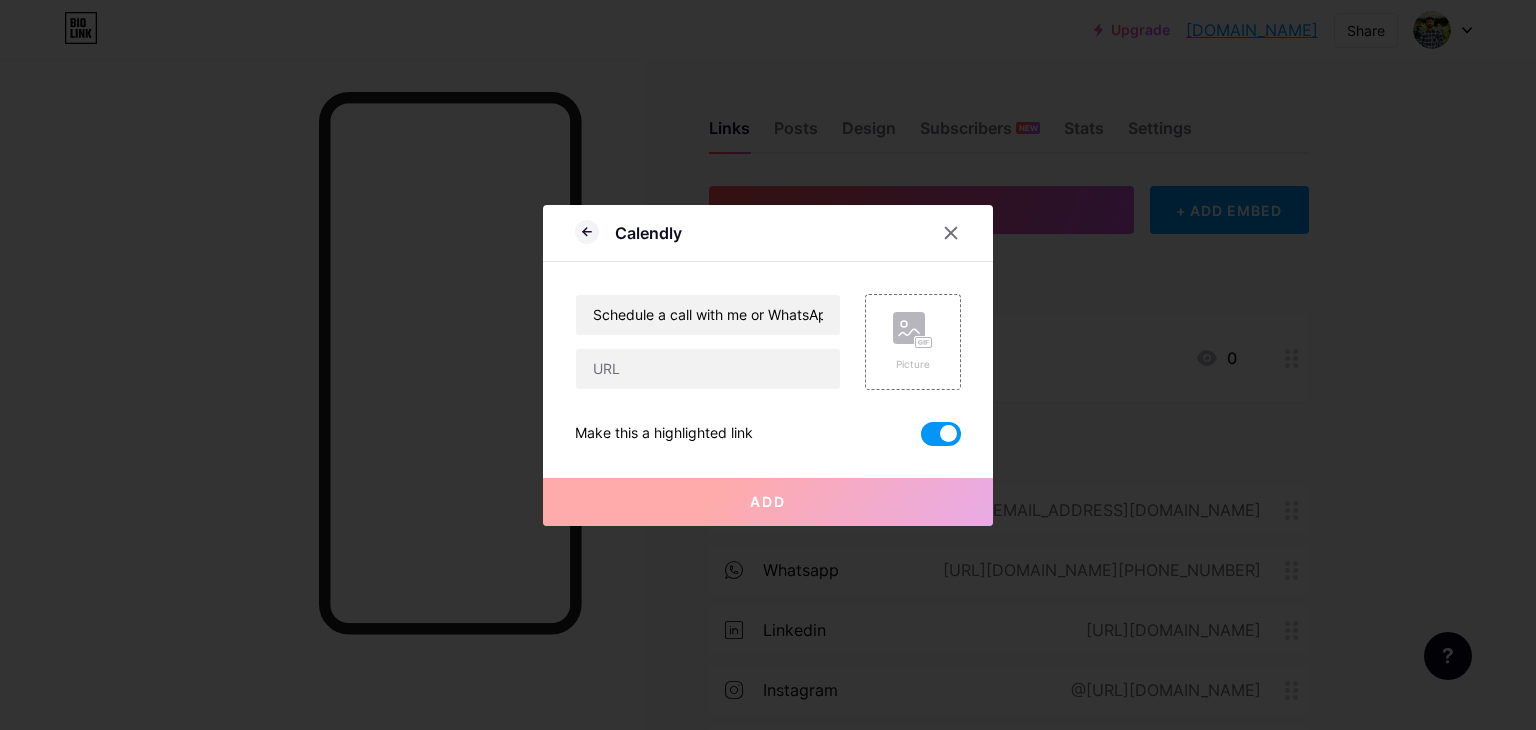 click at bounding box center [941, 434] 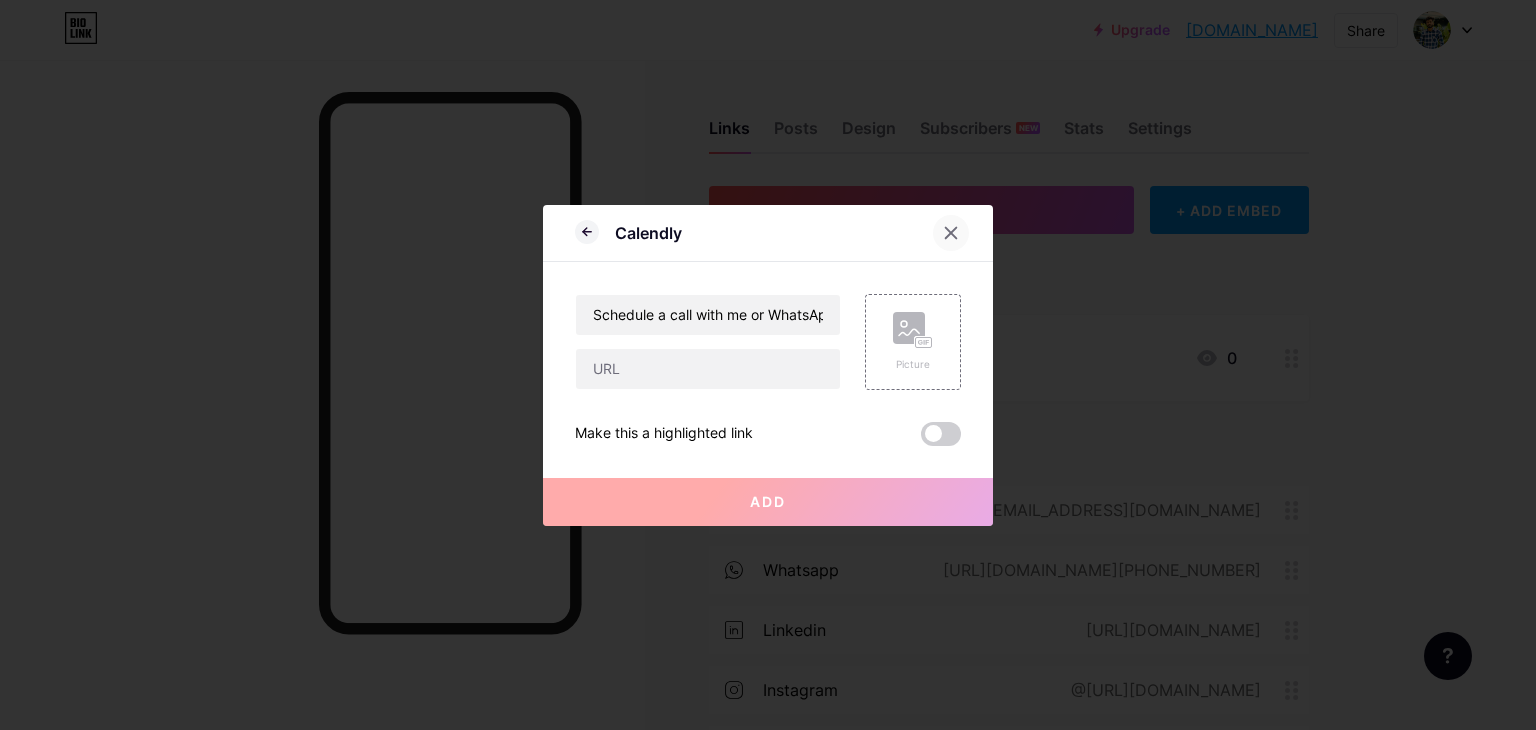 click 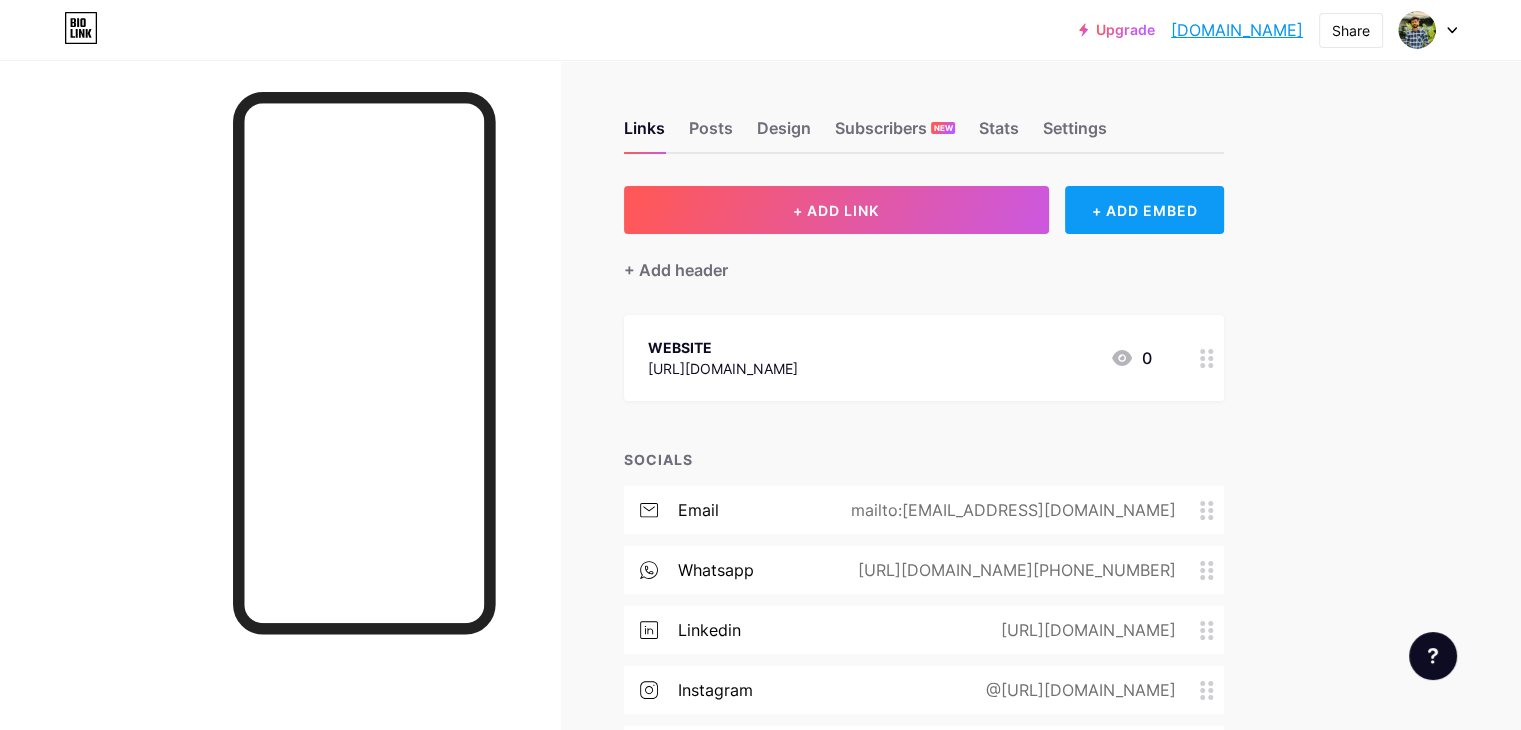 click on "+ ADD EMBED" at bounding box center (1144, 210) 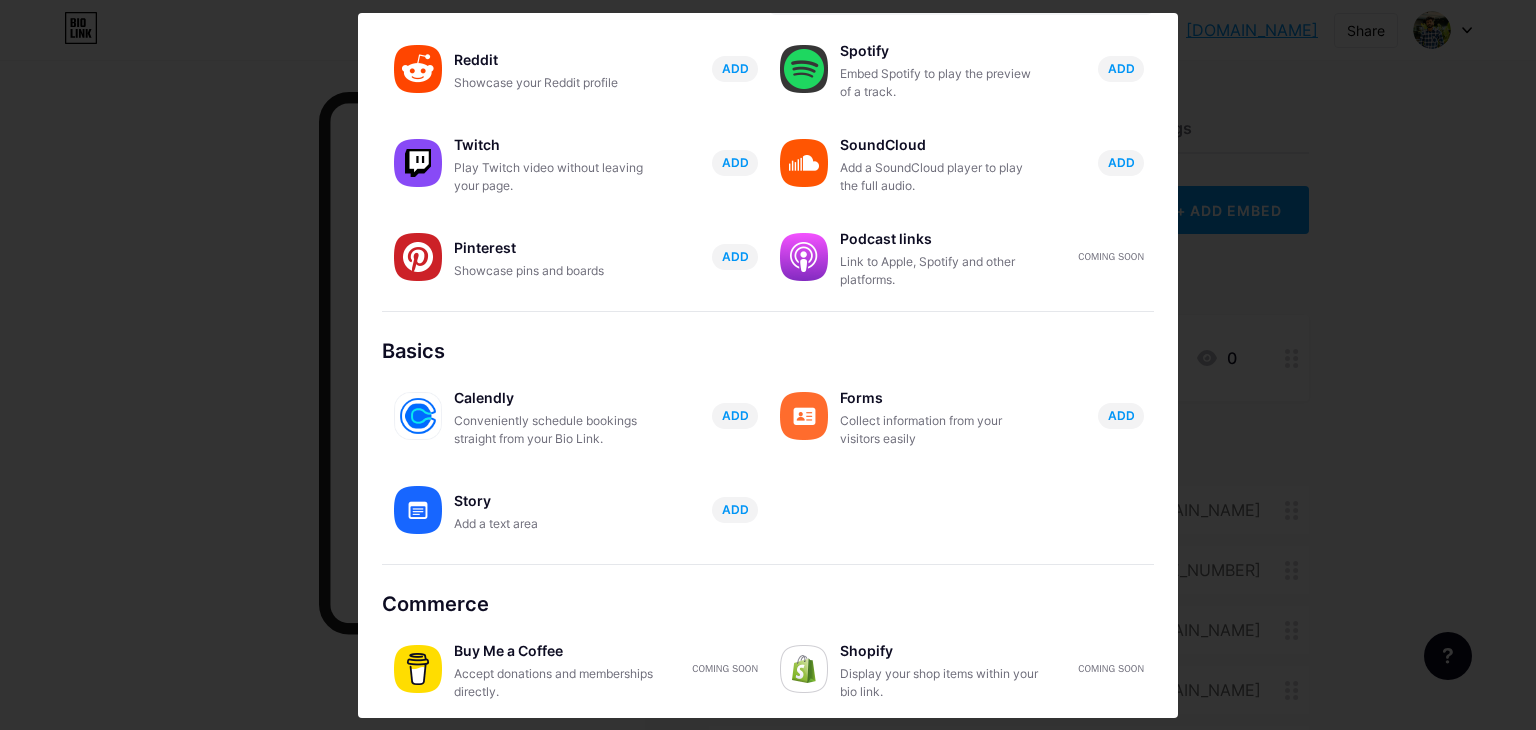 scroll, scrollTop: 313, scrollLeft: 0, axis: vertical 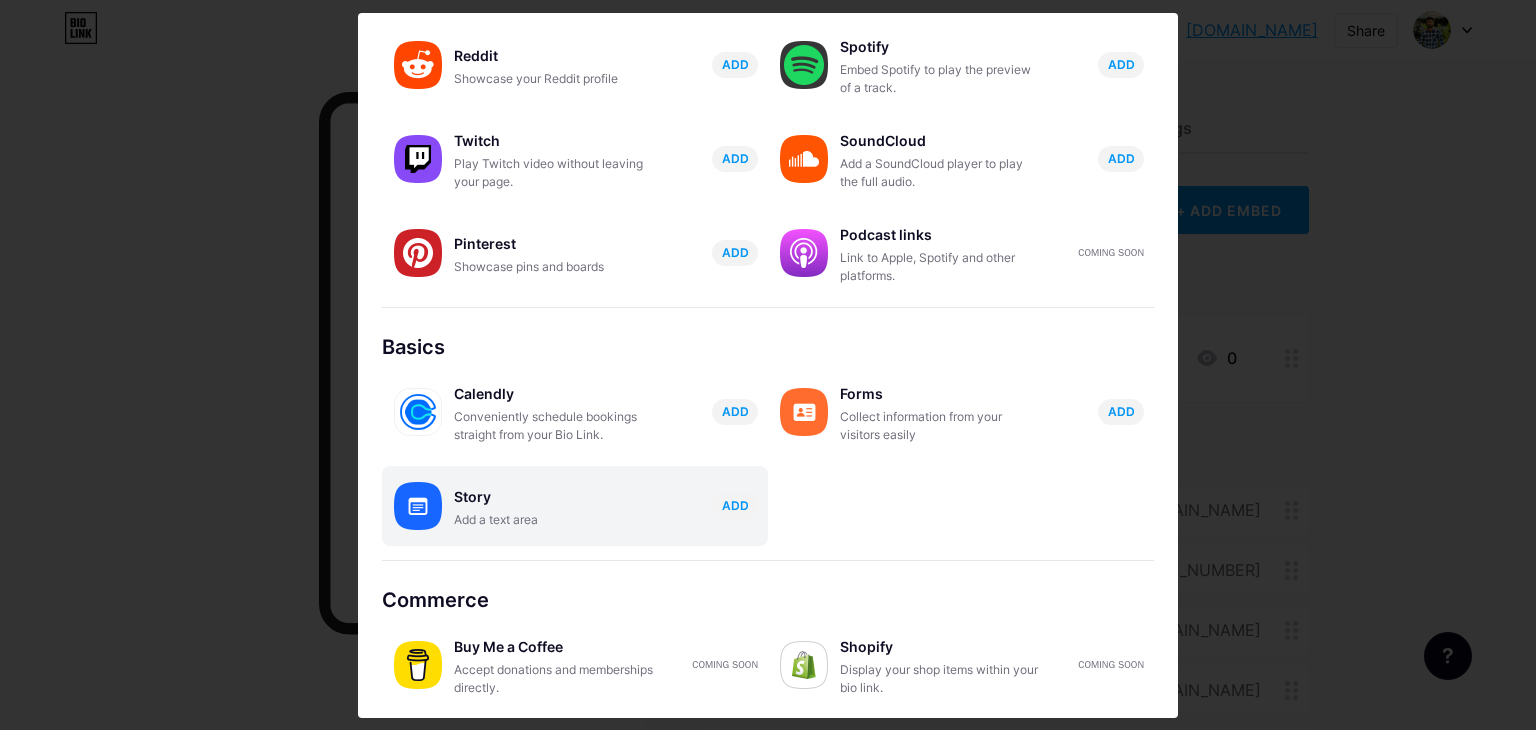 click on "Story" at bounding box center [554, 497] 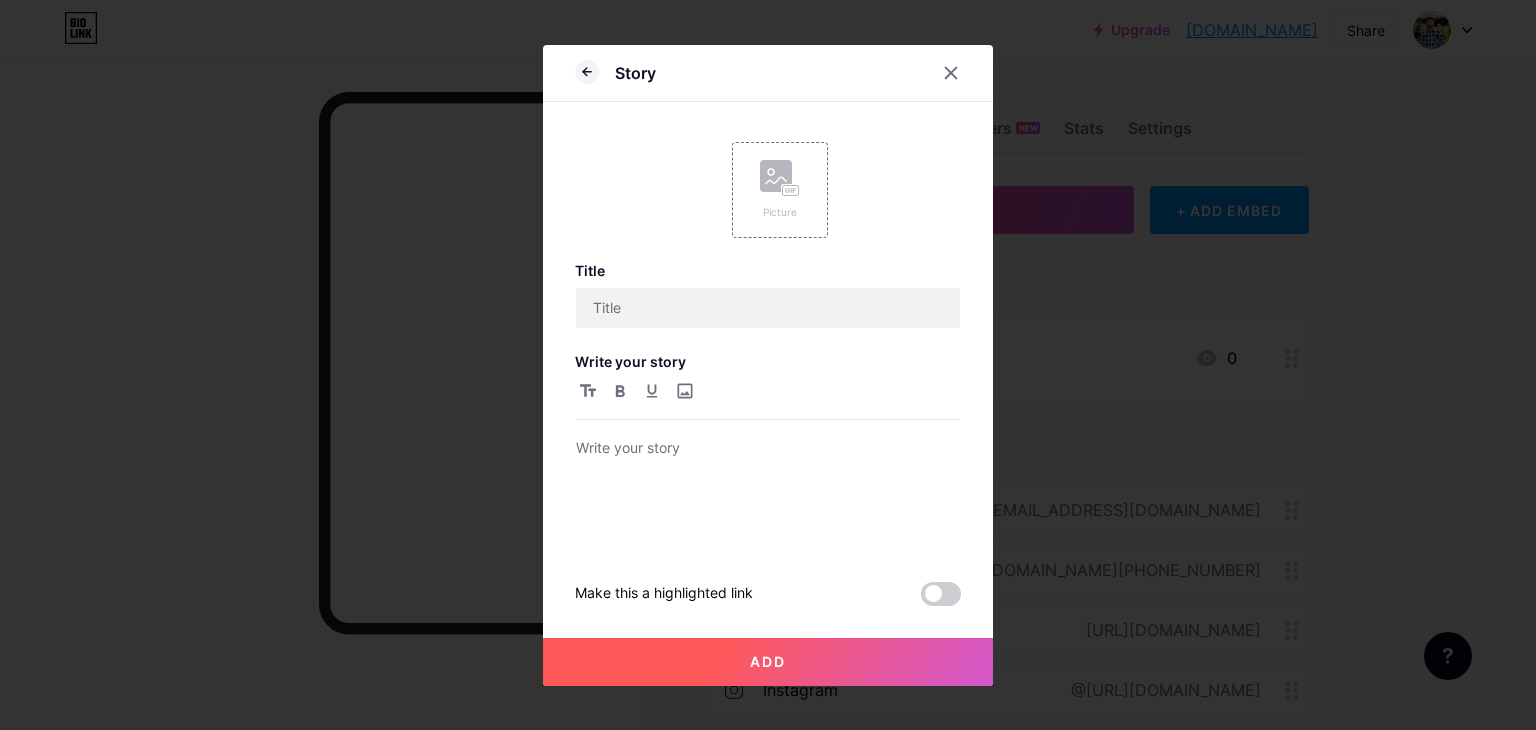 scroll, scrollTop: 0, scrollLeft: 0, axis: both 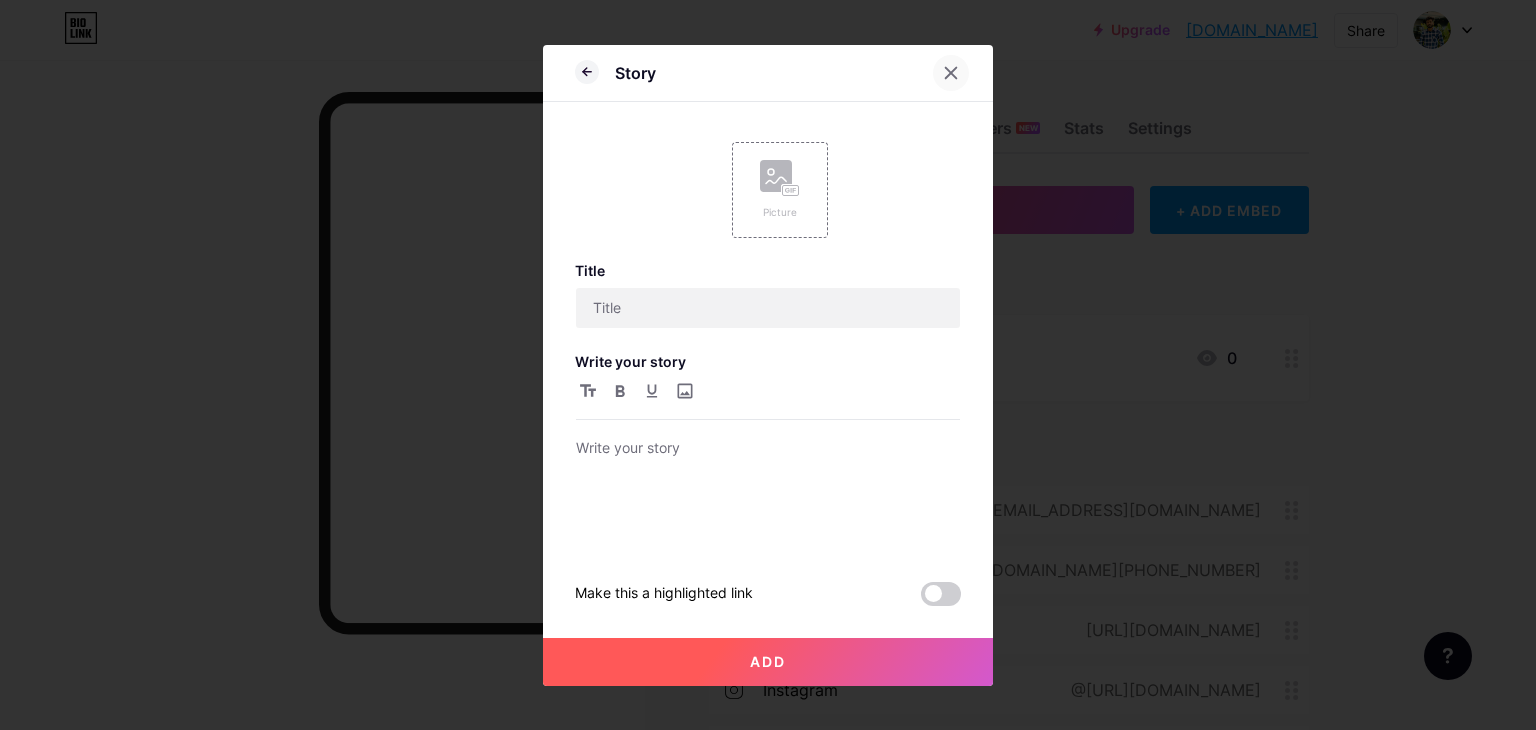 click 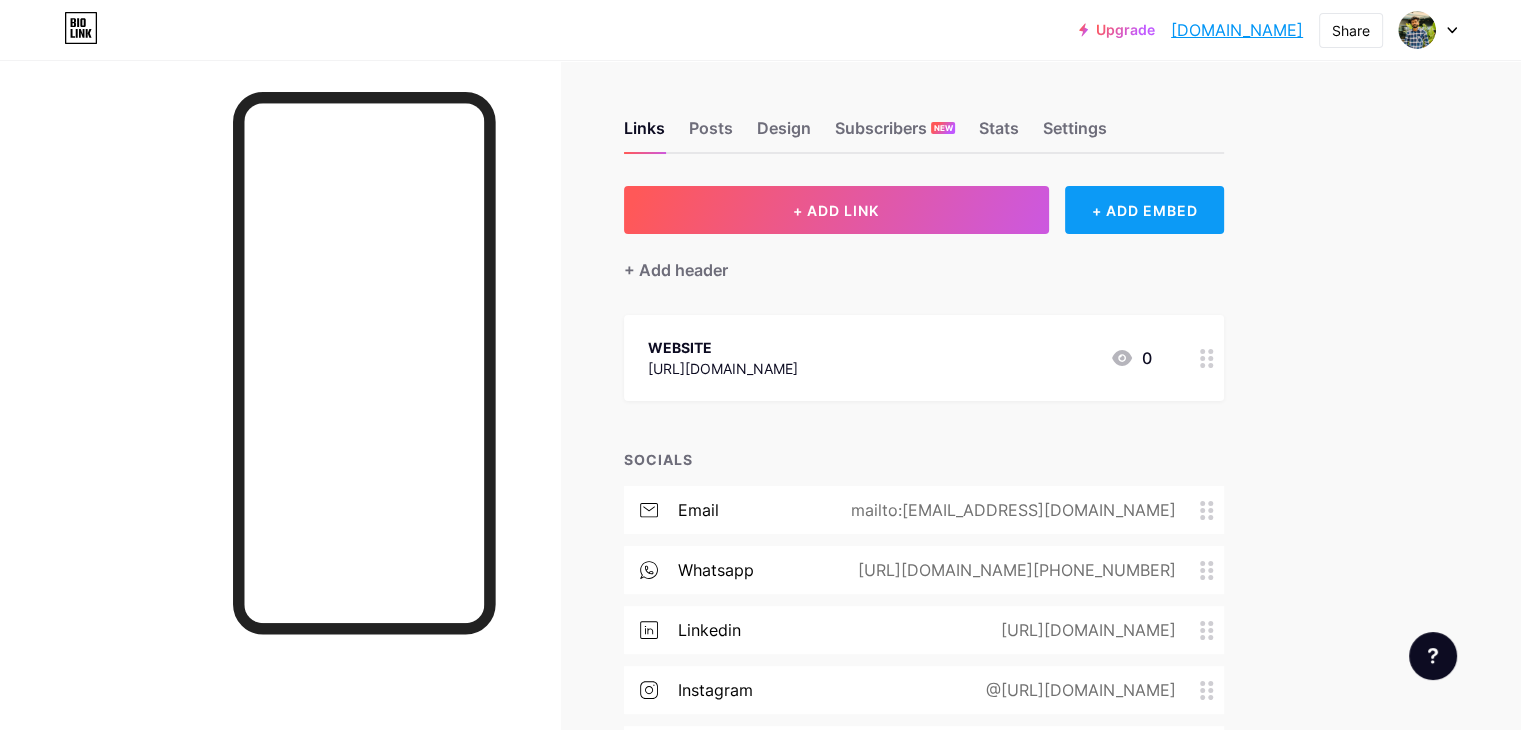 click on "+ ADD EMBED" at bounding box center [1144, 210] 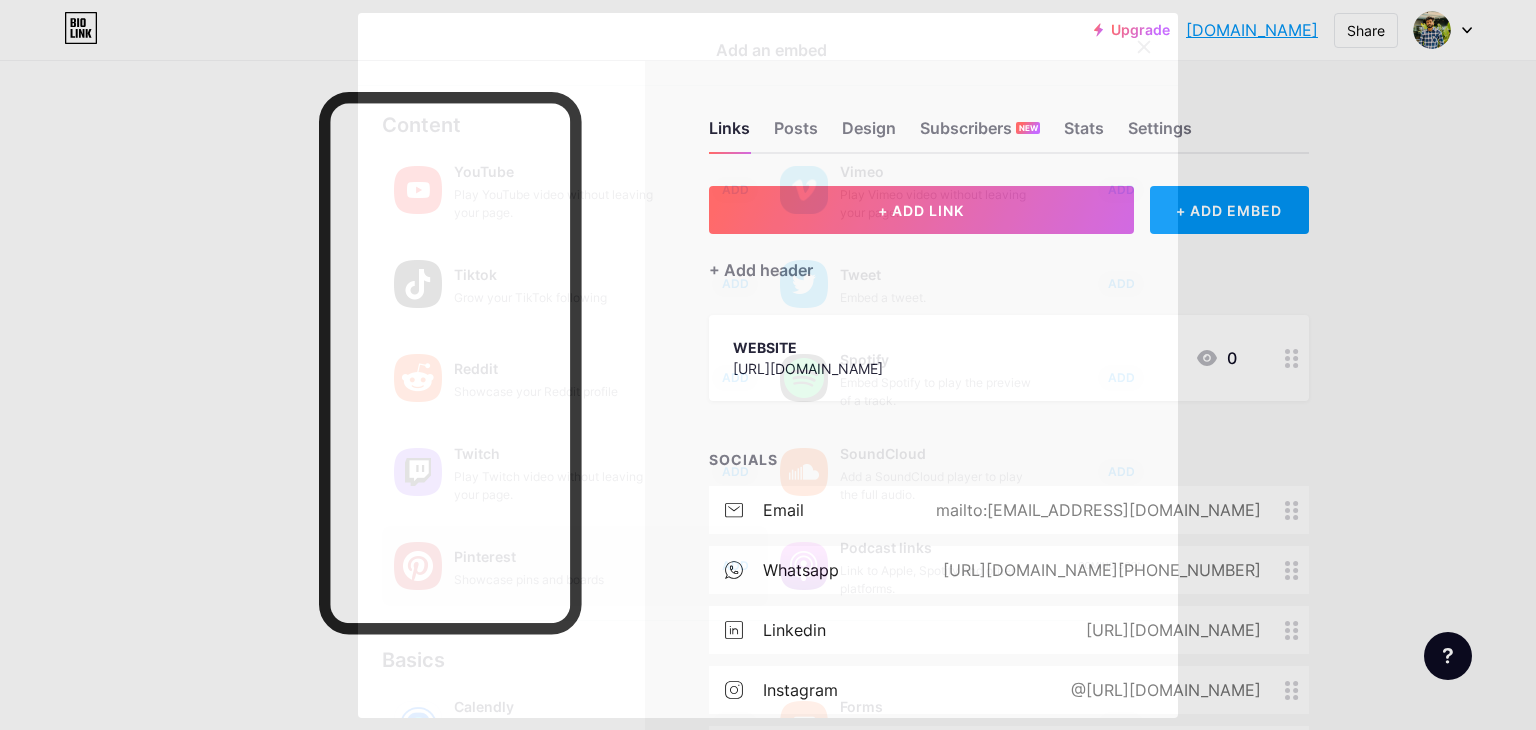 scroll, scrollTop: 313, scrollLeft: 0, axis: vertical 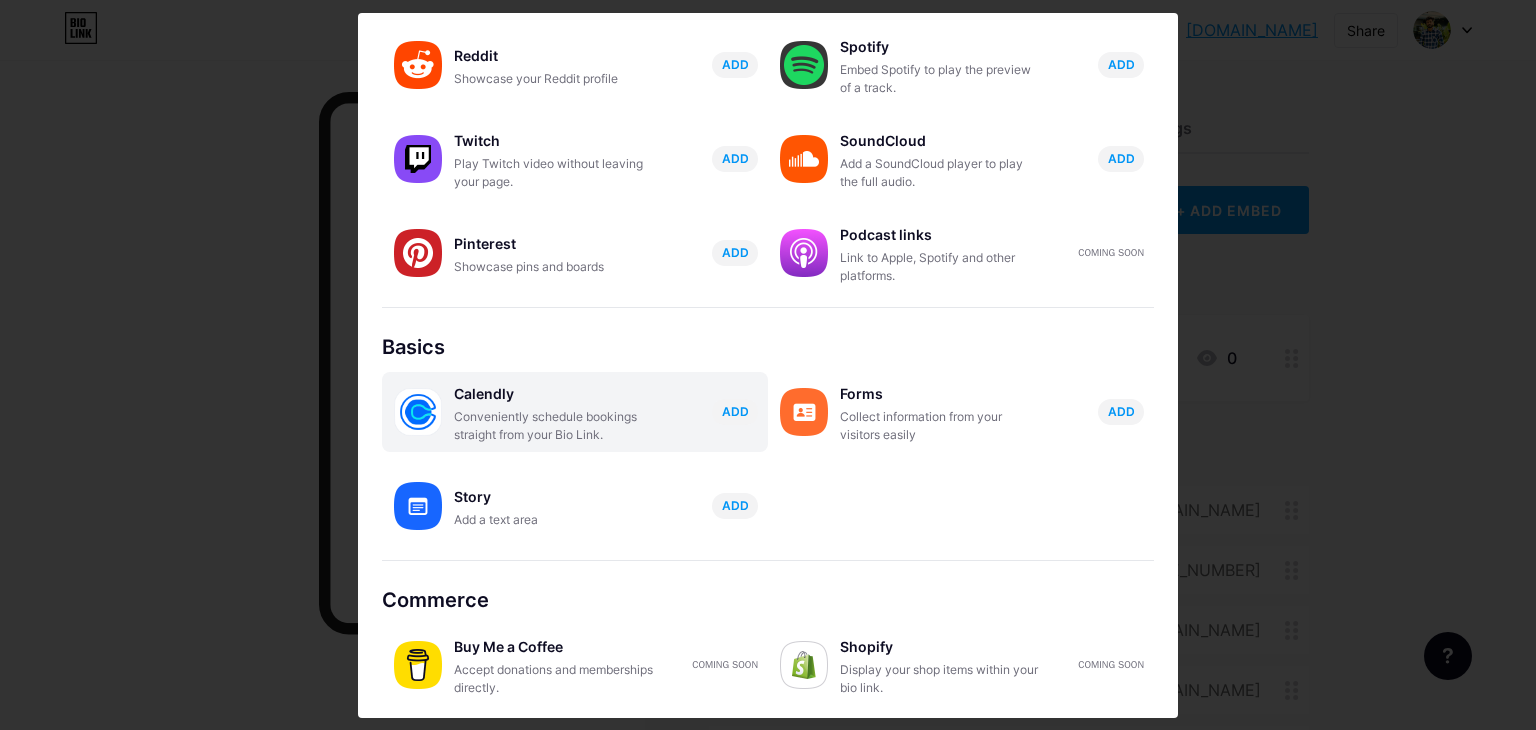 click on "Conveniently schedule bookings straight from your Bio Link." at bounding box center (554, 426) 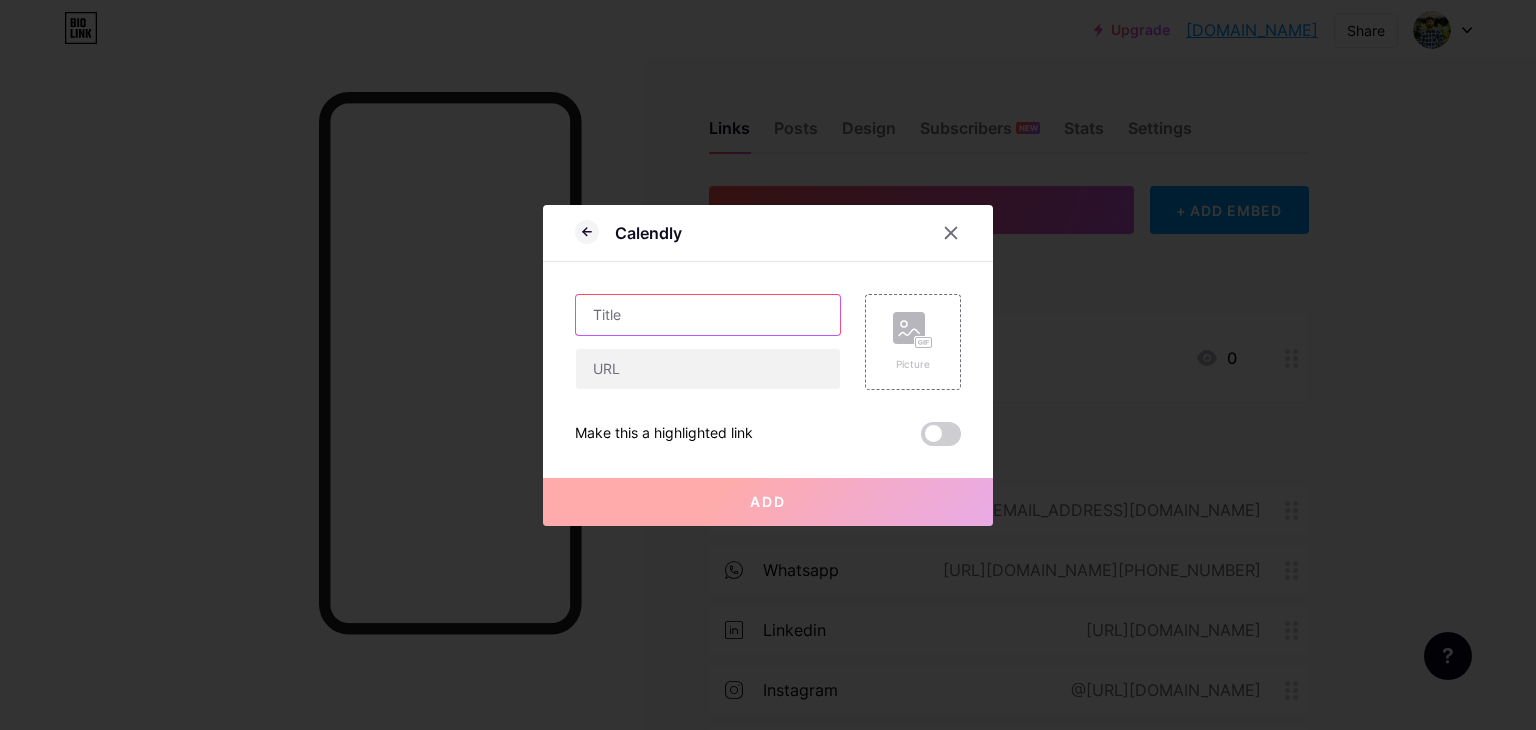 click at bounding box center (708, 315) 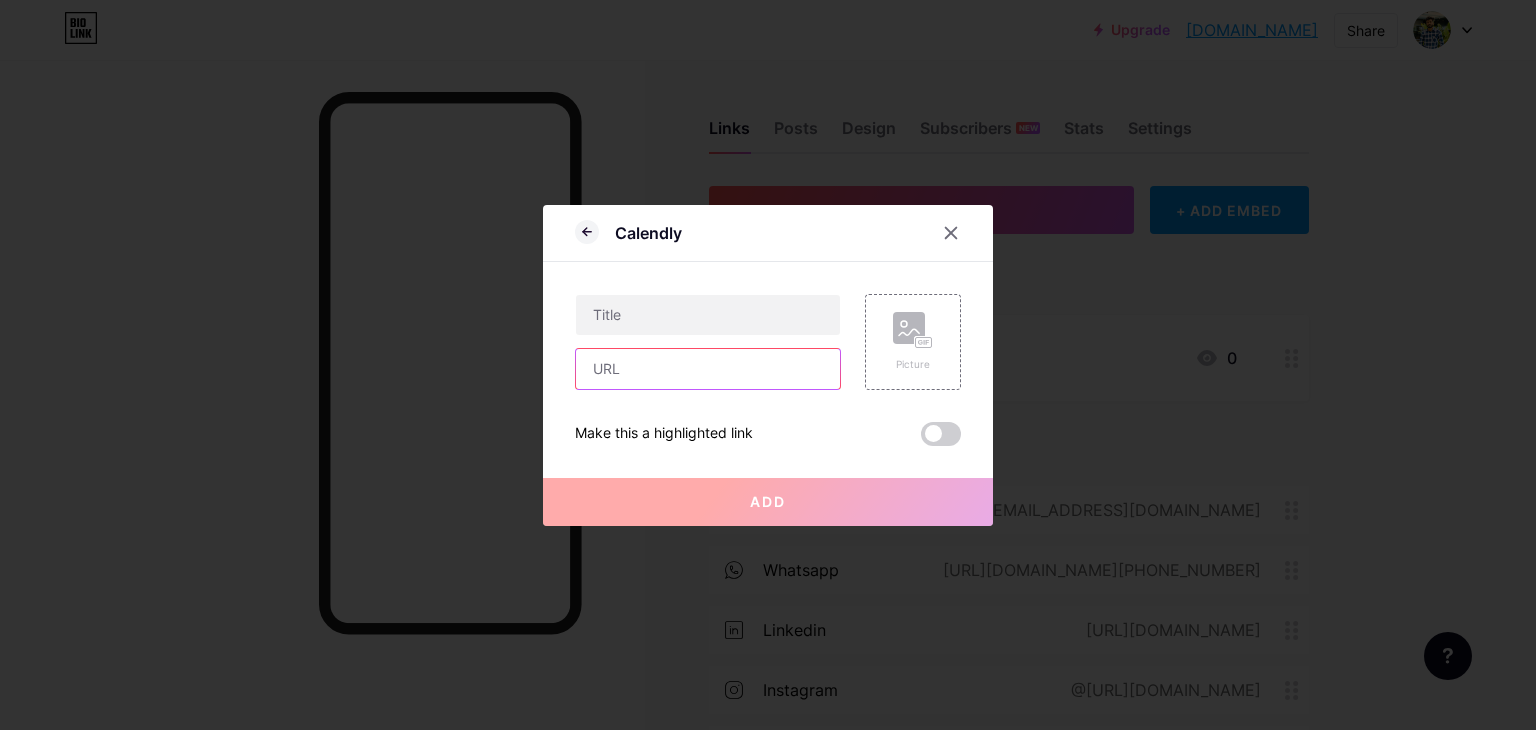 click at bounding box center [708, 369] 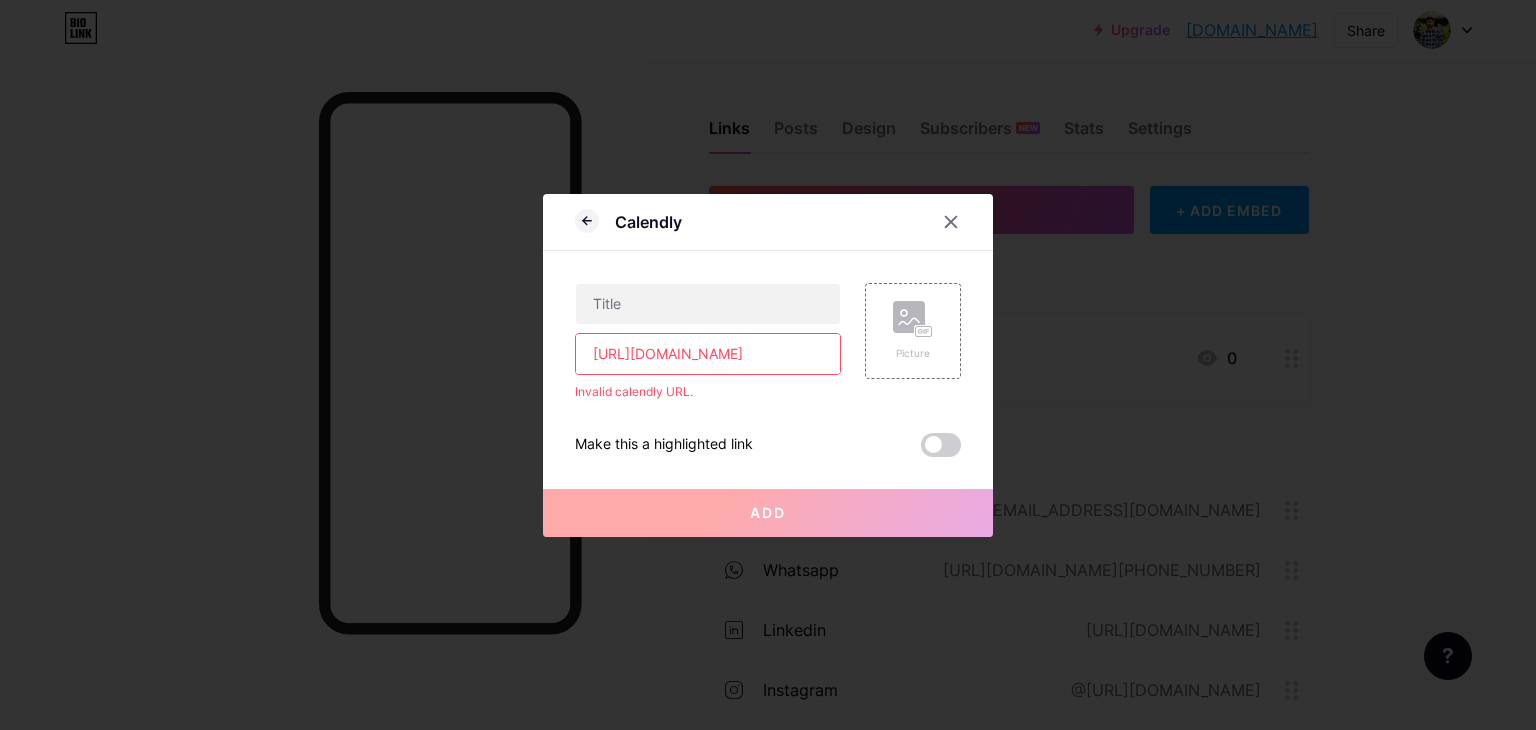 scroll, scrollTop: 0, scrollLeft: 41, axis: horizontal 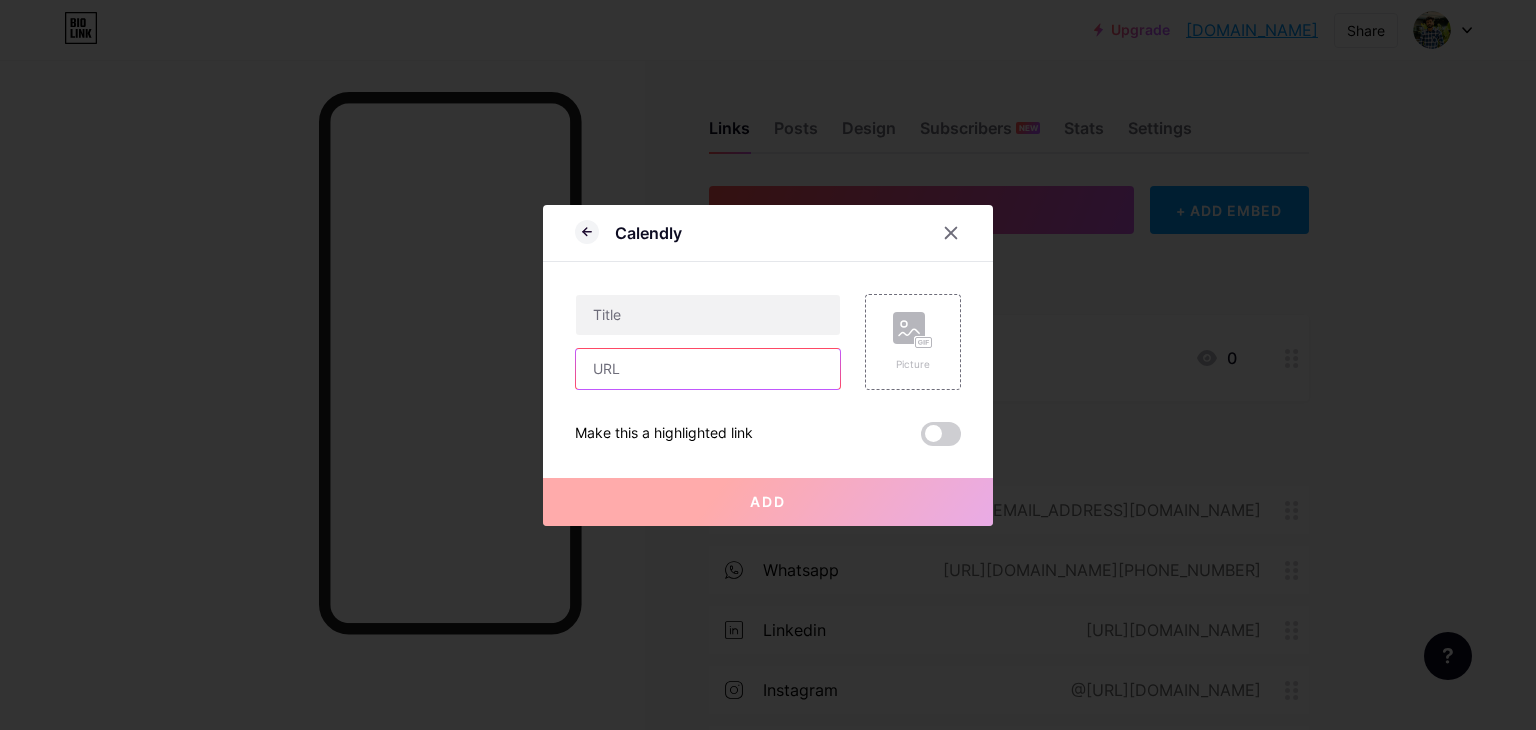 paste on "[URL][DOMAIN_NAME]" 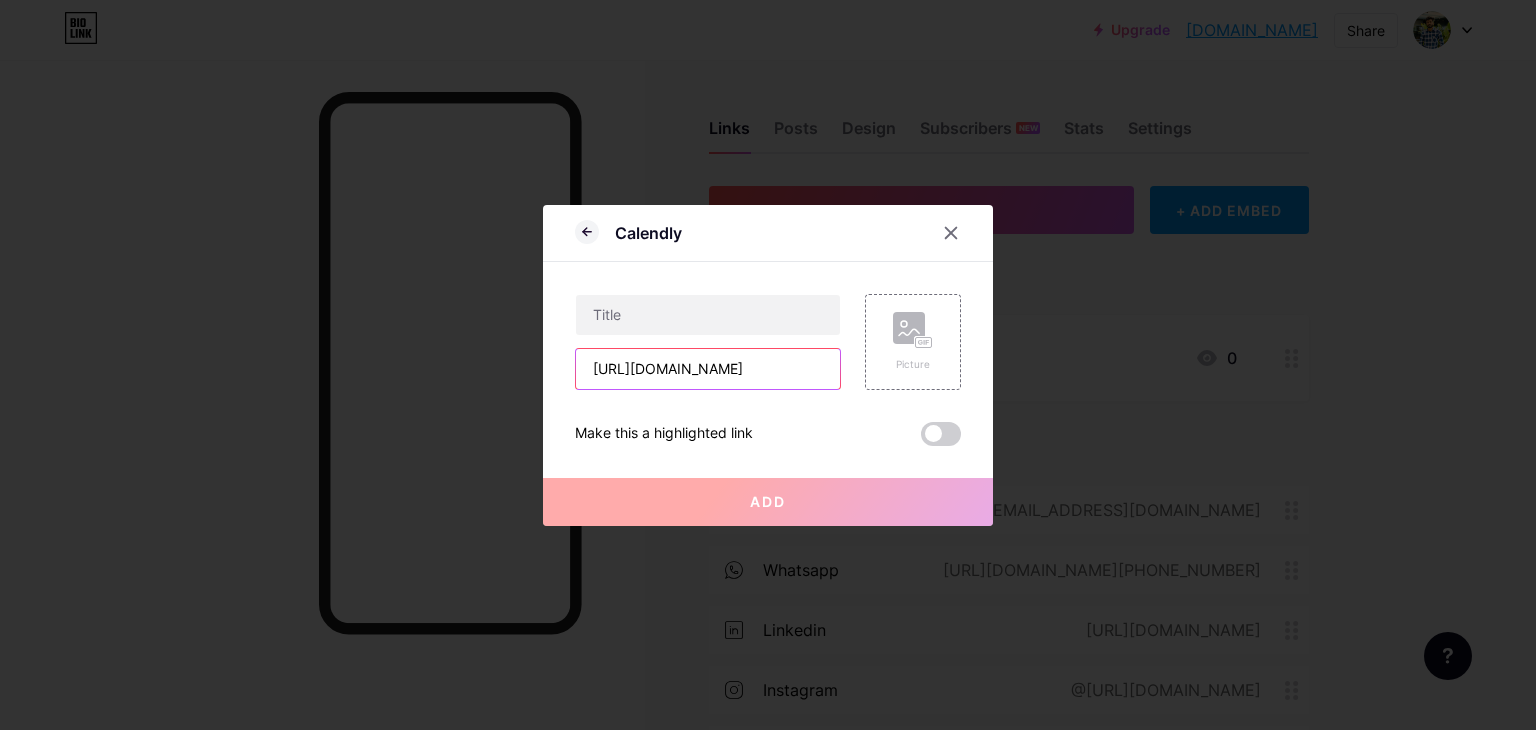 scroll, scrollTop: 0, scrollLeft: 34, axis: horizontal 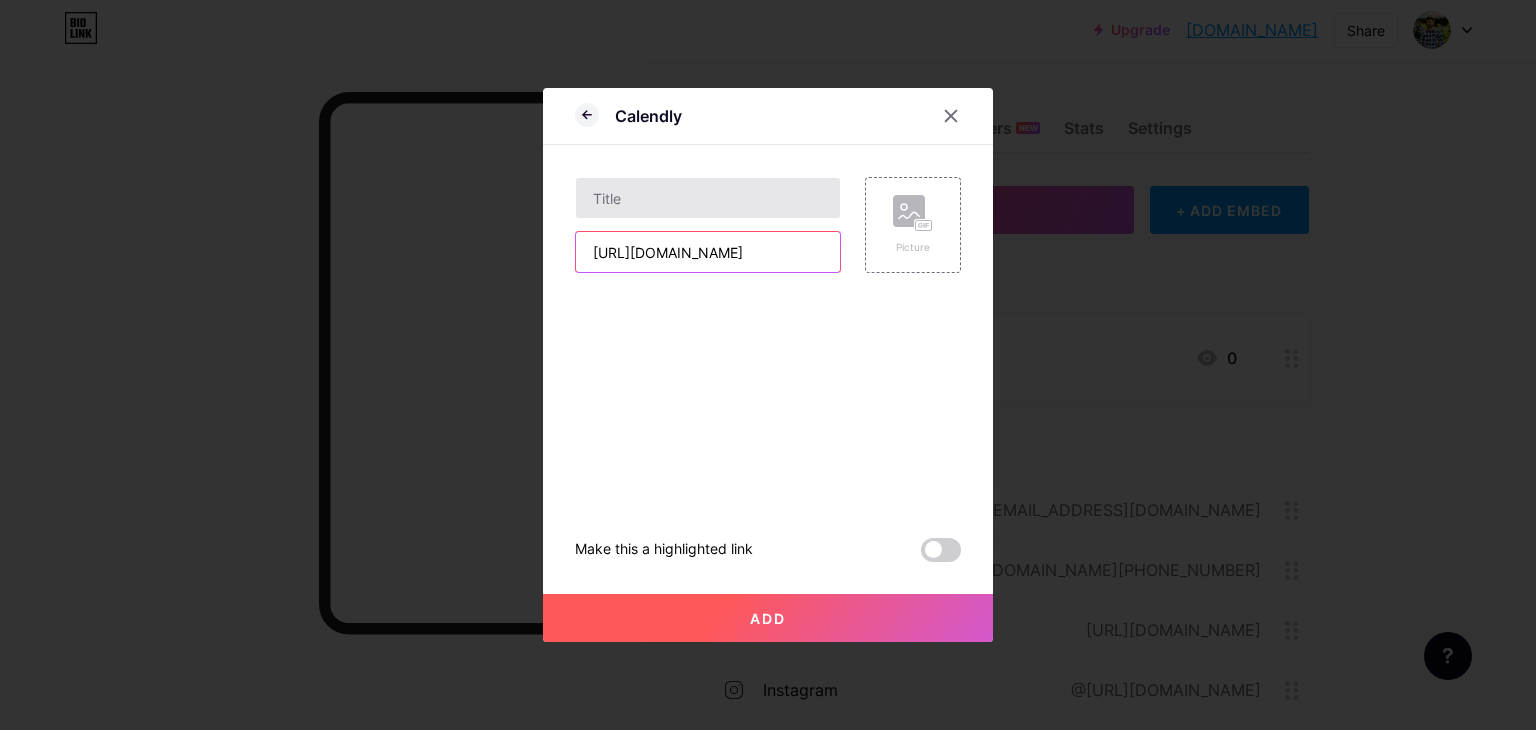 type on "[URL][DOMAIN_NAME]" 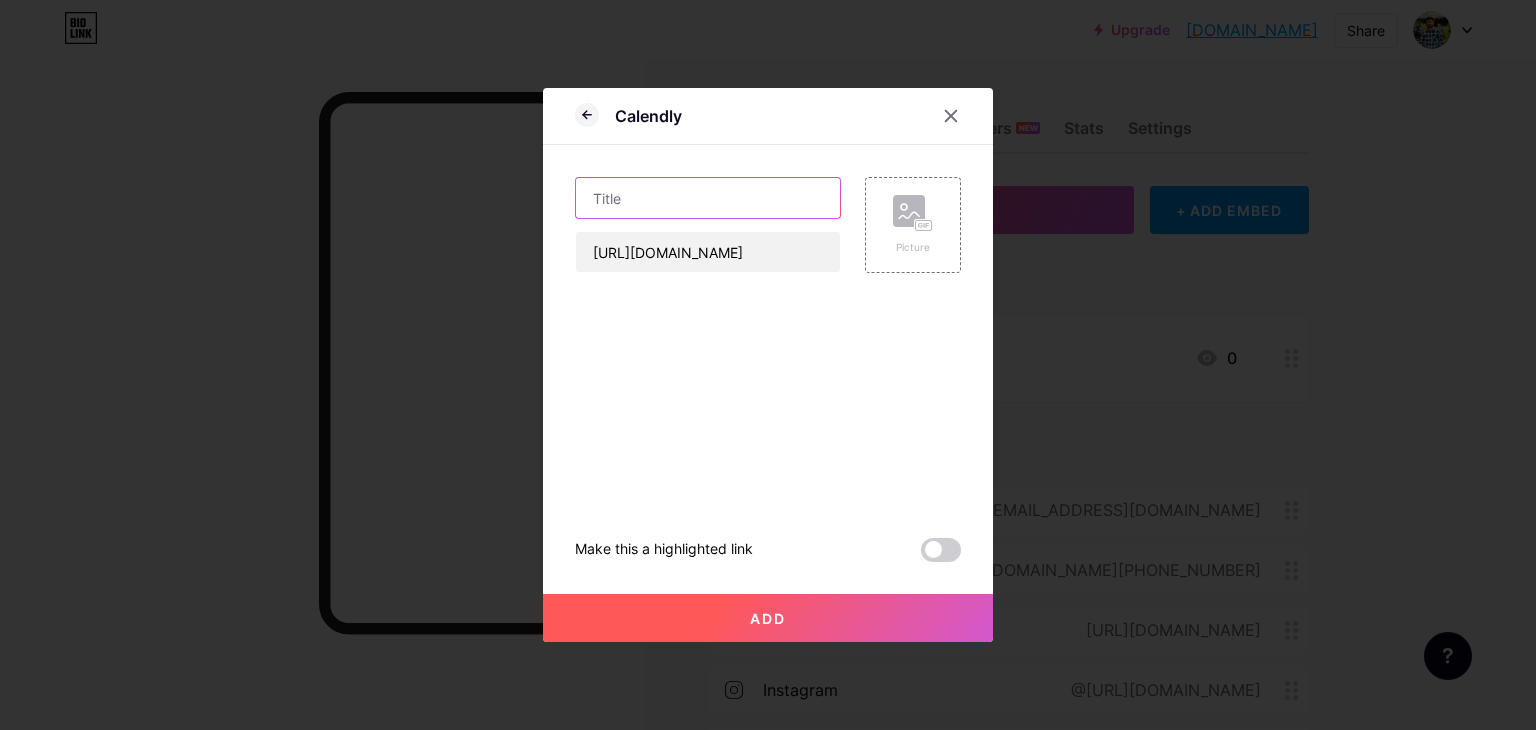 scroll, scrollTop: 0, scrollLeft: 0, axis: both 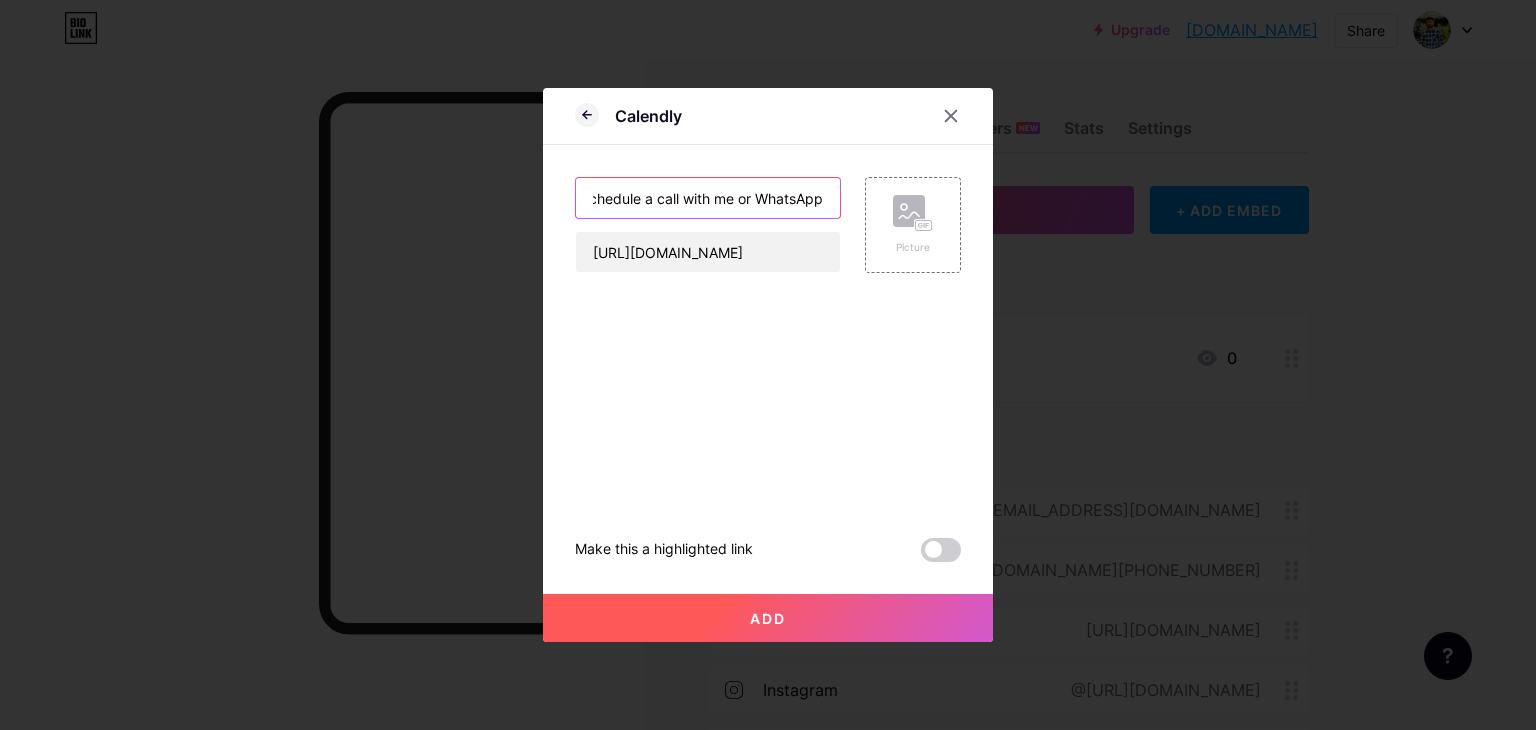 type on "Schedule a call with me or WhatsApp" 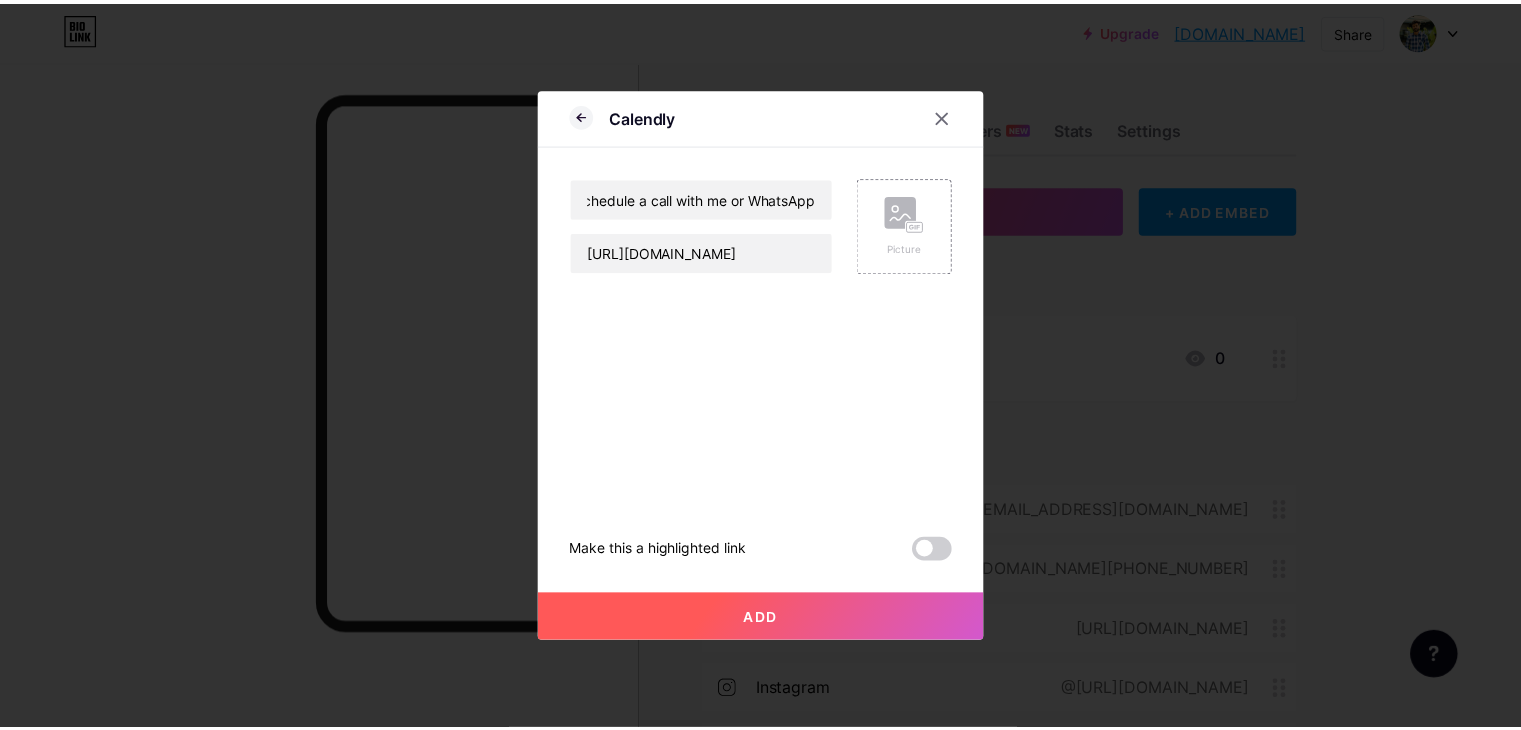 scroll, scrollTop: 0, scrollLeft: 0, axis: both 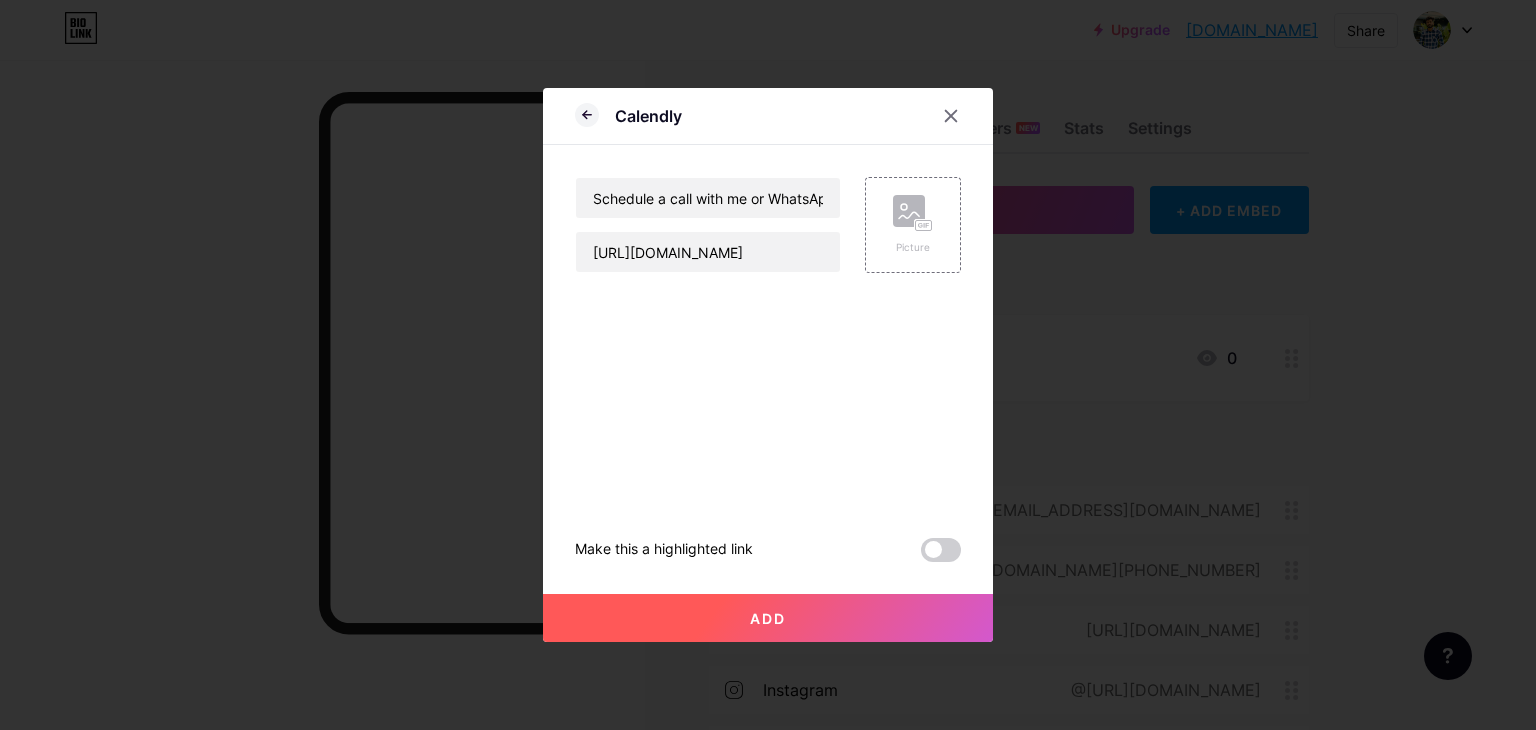 click on "Add" at bounding box center [768, 618] 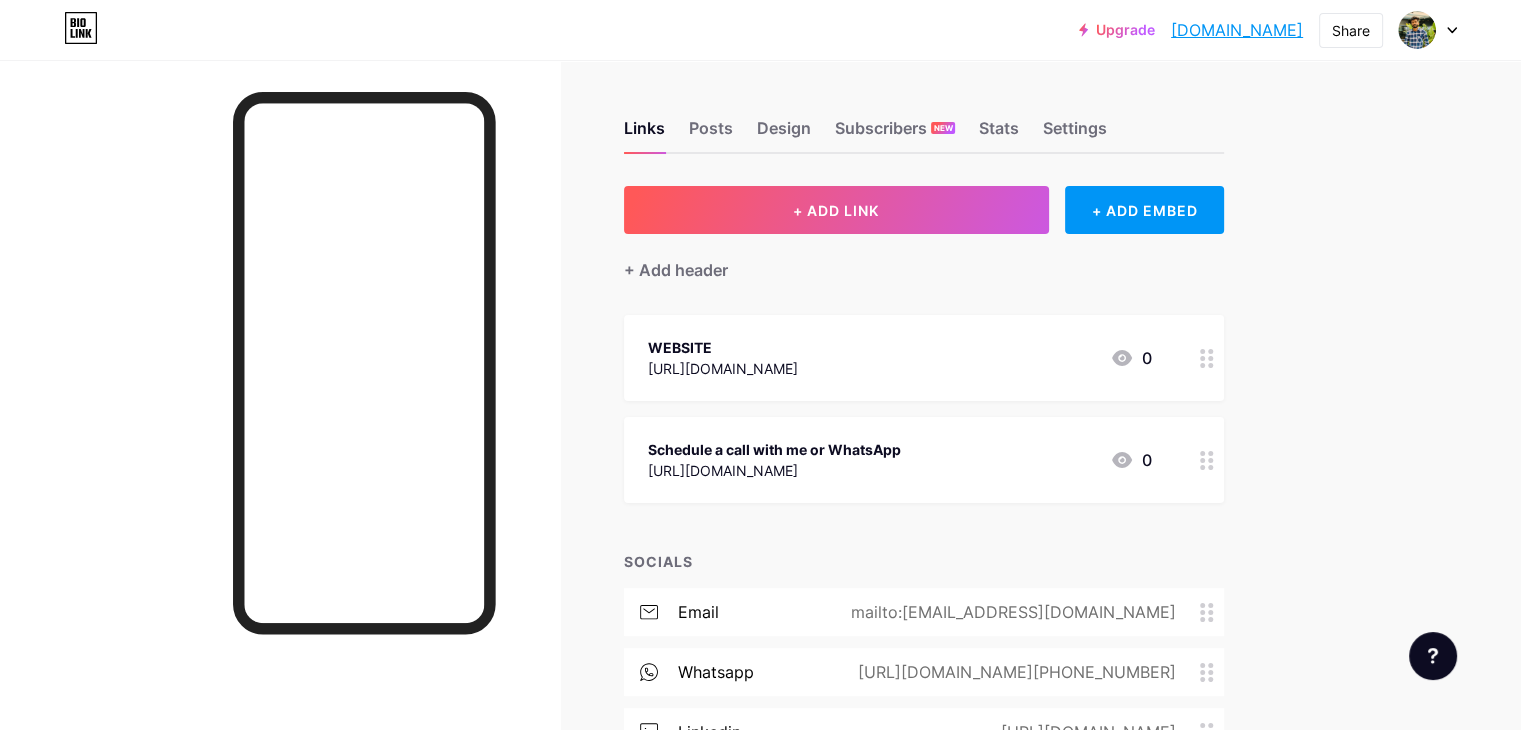 click at bounding box center [1207, 460] 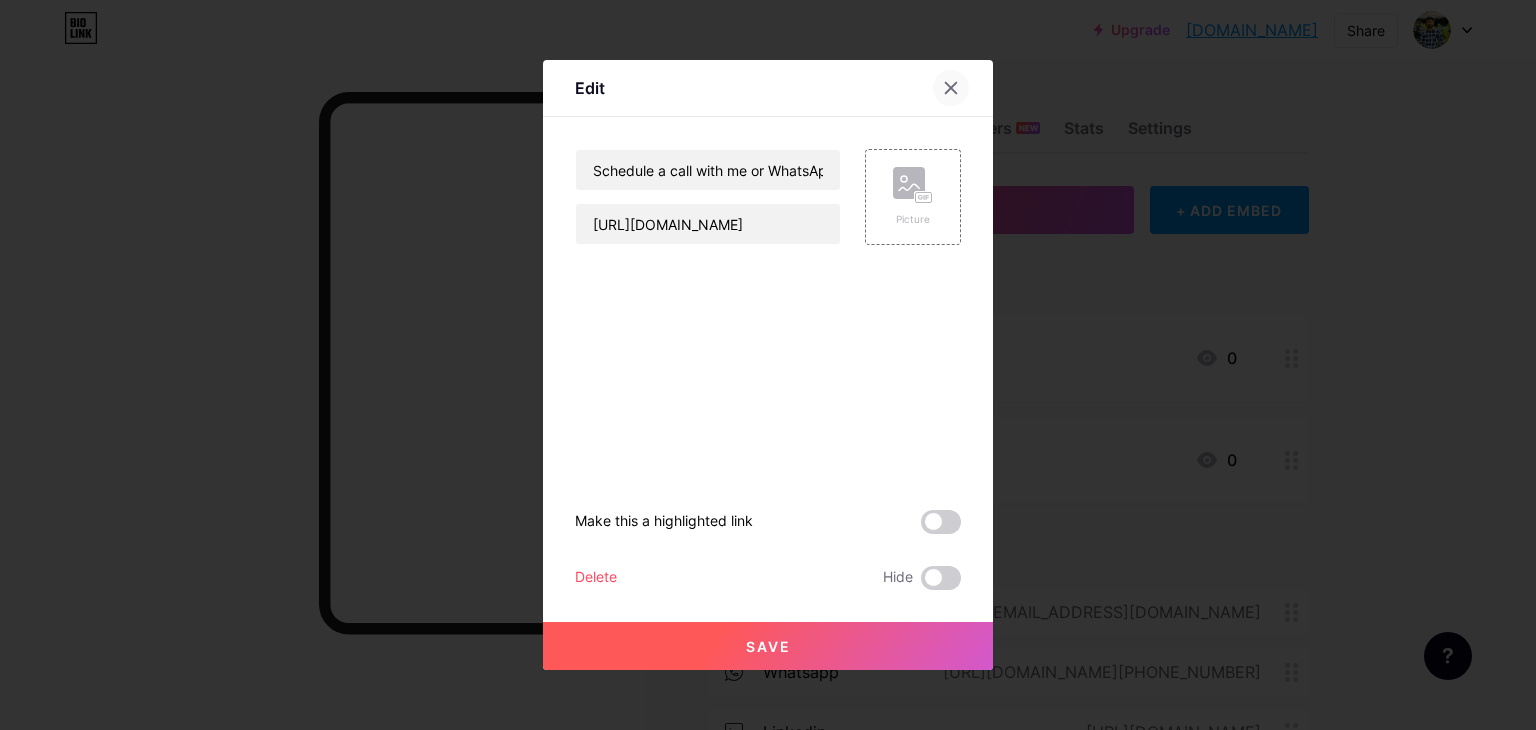 click 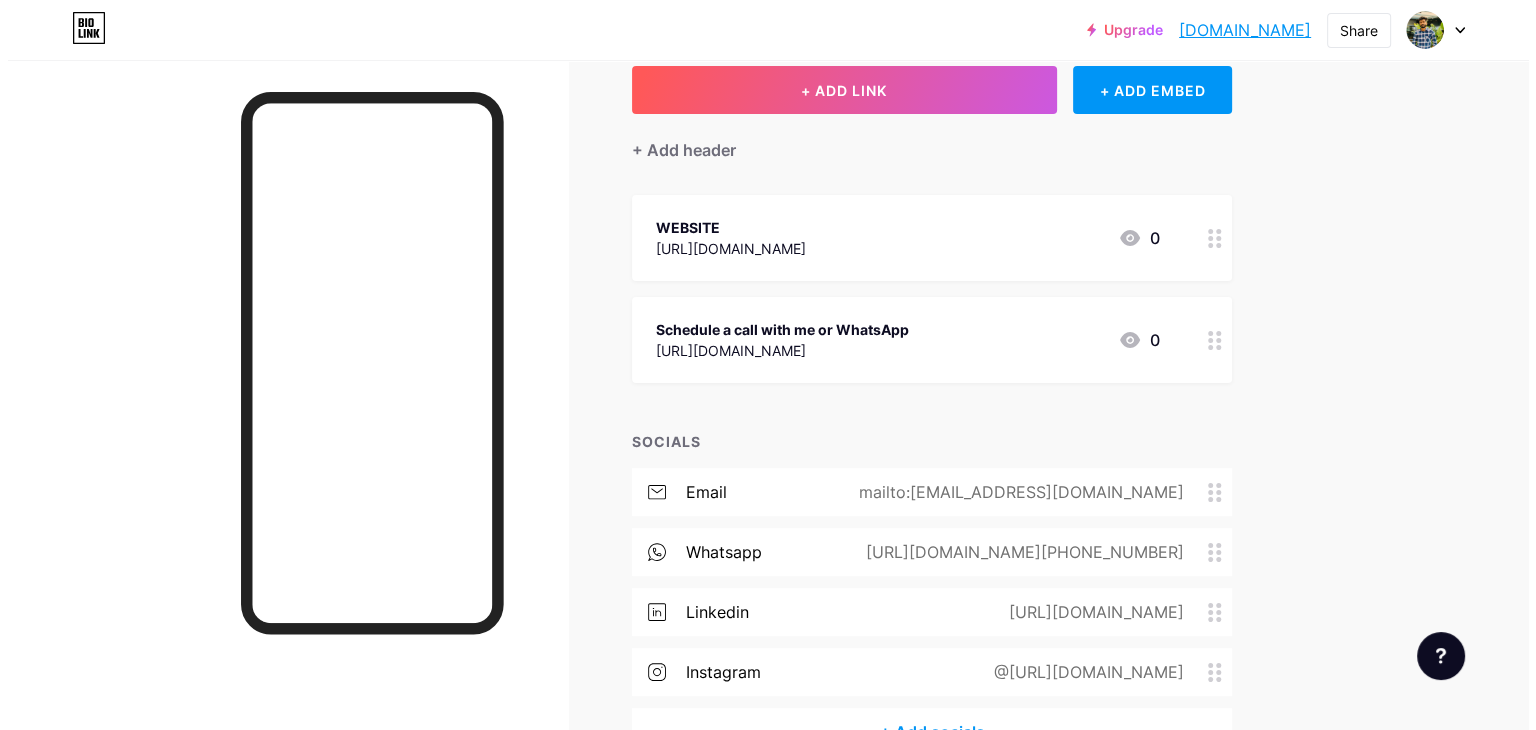 scroll, scrollTop: 0, scrollLeft: 0, axis: both 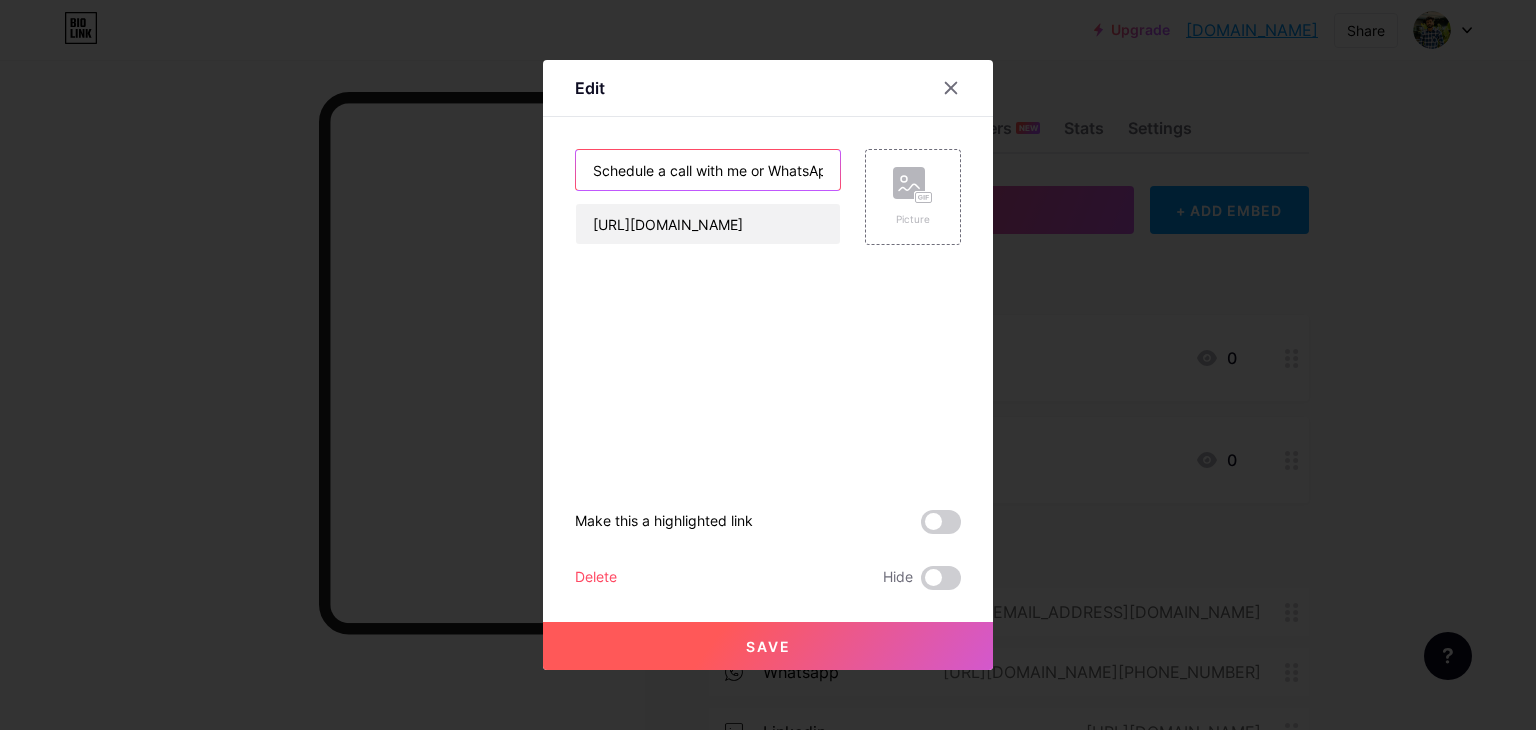 click on "Schedule a call with me or WhatsApp" at bounding box center [708, 170] 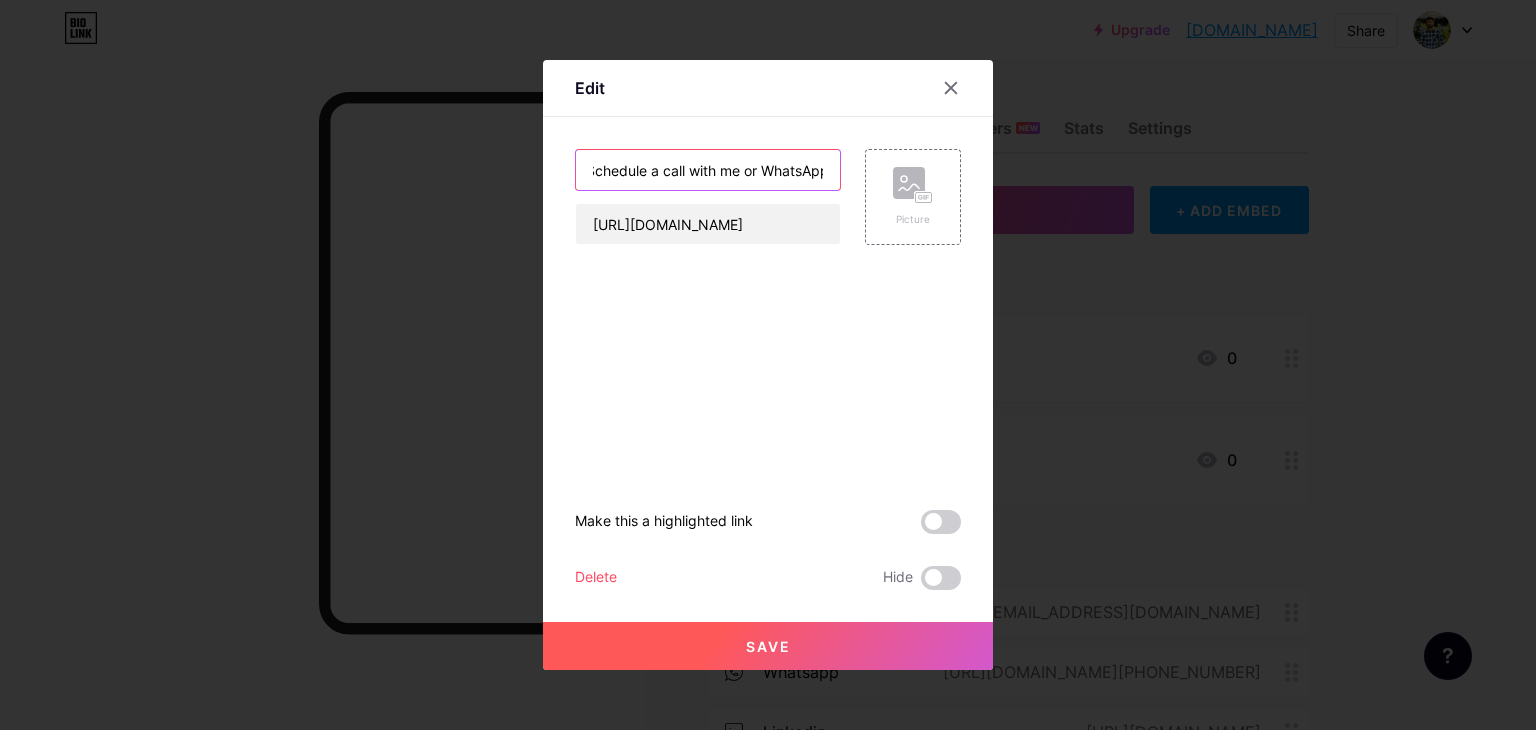 scroll, scrollTop: 0, scrollLeft: 14, axis: horizontal 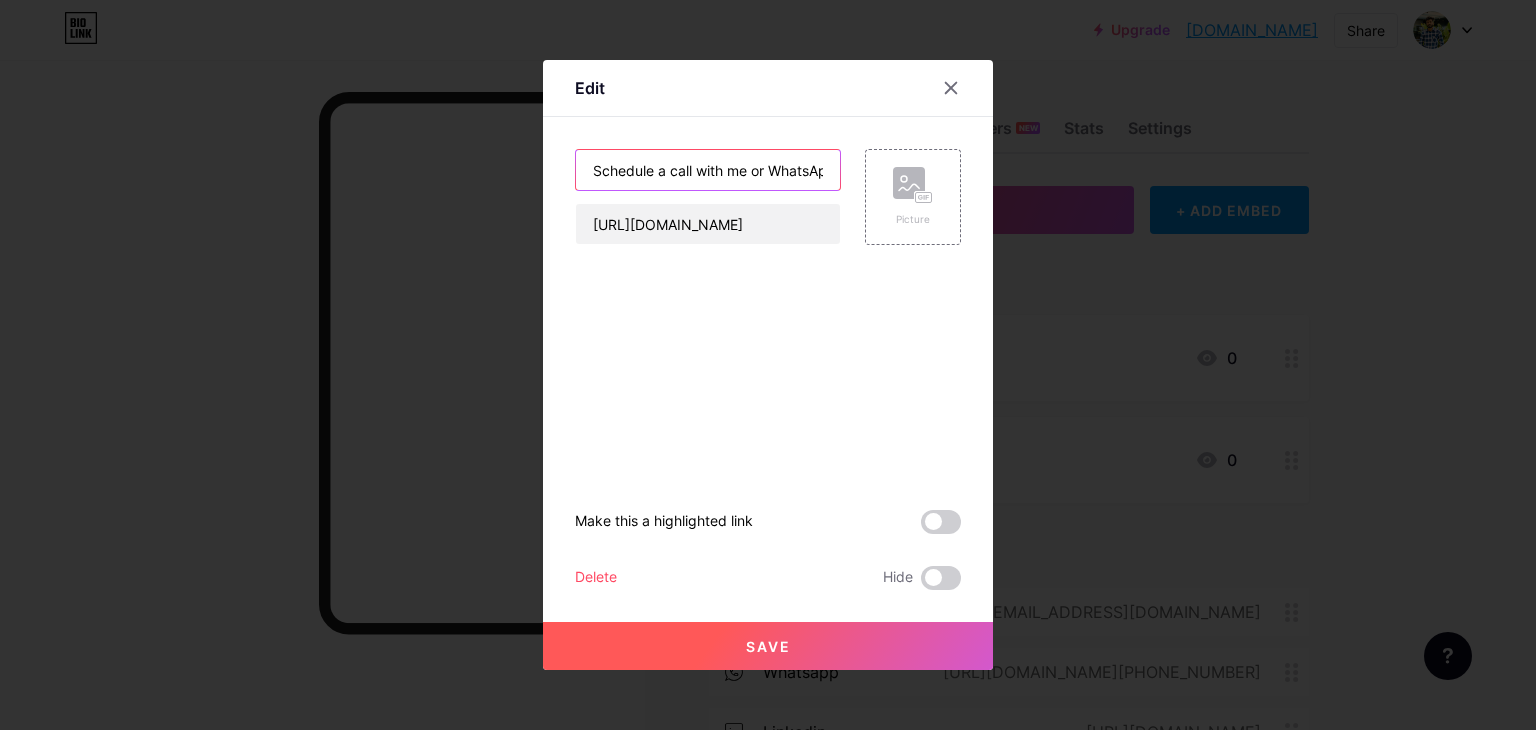 click on "Schedule a call with me or WhatsApp" at bounding box center (708, 170) 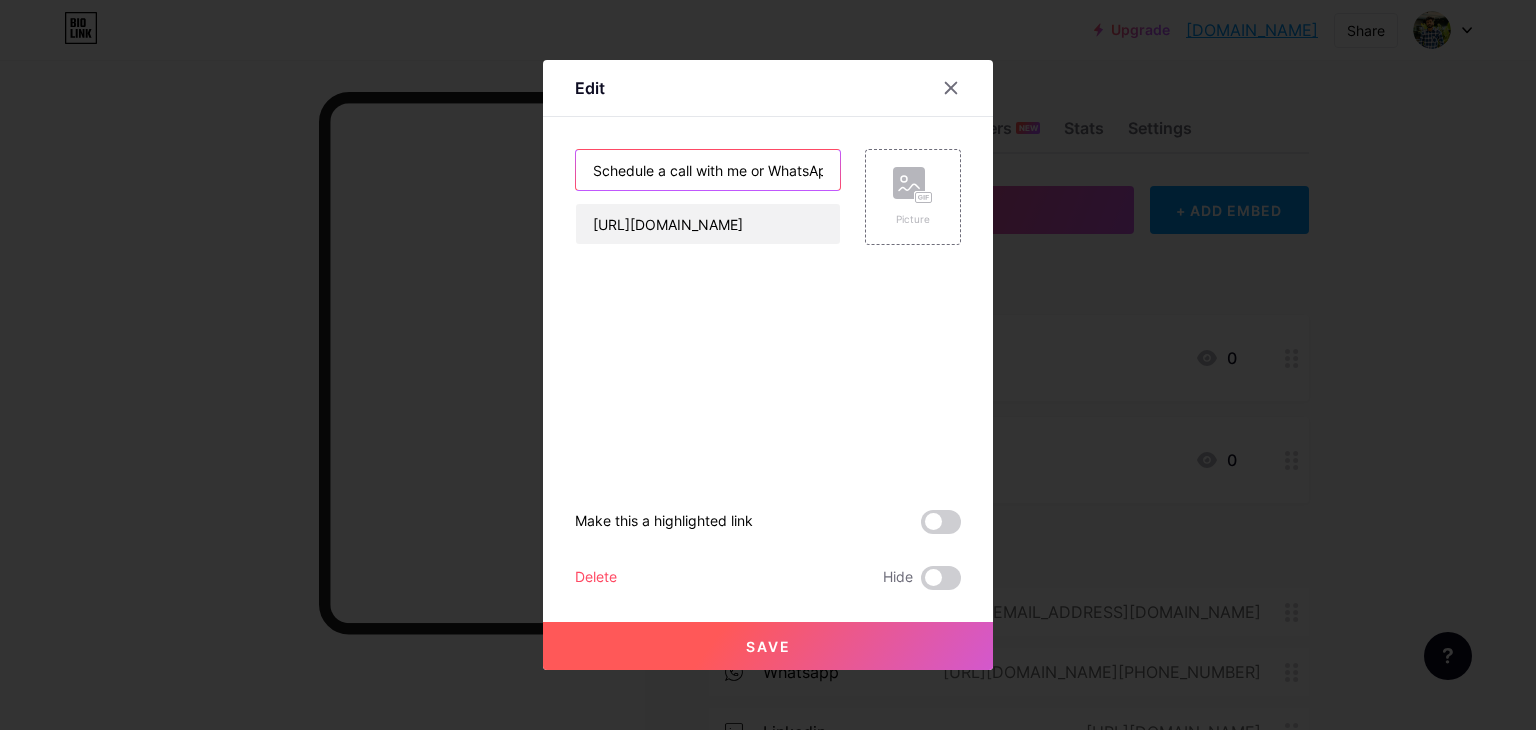 paste on "📱" 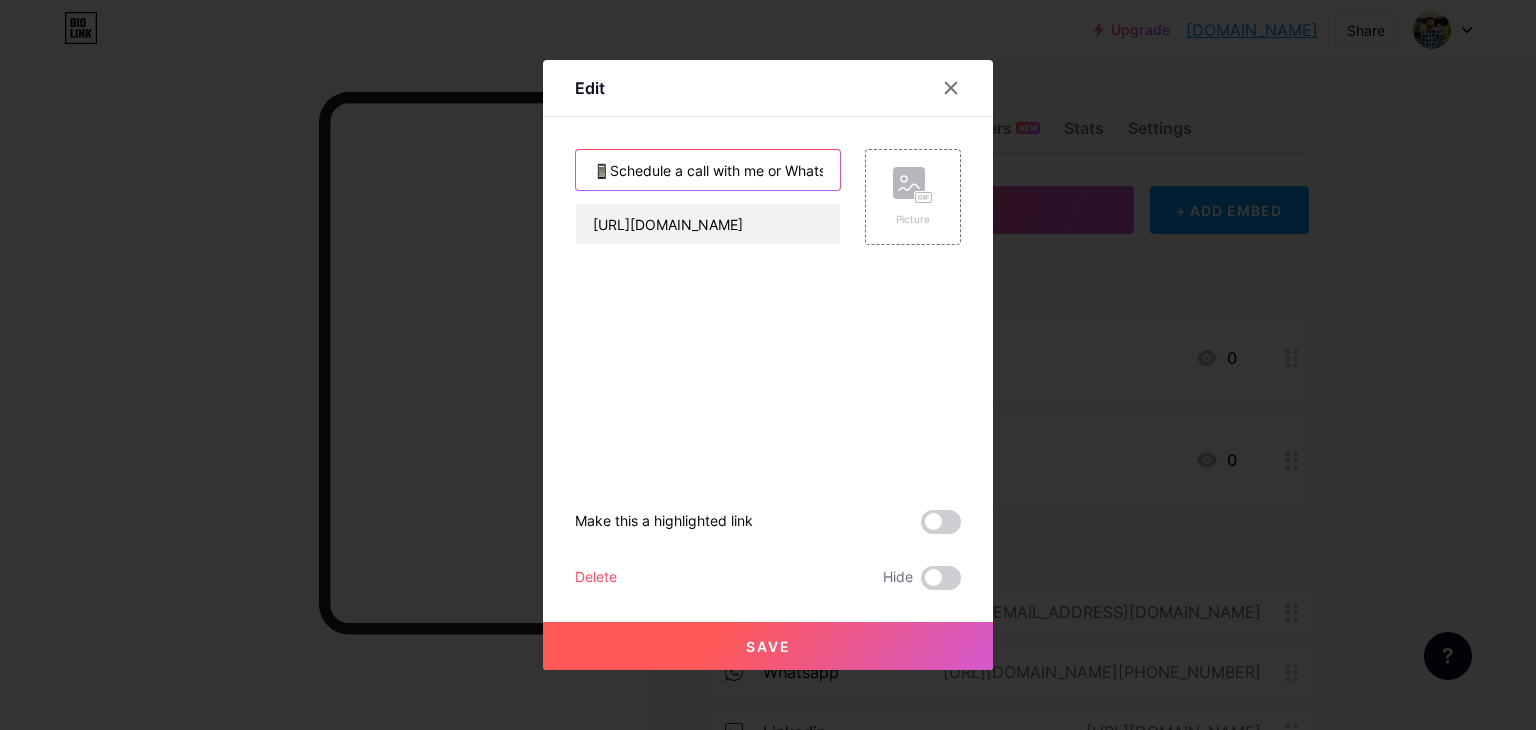 type on "📱Schedule a call with me or WhatsApp" 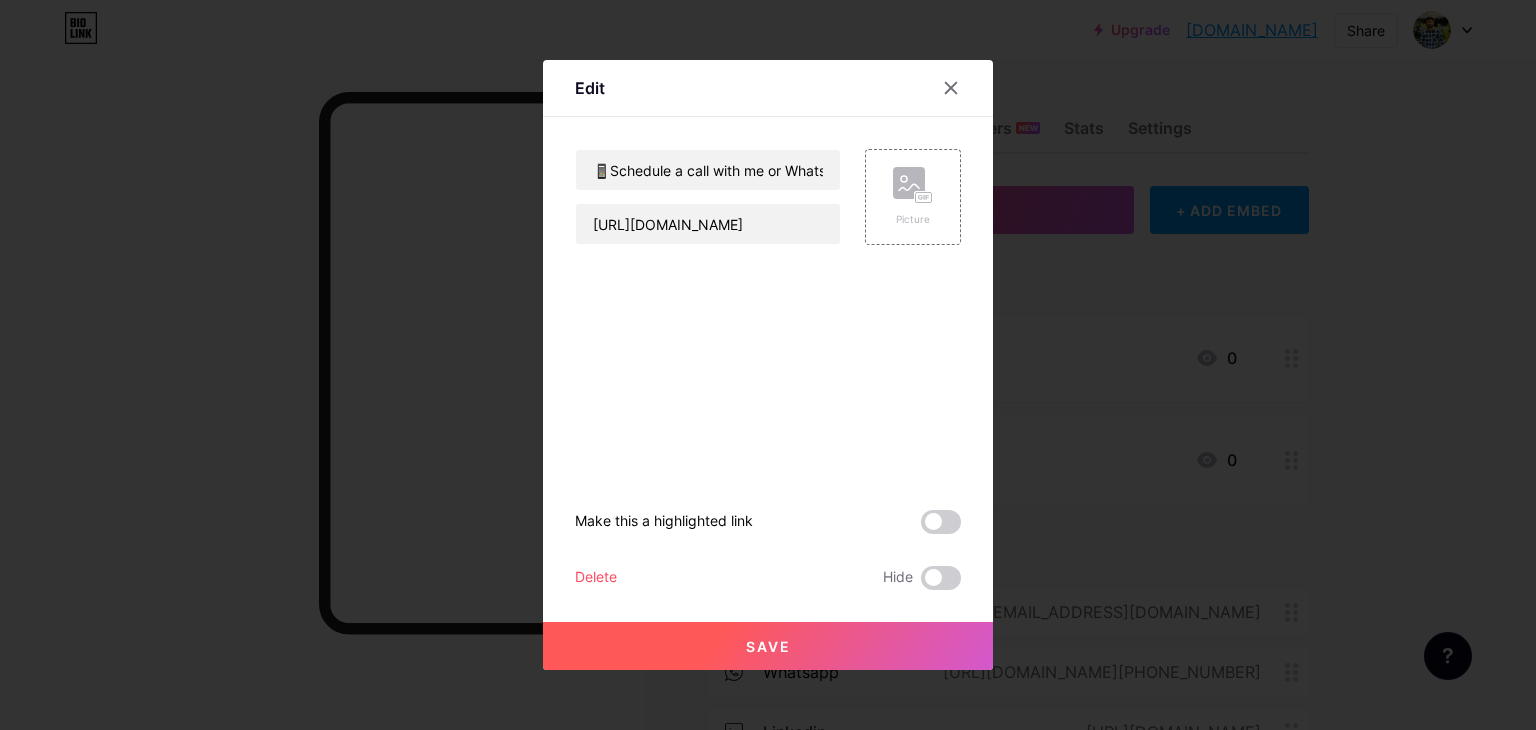 click on "Save" at bounding box center (768, 646) 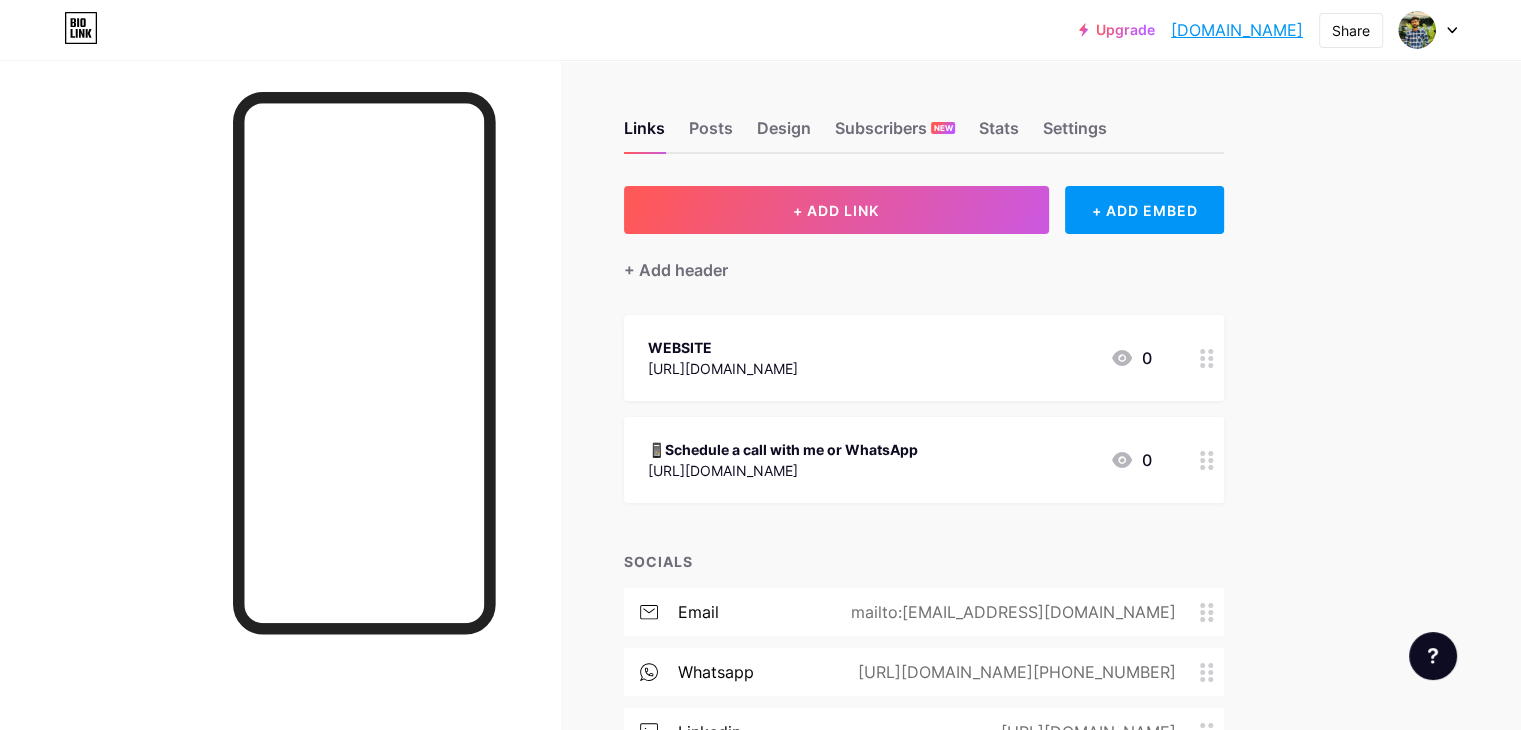 click on "+ ADD EMBED" at bounding box center (1144, 210) 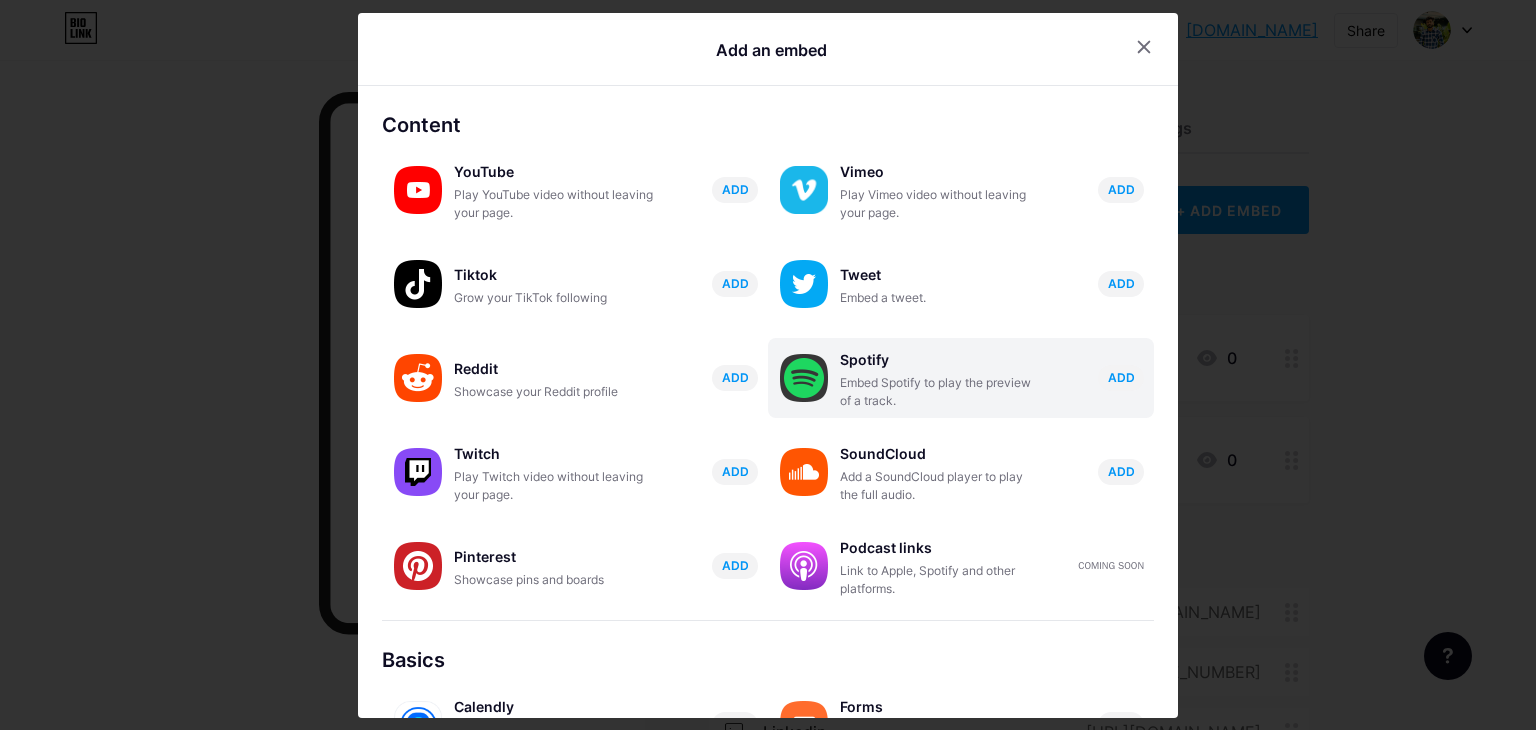 scroll, scrollTop: 313, scrollLeft: 0, axis: vertical 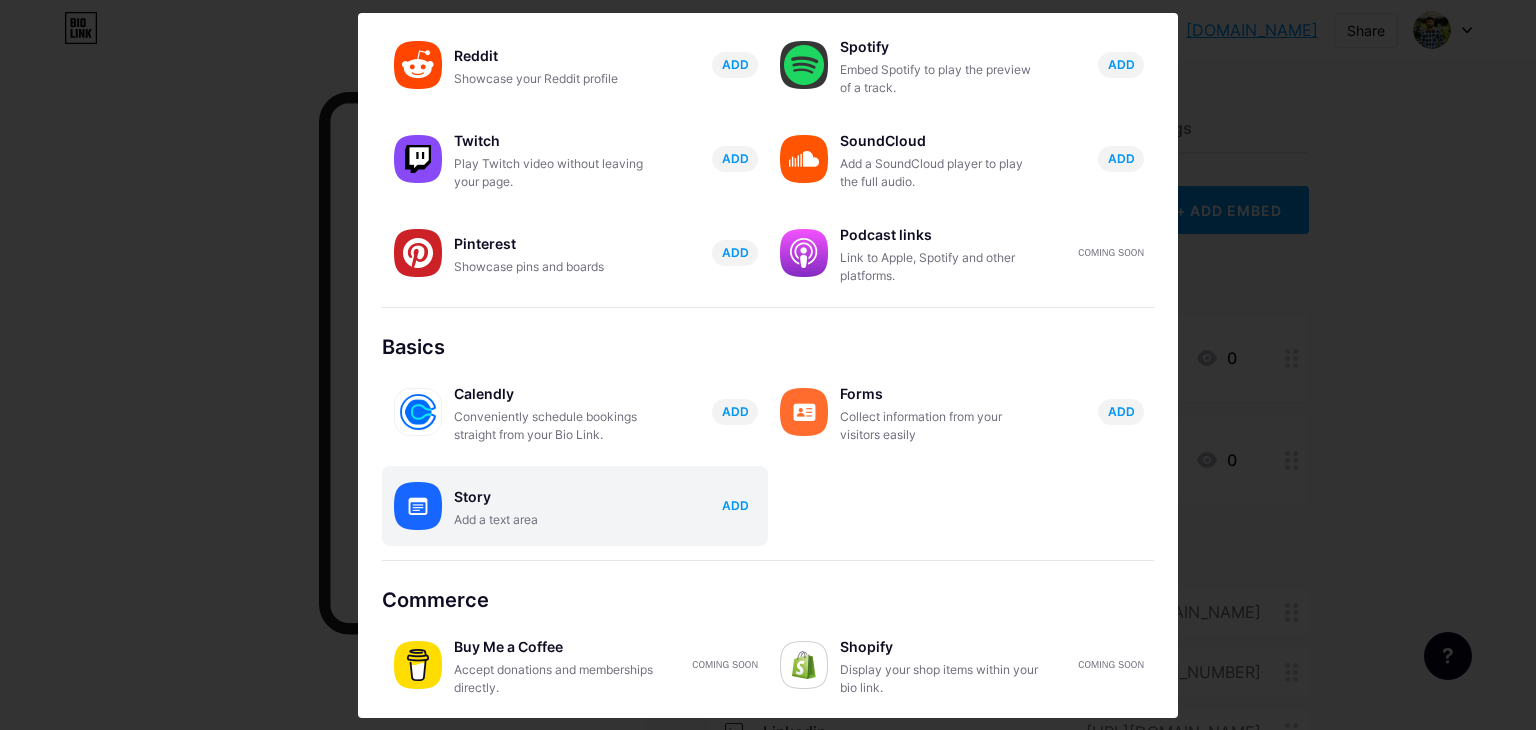 click on "ADD" at bounding box center [735, 505] 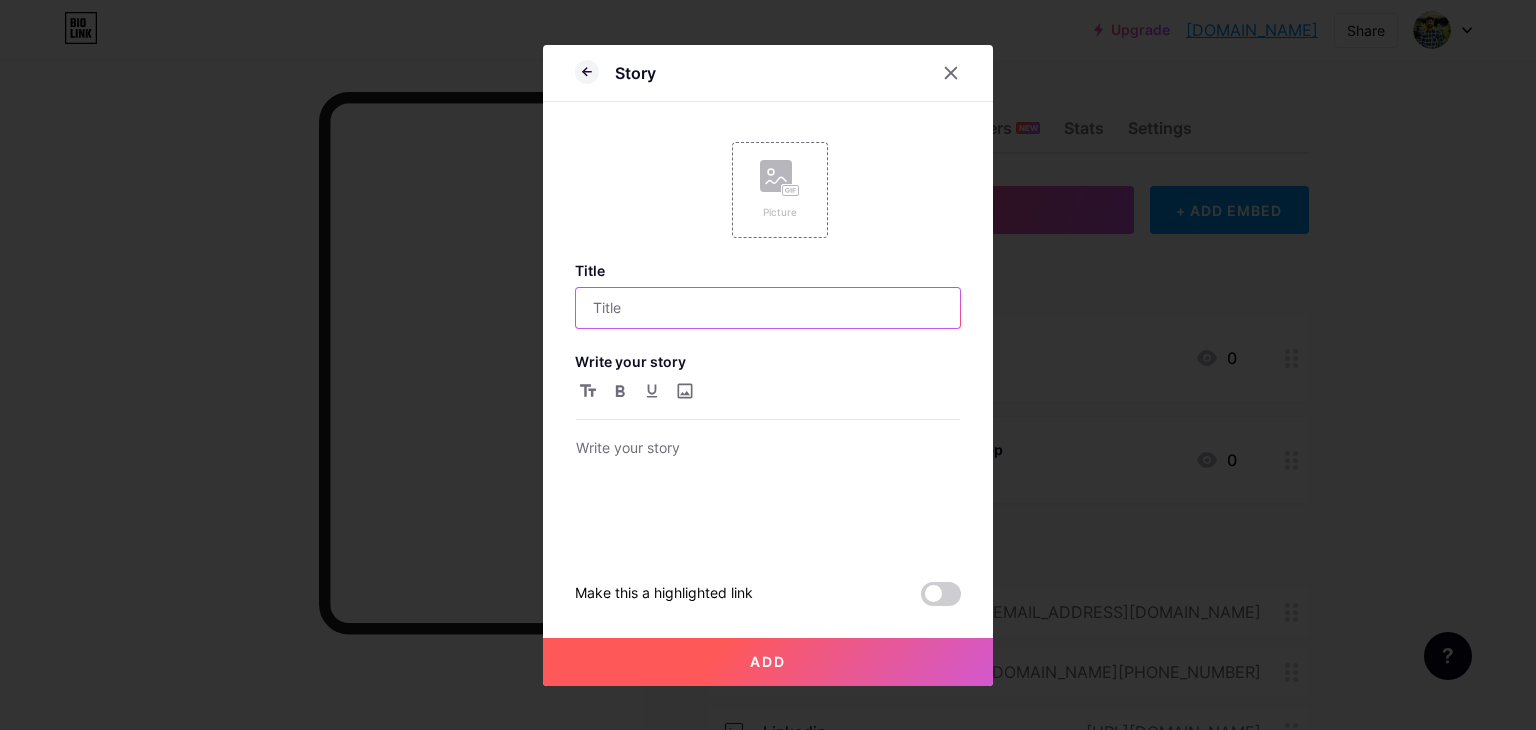 click at bounding box center (768, 308) 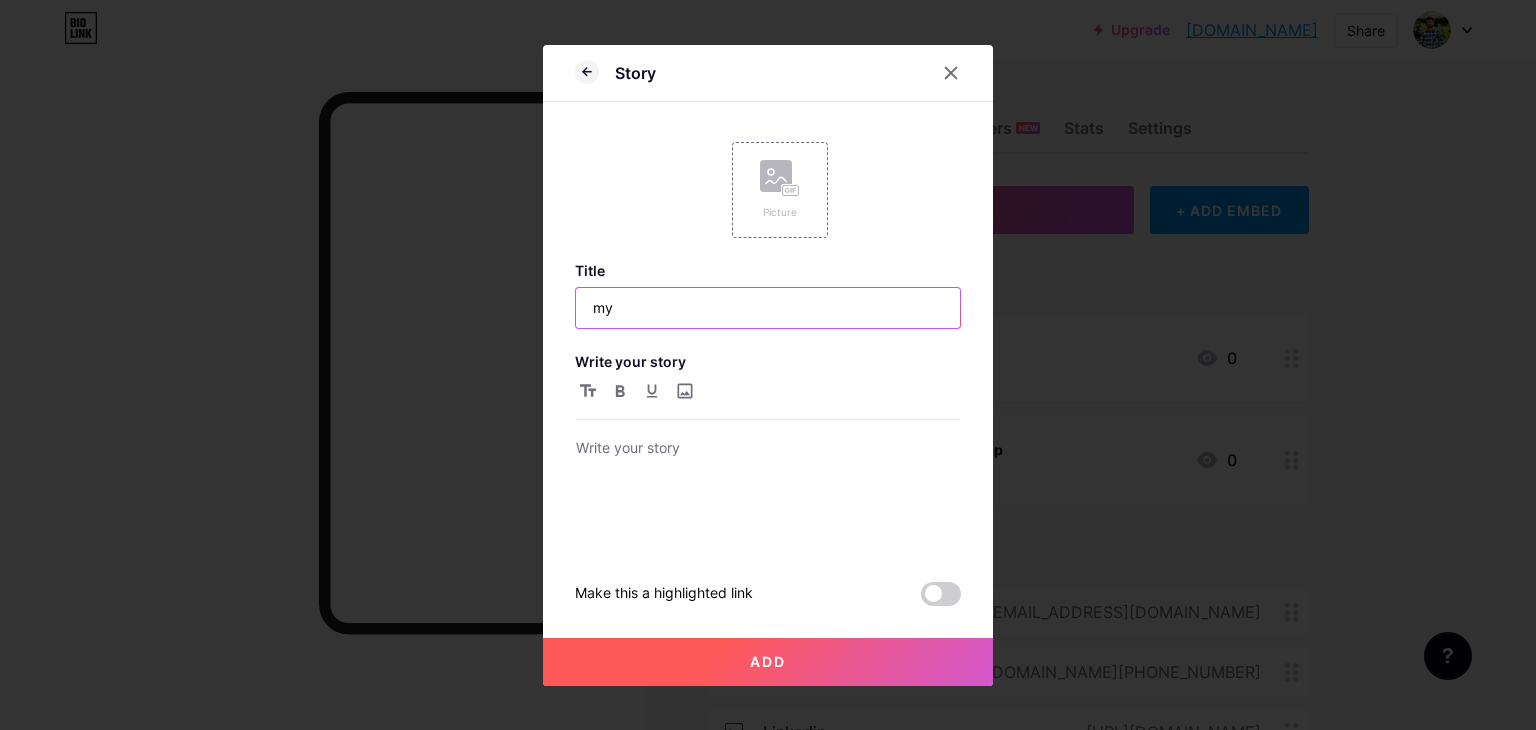 type on "m" 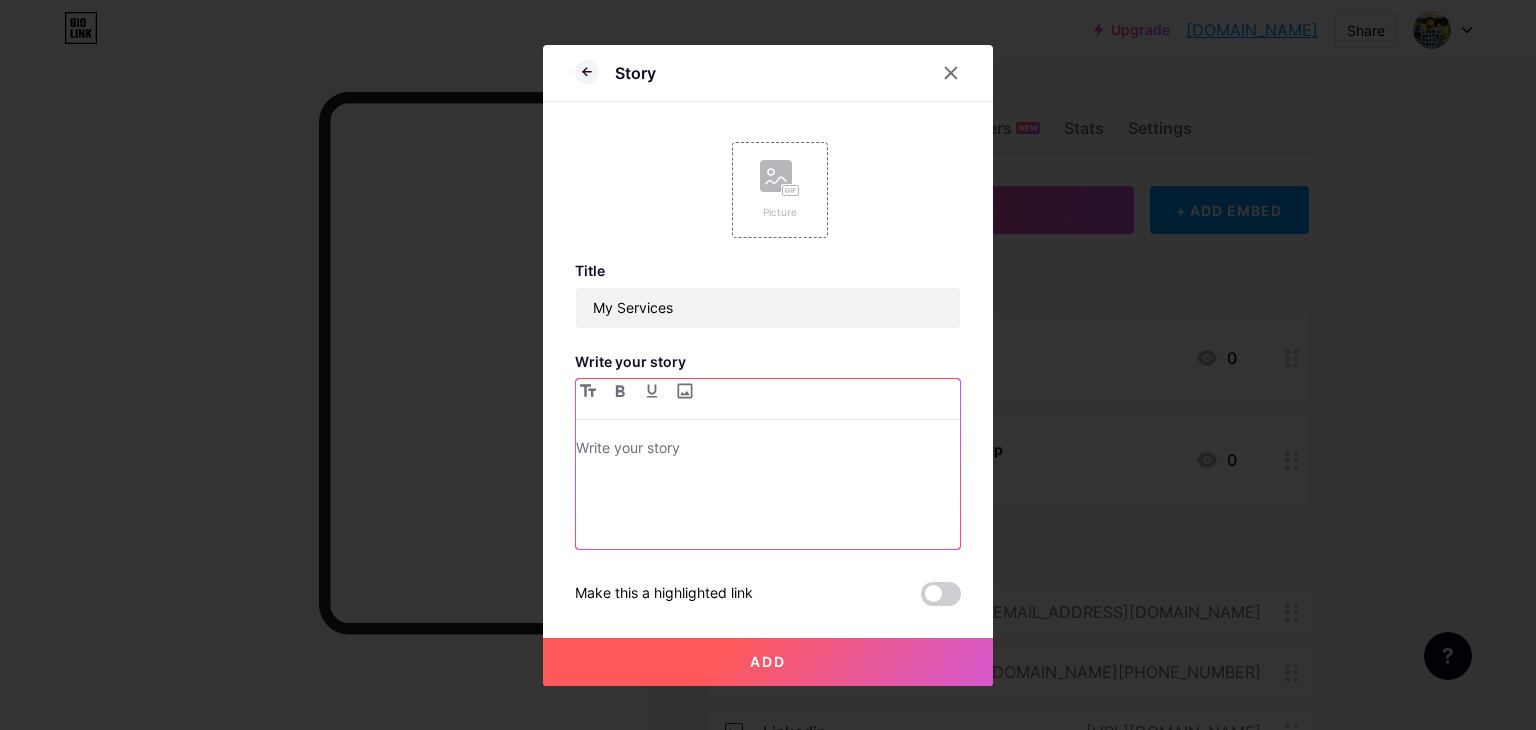 click at bounding box center (768, 450) 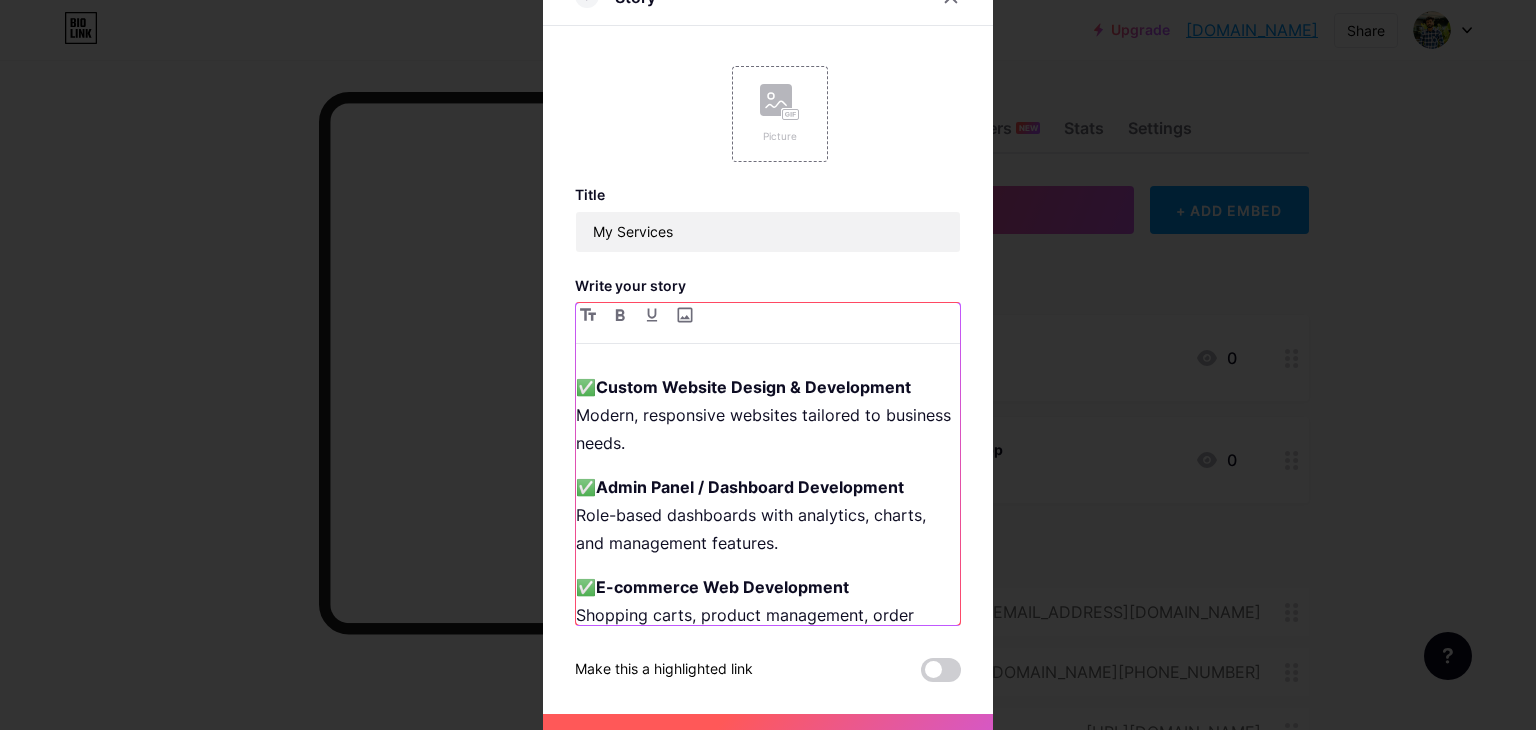 scroll, scrollTop: 0, scrollLeft: 0, axis: both 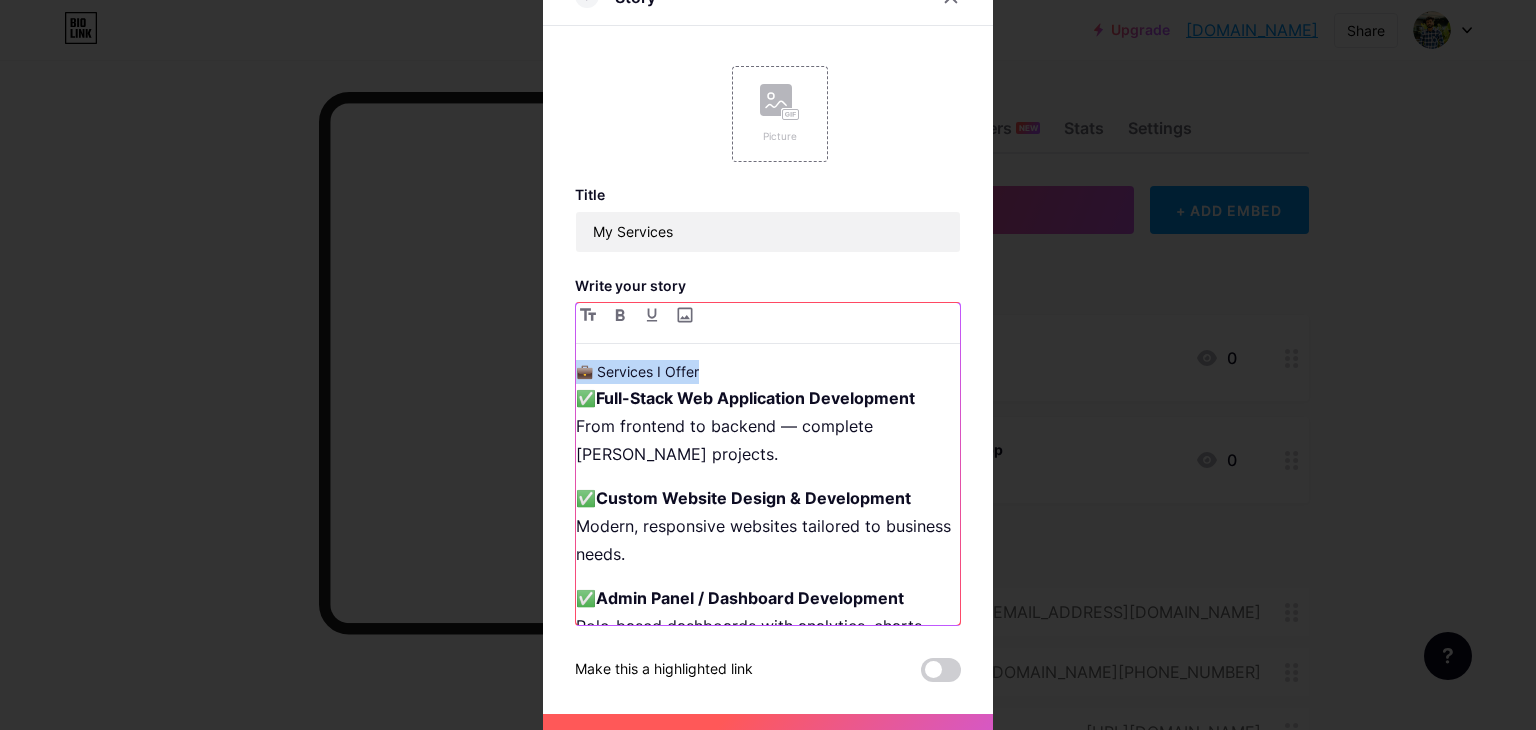 drag, startPoint x: 700, startPoint y: 368, endPoint x: 552, endPoint y: 363, distance: 148.08444 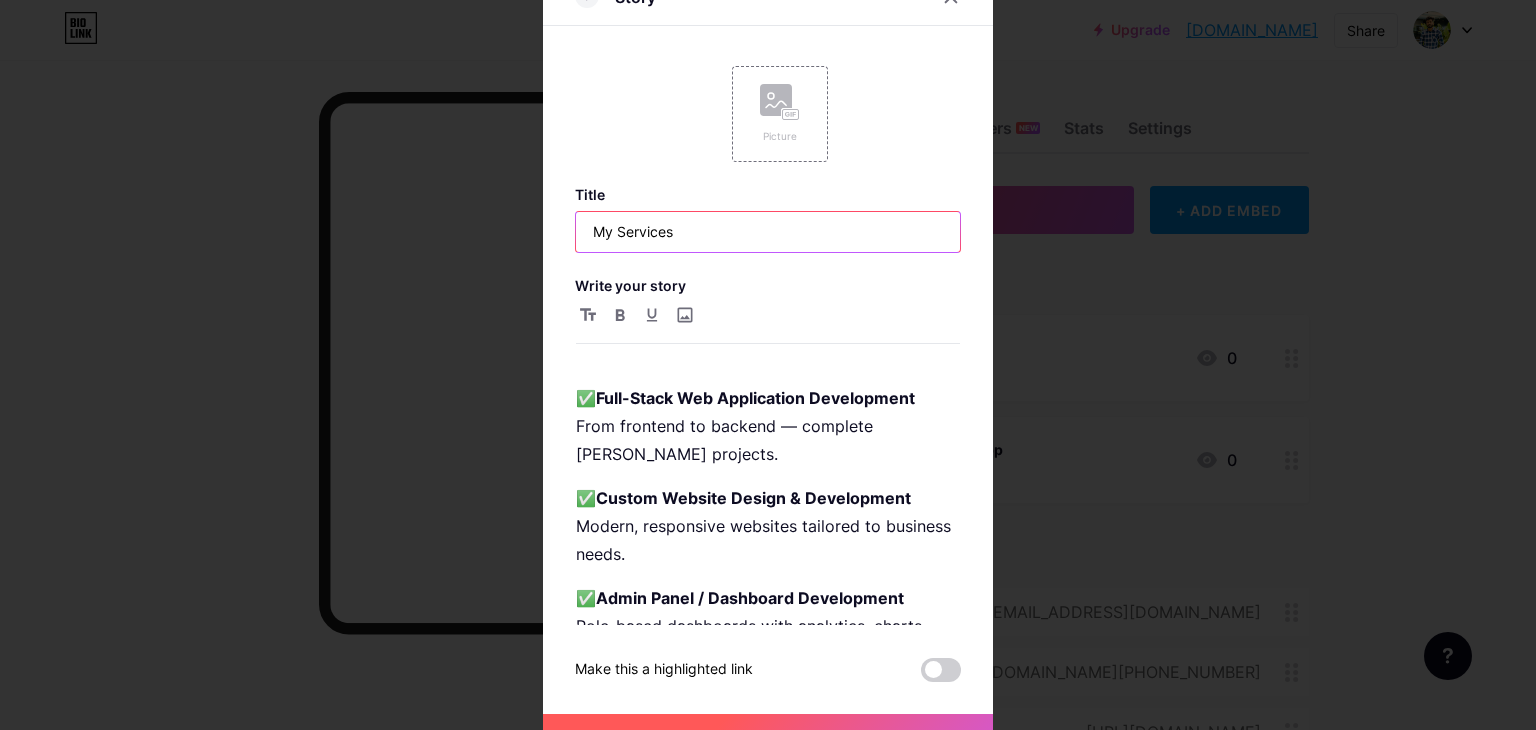 click on "My Services" at bounding box center [768, 232] 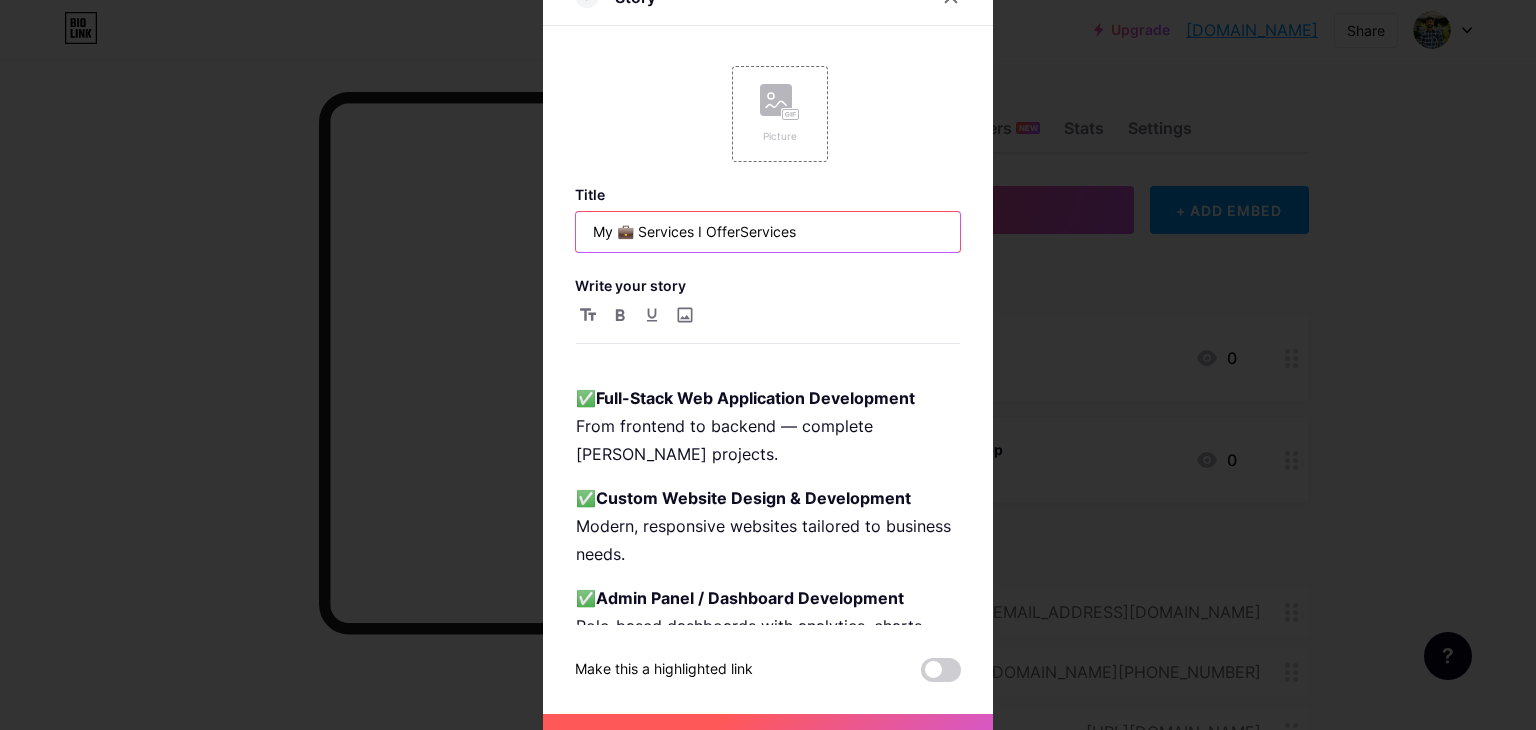 click on "My 💼 Services I OfferServices" at bounding box center (768, 232) 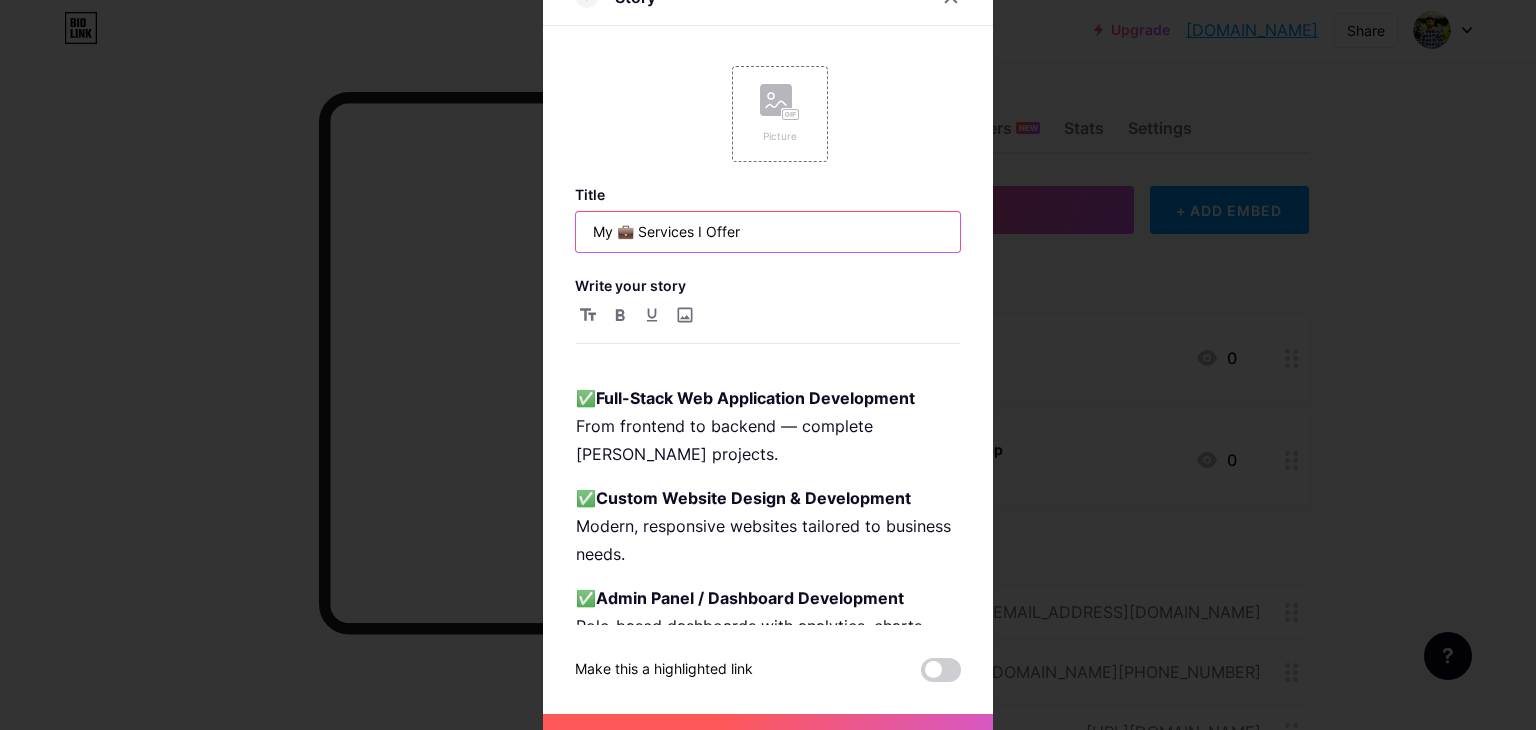 type on "My 💼 Services I Offer" 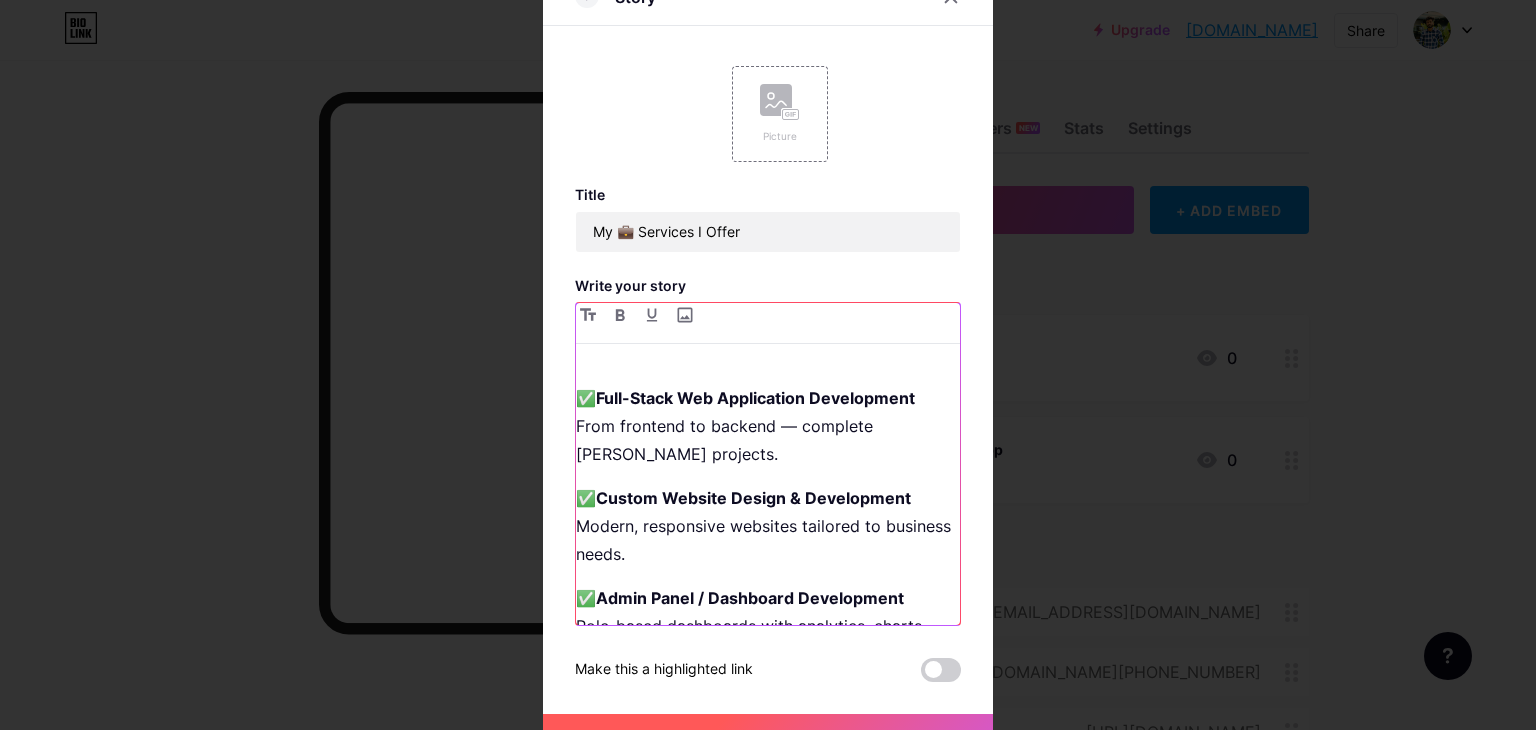 click at bounding box center [768, 372] 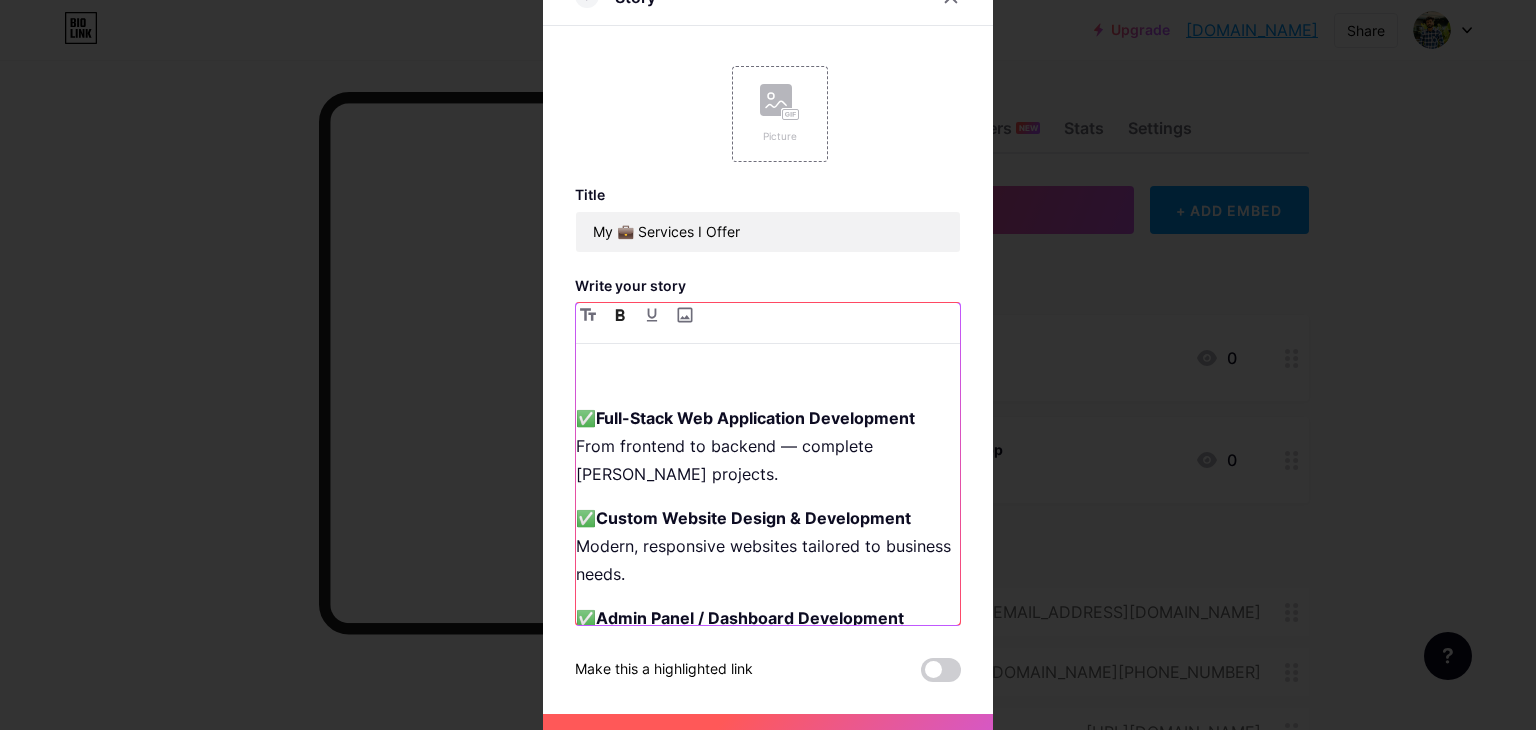 click on "✅  Full-Stack Web Application Development From frontend to backend — complete [PERSON_NAME] projects. ✅  Custom Website Design & Development Modern, responsive websites tailored to business needs. ✅  Admin Panel / Dashboard Development Role-based dashboards with analytics, charts, and management features. ✅  E-commerce Web Development Shopping carts, product management, order tracking, and payment integration. ✅  API Development & Integration Create secure RESTful APIs or integrate third-party services (Stripe, Google, Twilio, etc.). ✅  Authentication & Authorization JWT, OAuth, Google/Facebook login, and role-based access control. ✅  Bug Fixing & Optimization Fix performance issues, broken features, or refactor old codebases. ✅  Responsive UI/UX Design (HTML, CSS, JS) Pixel-perfect, mobile-friendly designs using modern front-end practices. ✅  Database Design & Management Schema planning, relationships, indexing, and optimization with MongoDB. ✅  Hosting & Deployment ✅  ✅" at bounding box center [768, 492] 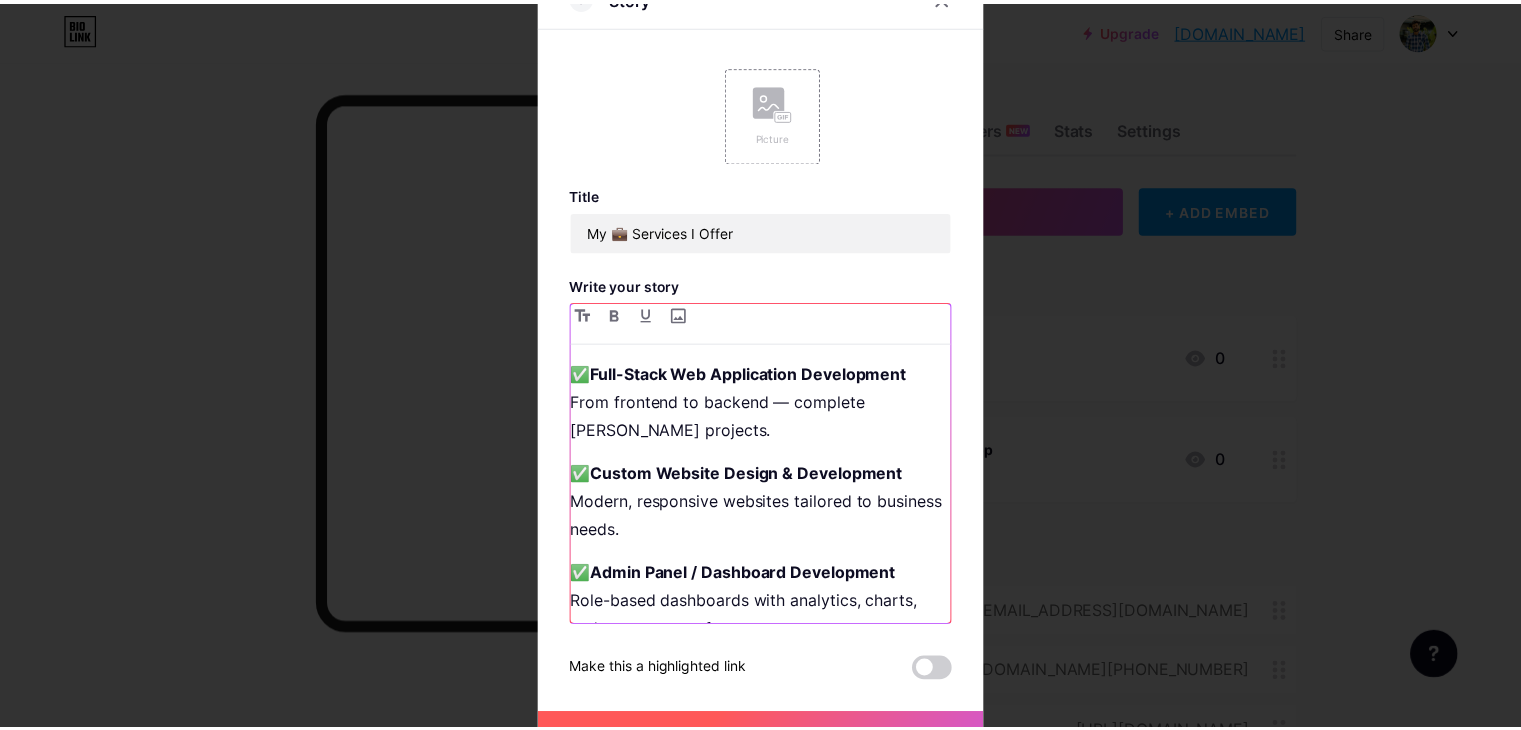 scroll, scrollTop: 935, scrollLeft: 0, axis: vertical 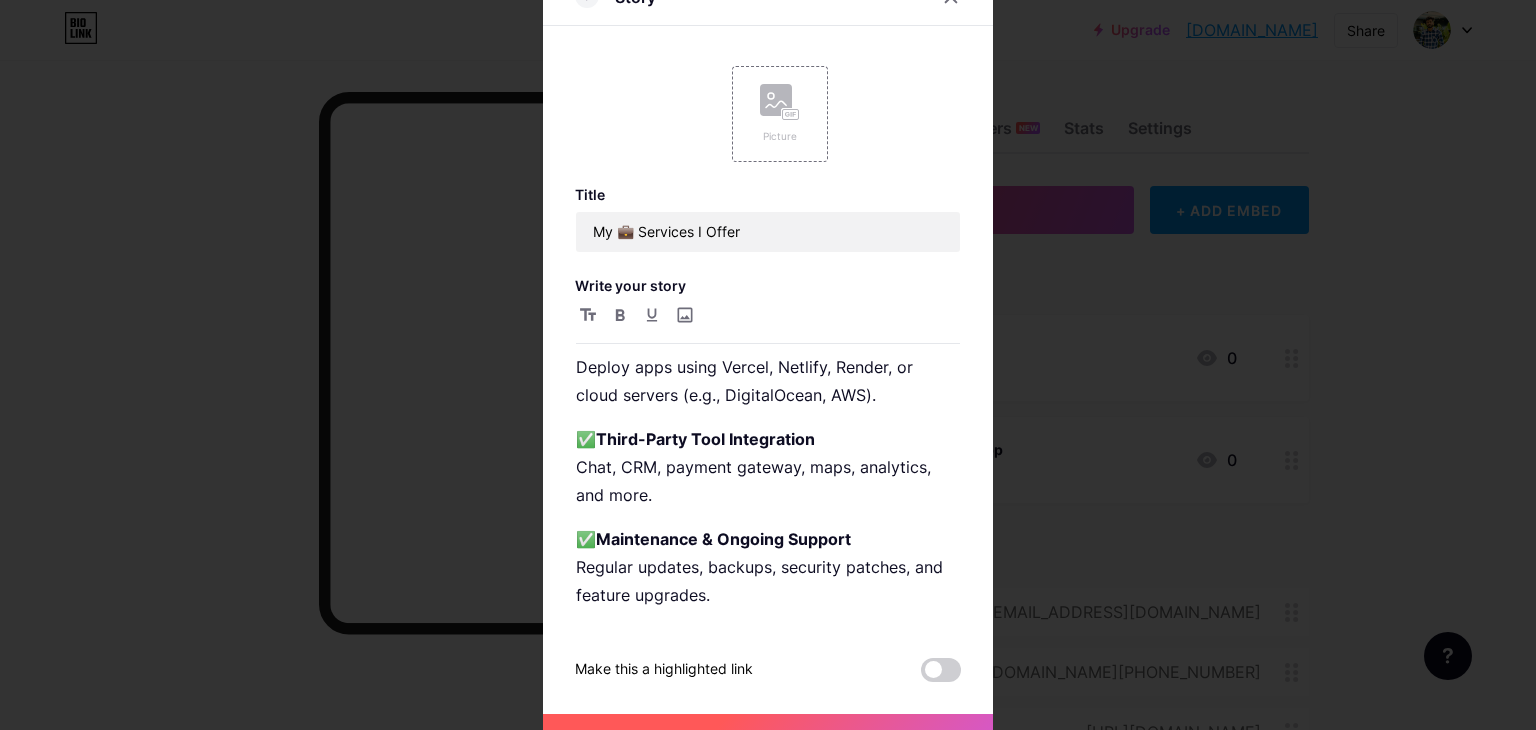 click on "Add" at bounding box center [768, 738] 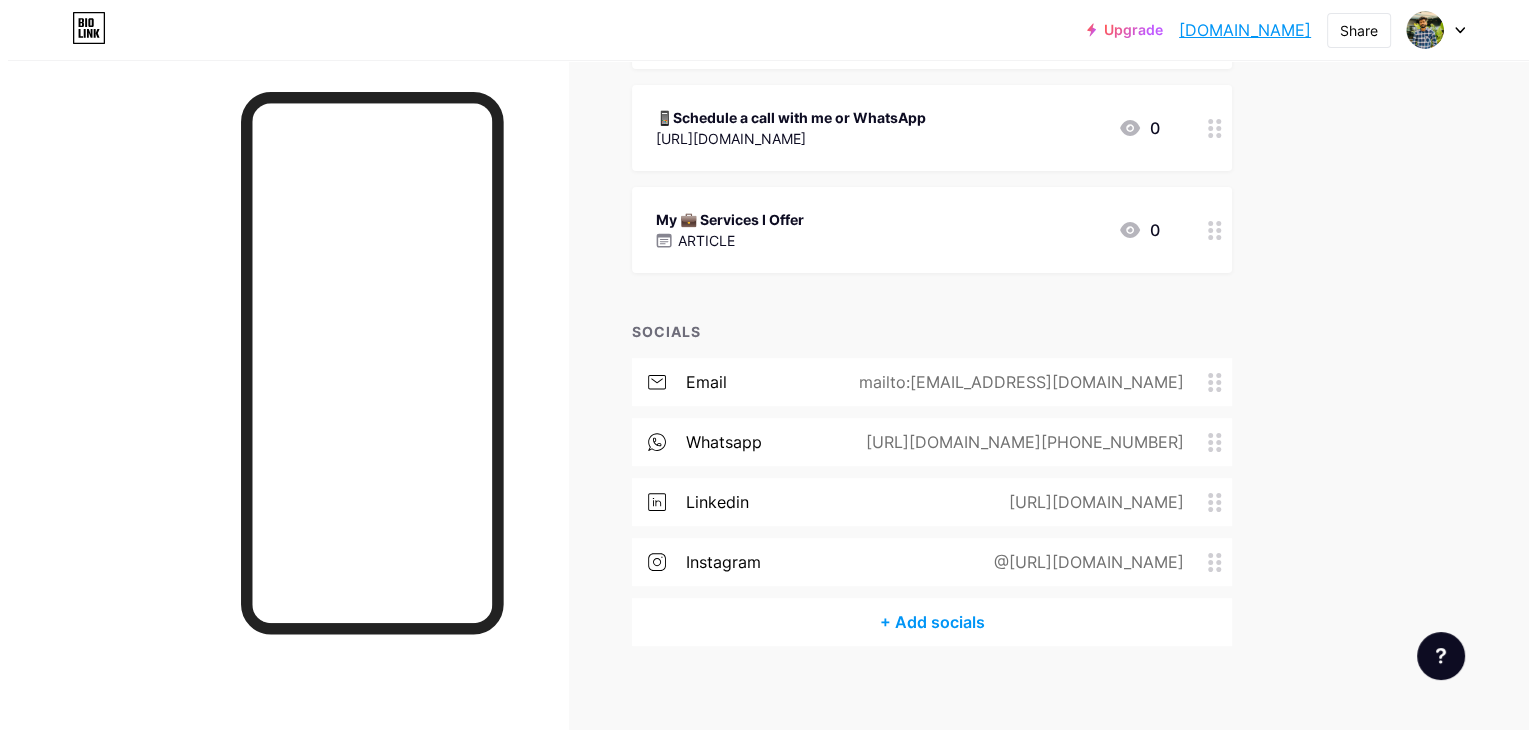 scroll, scrollTop: 347, scrollLeft: 0, axis: vertical 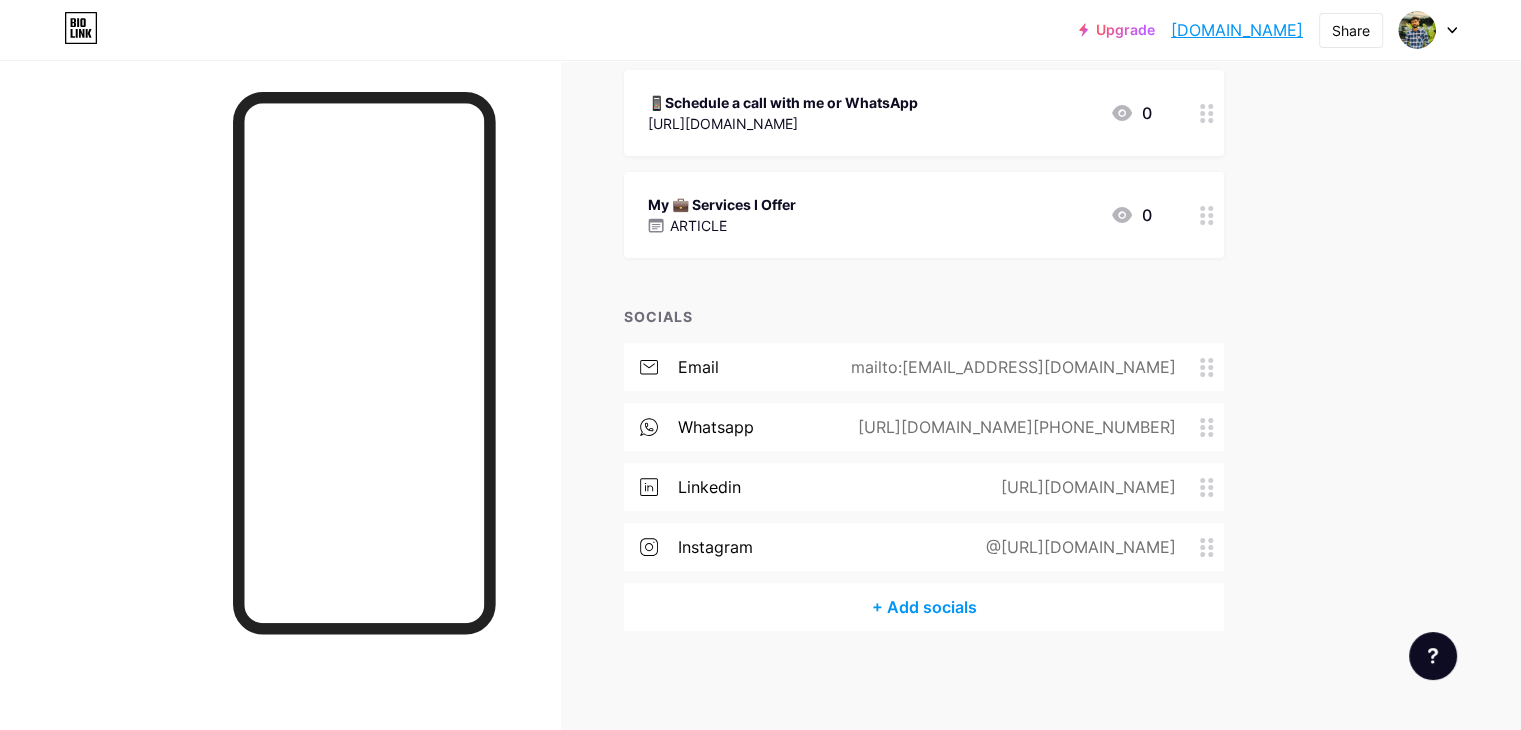 click at bounding box center [1207, 215] 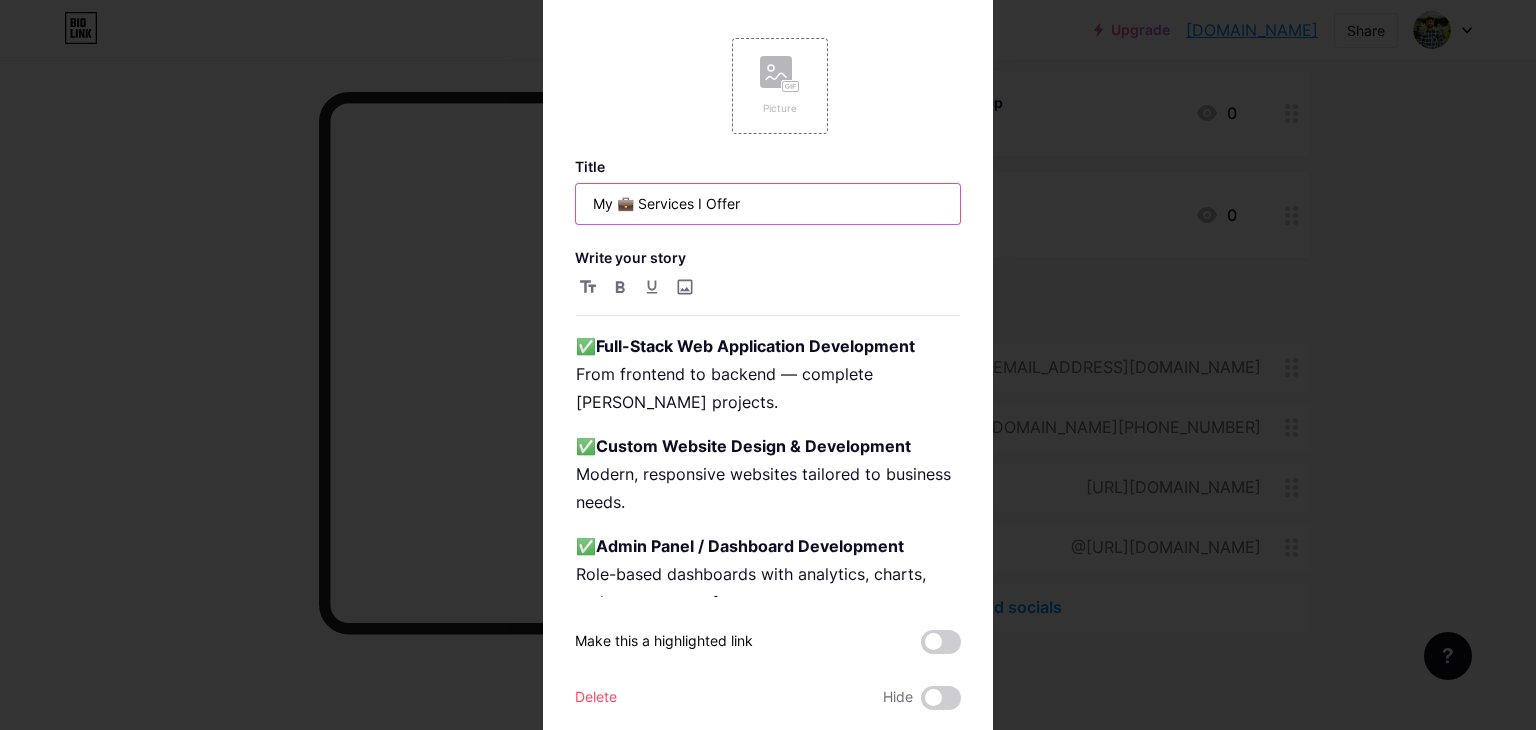 drag, startPoint x: 627, startPoint y: 204, endPoint x: 609, endPoint y: 203, distance: 18.027756 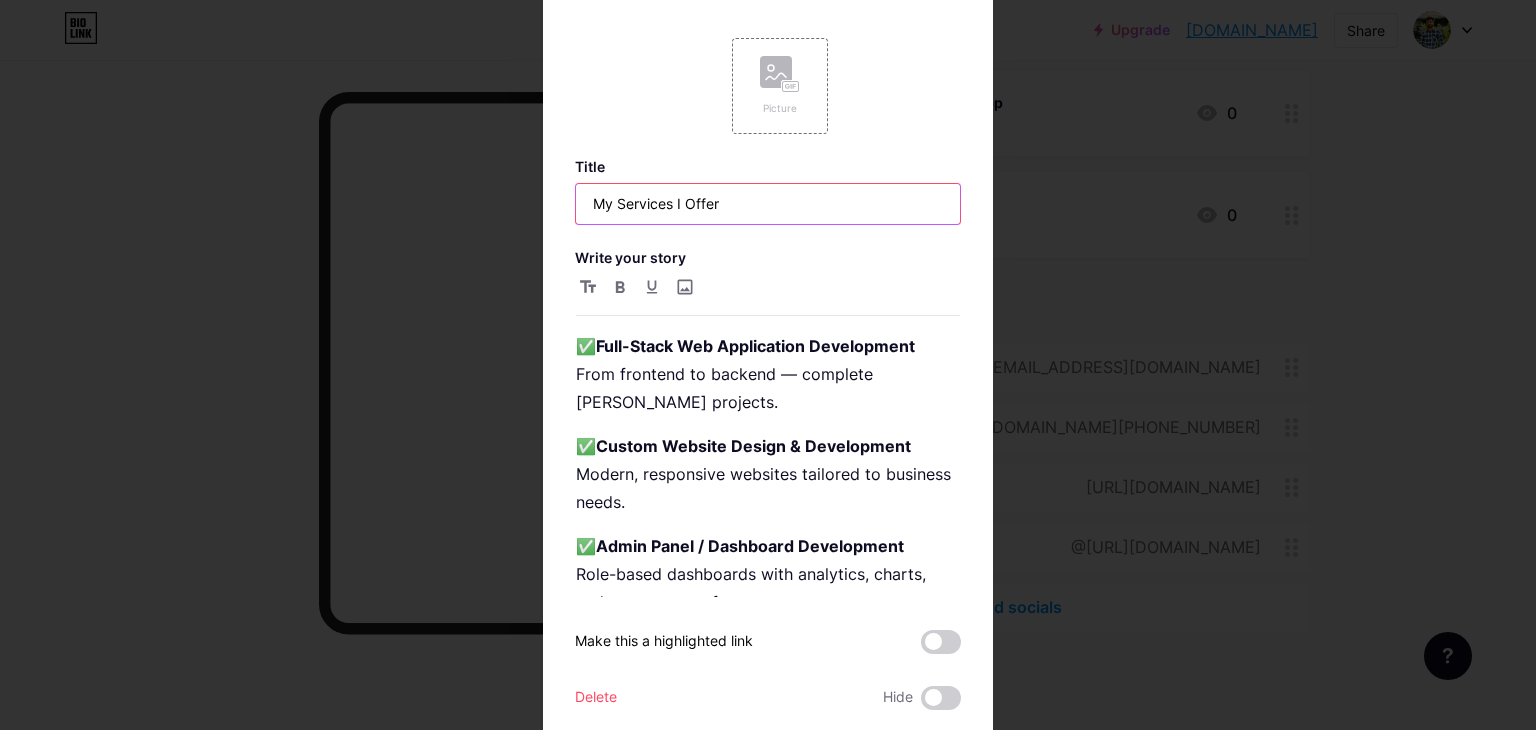 paste on "💼" 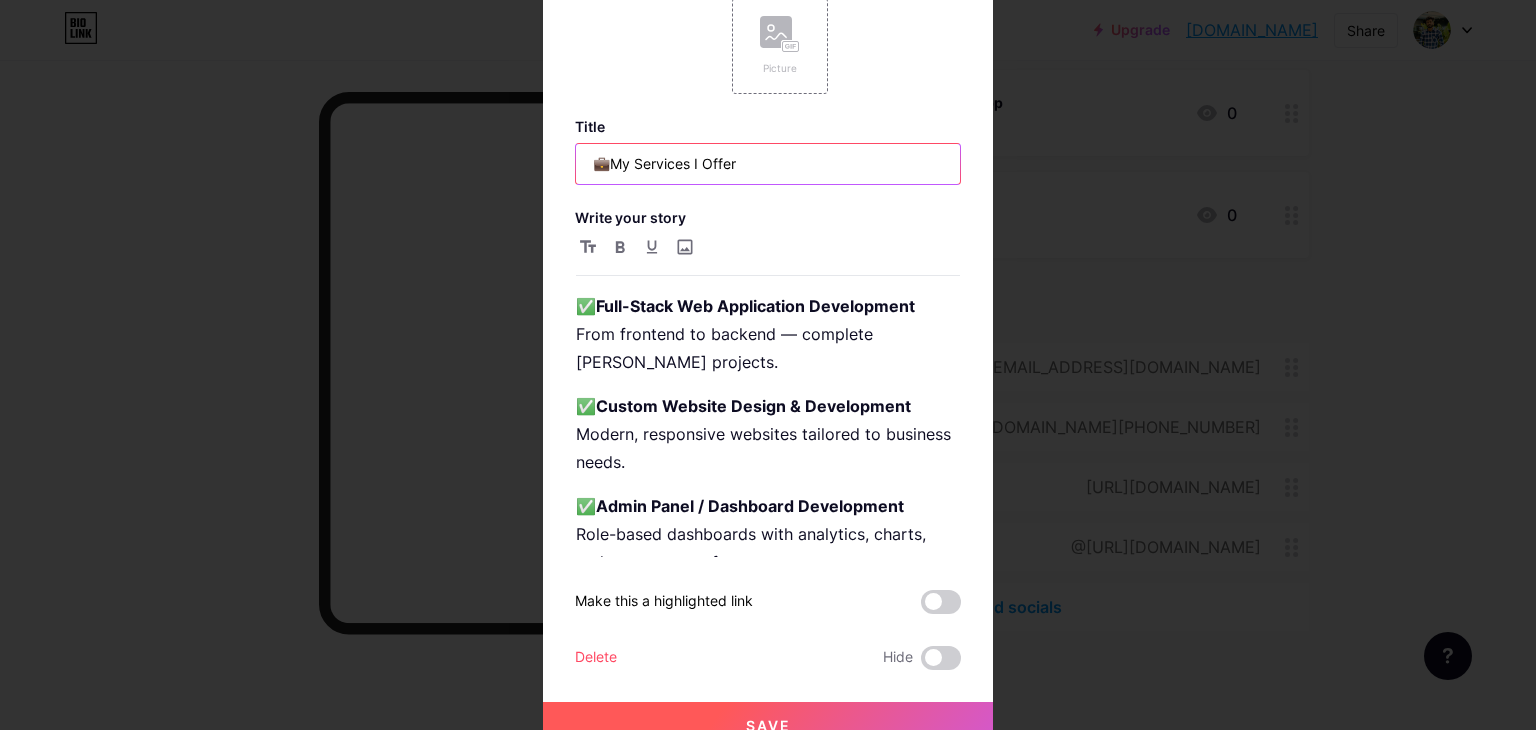 scroll, scrollTop: 59, scrollLeft: 0, axis: vertical 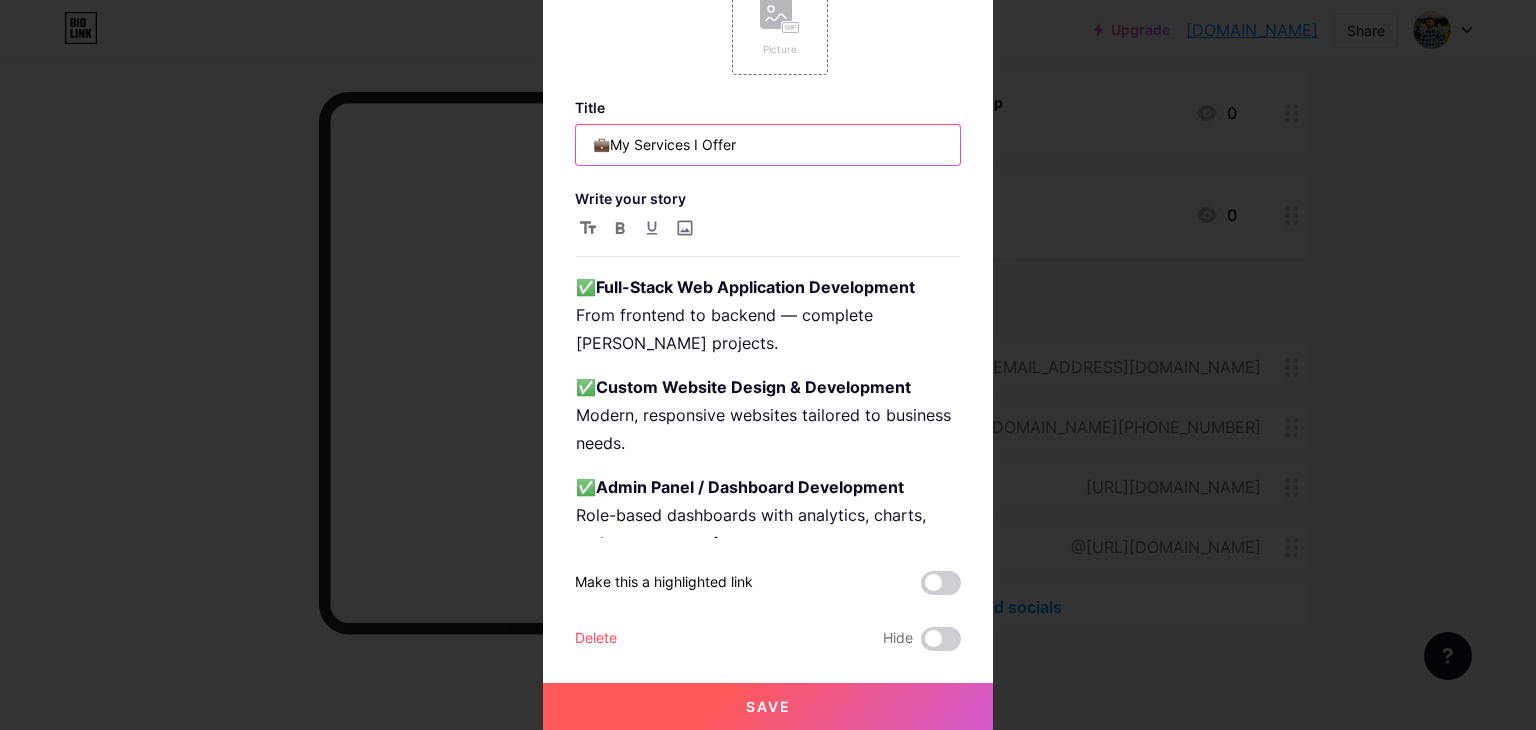 type on "💼My Services I Offer" 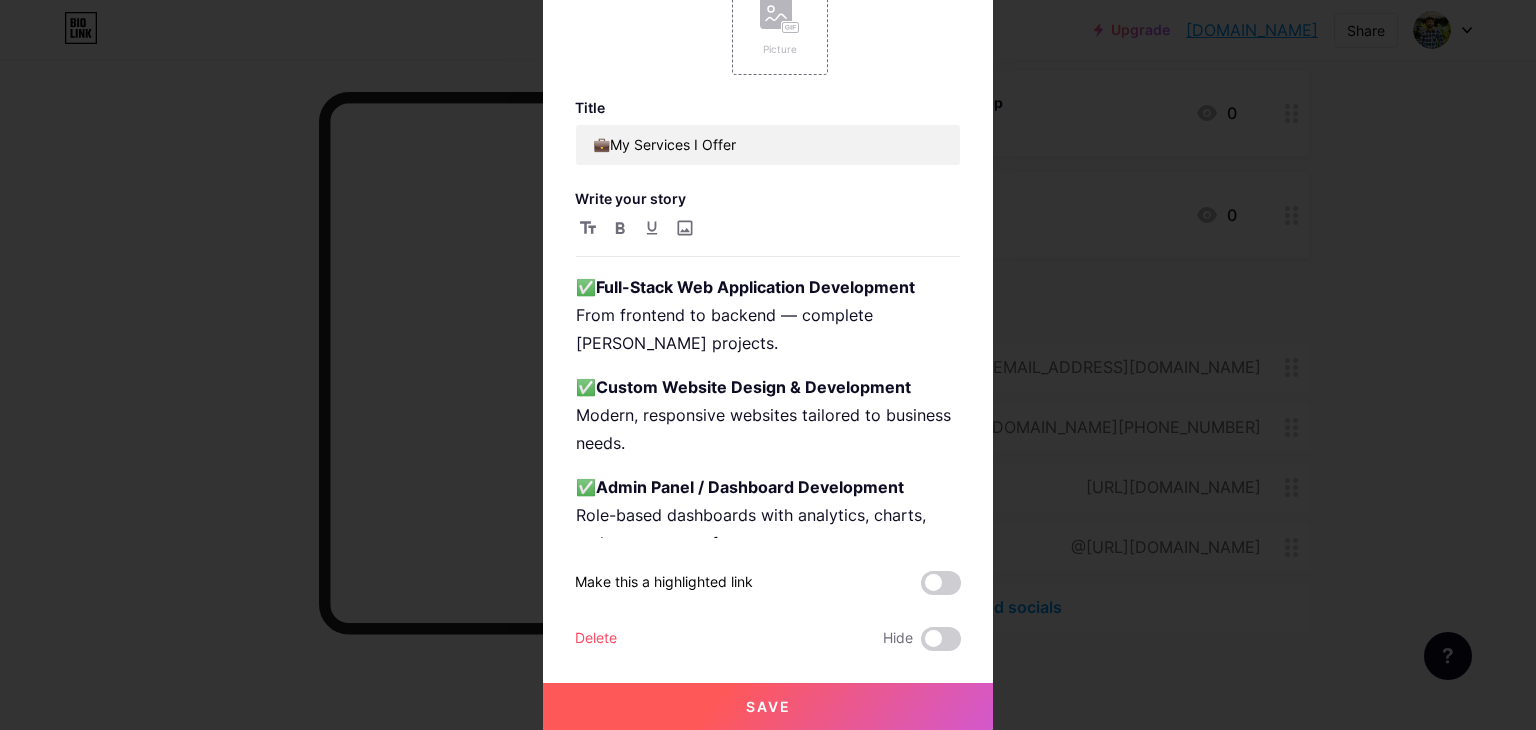click on "Save" at bounding box center (768, 707) 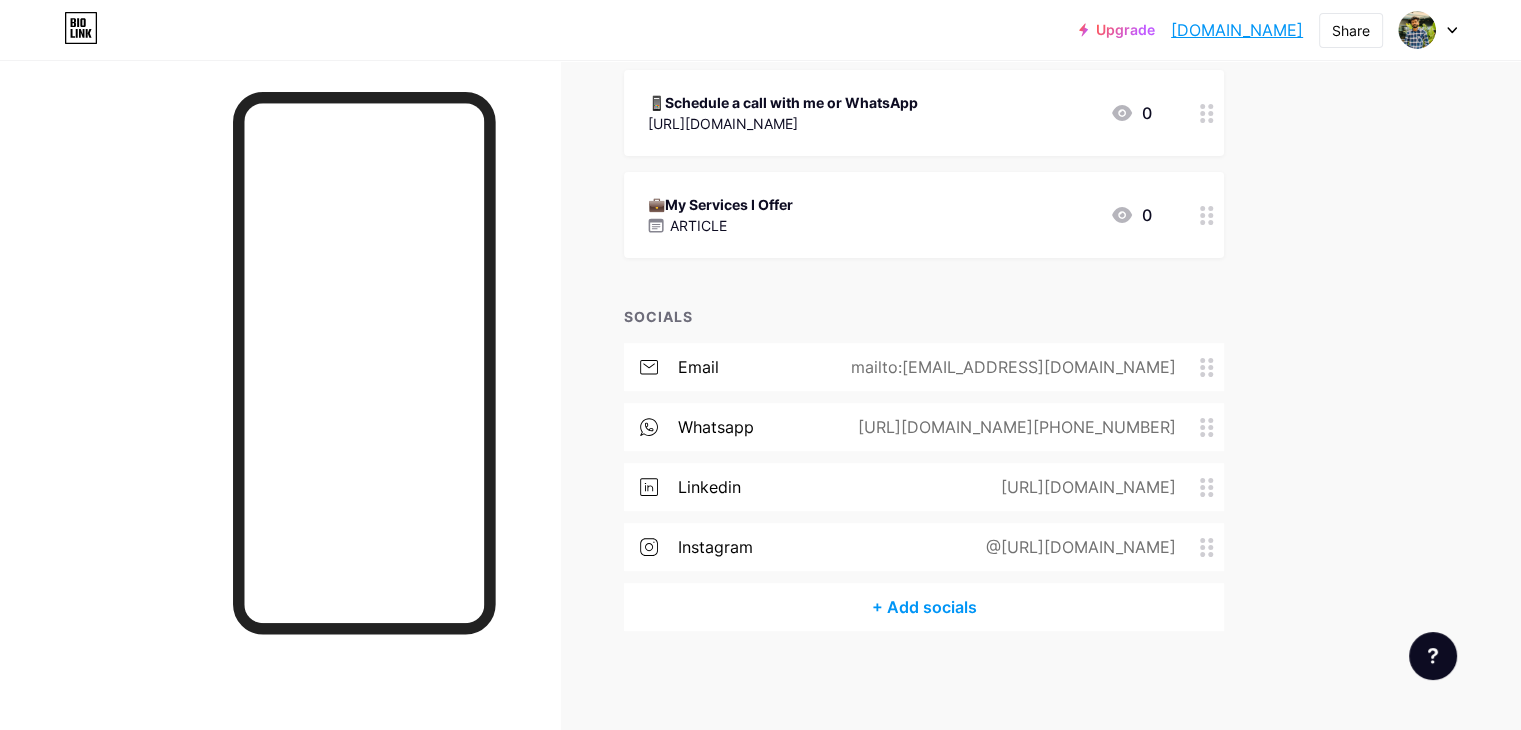 click 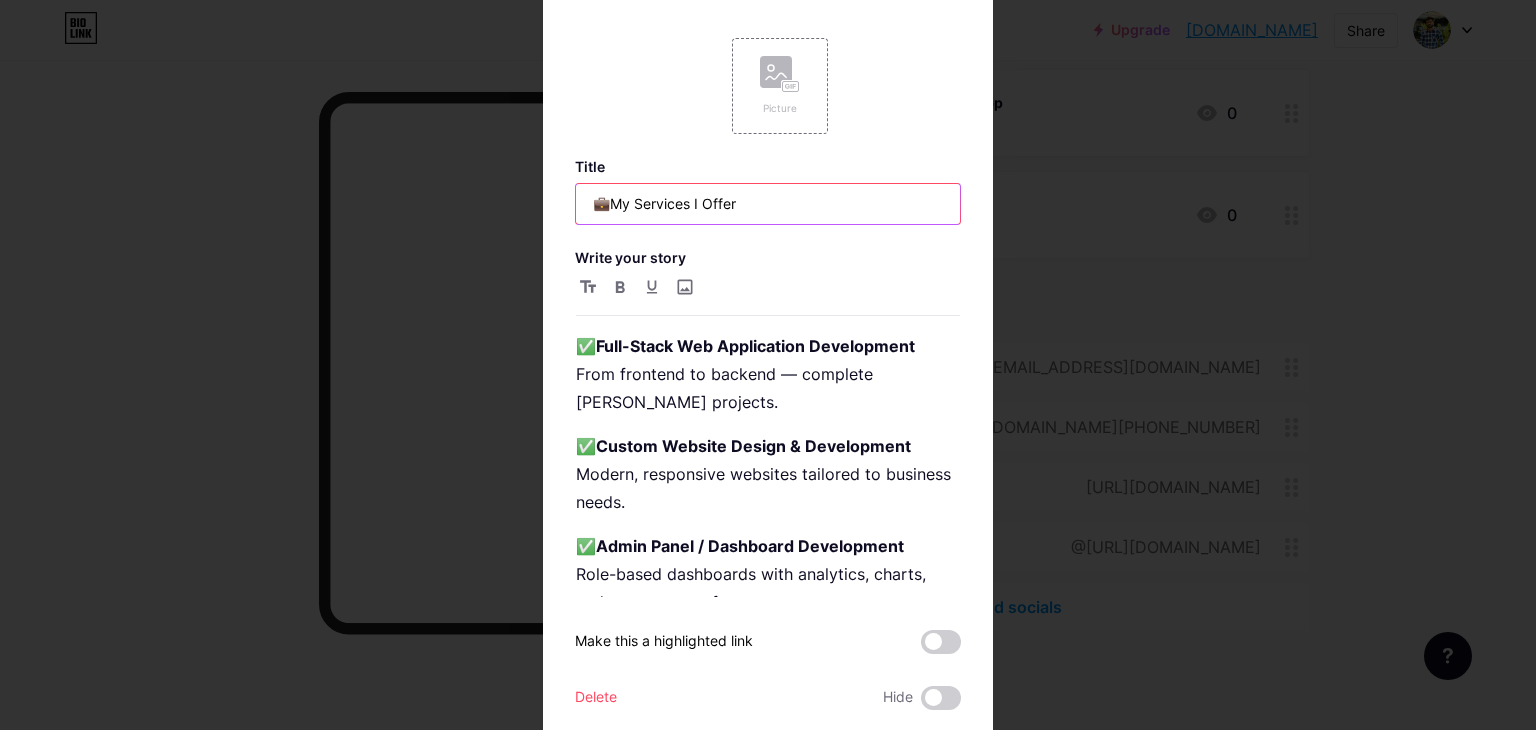 click on "💼My Services I Offer" at bounding box center [768, 204] 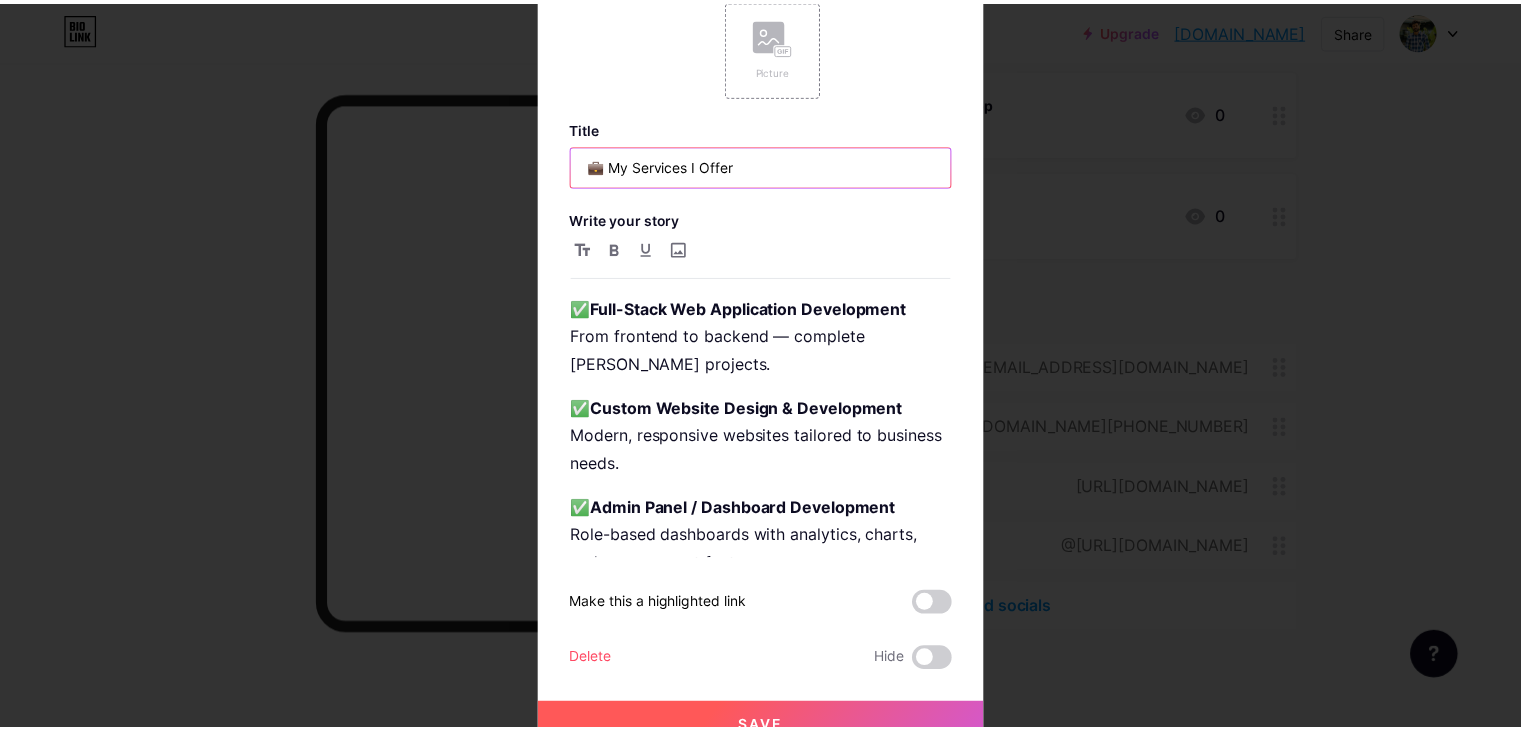 scroll, scrollTop: 59, scrollLeft: 0, axis: vertical 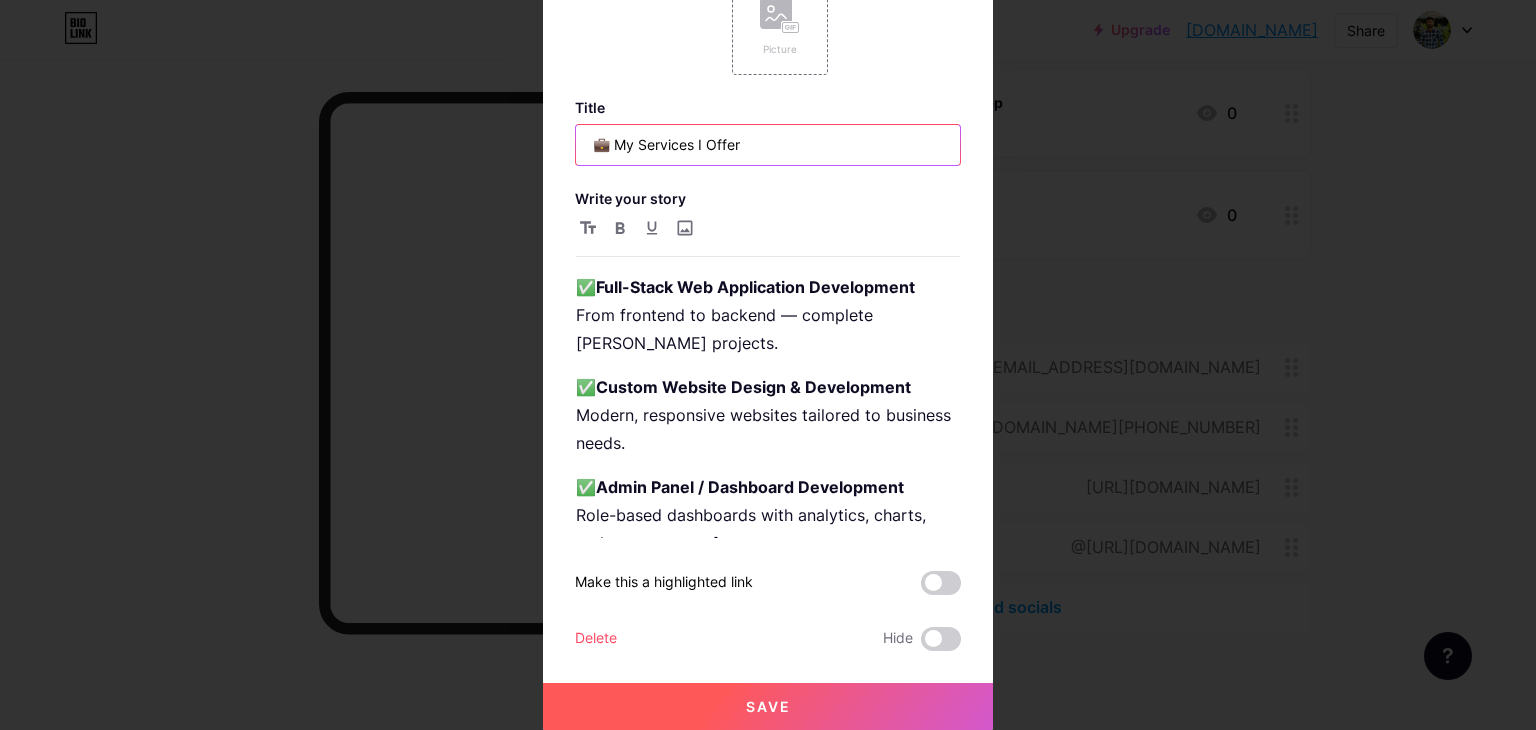 type on "💼 My Services I Offer" 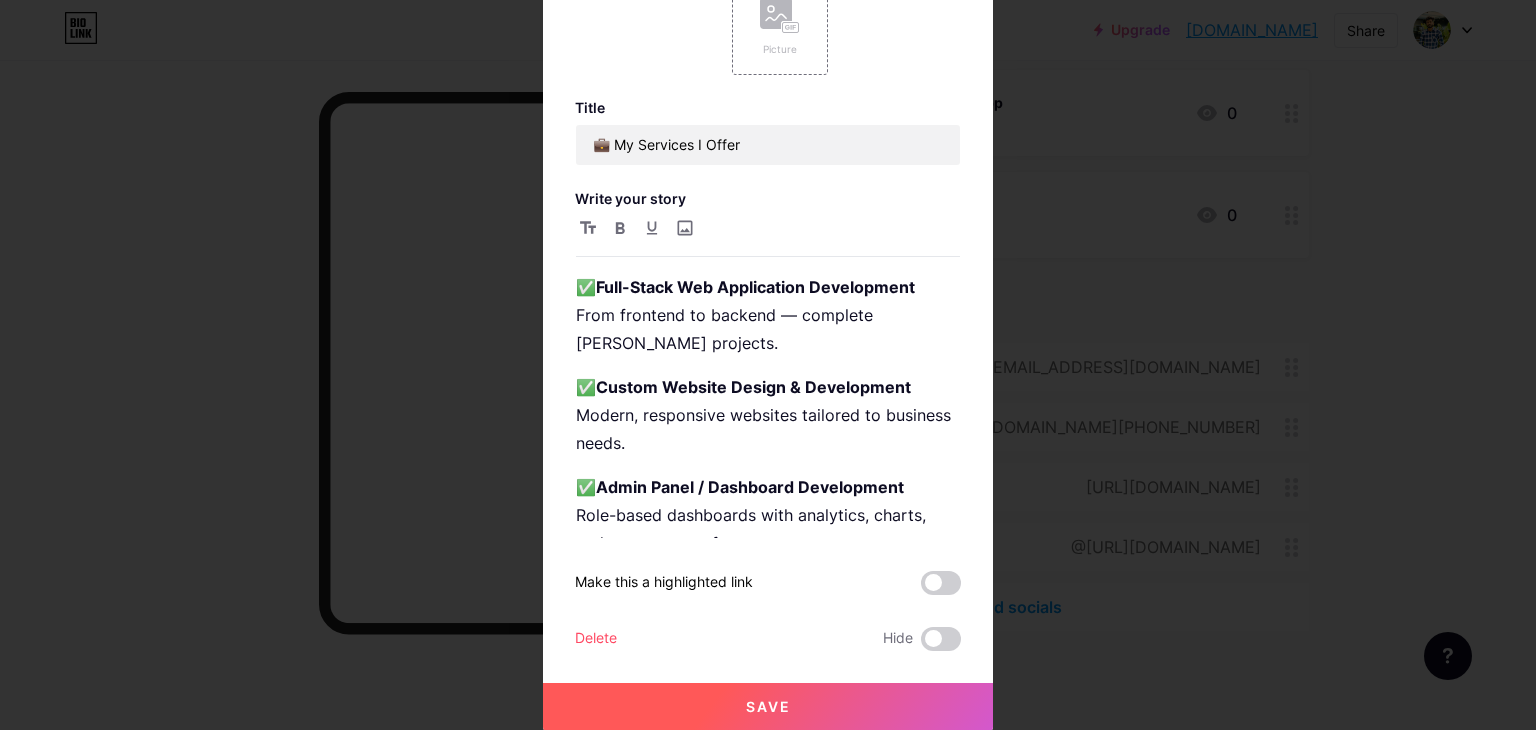 click on "Save" at bounding box center [768, 707] 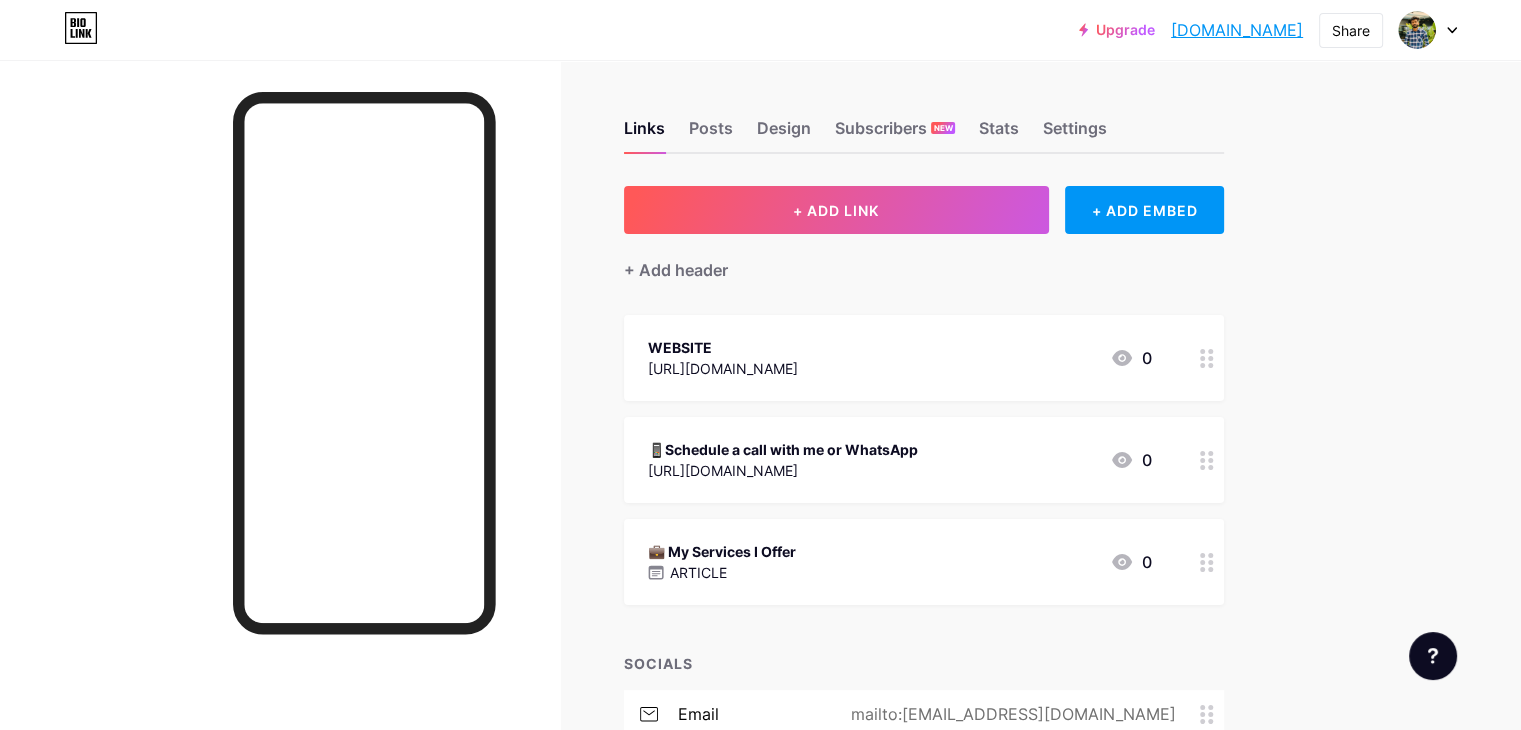 scroll, scrollTop: 0, scrollLeft: 0, axis: both 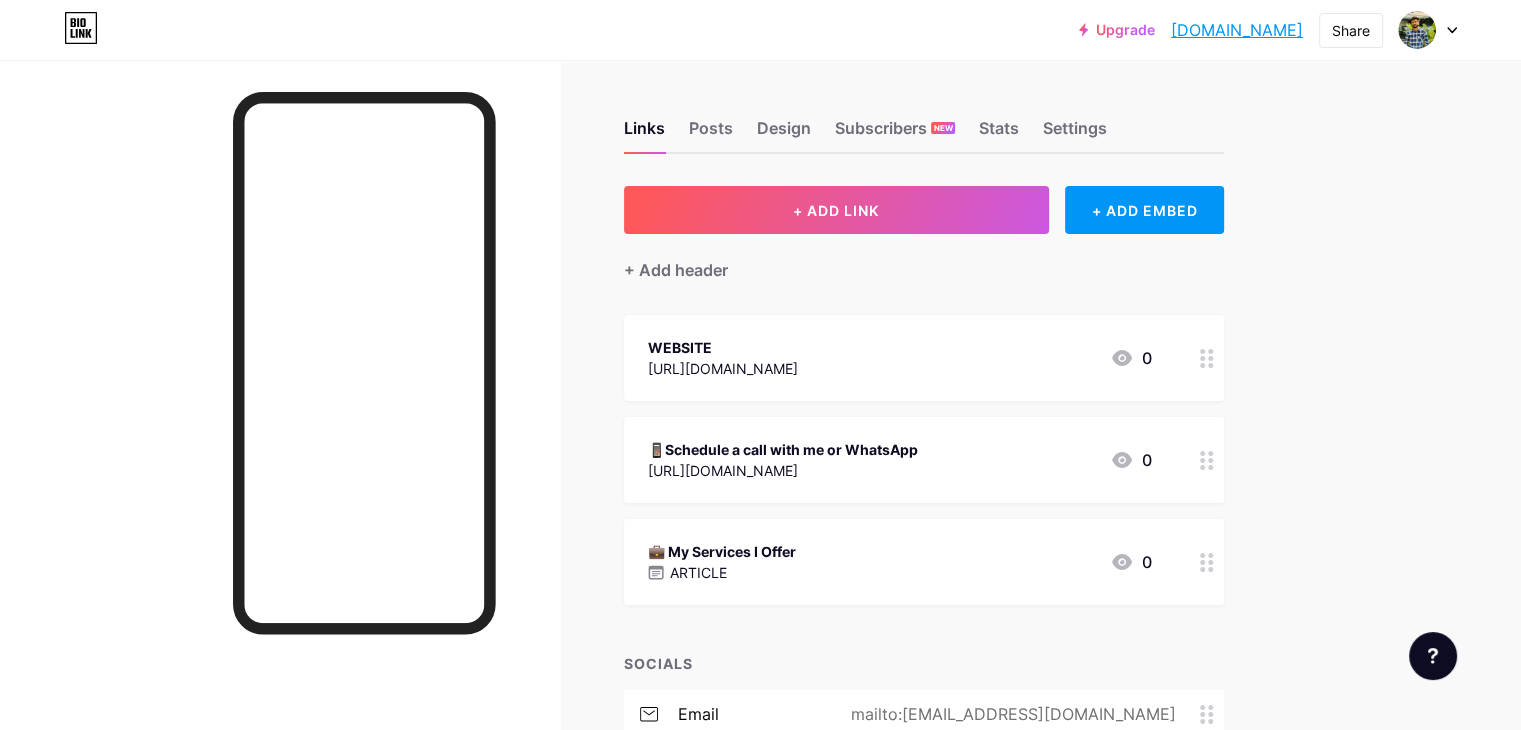 click at bounding box center [1428, 30] 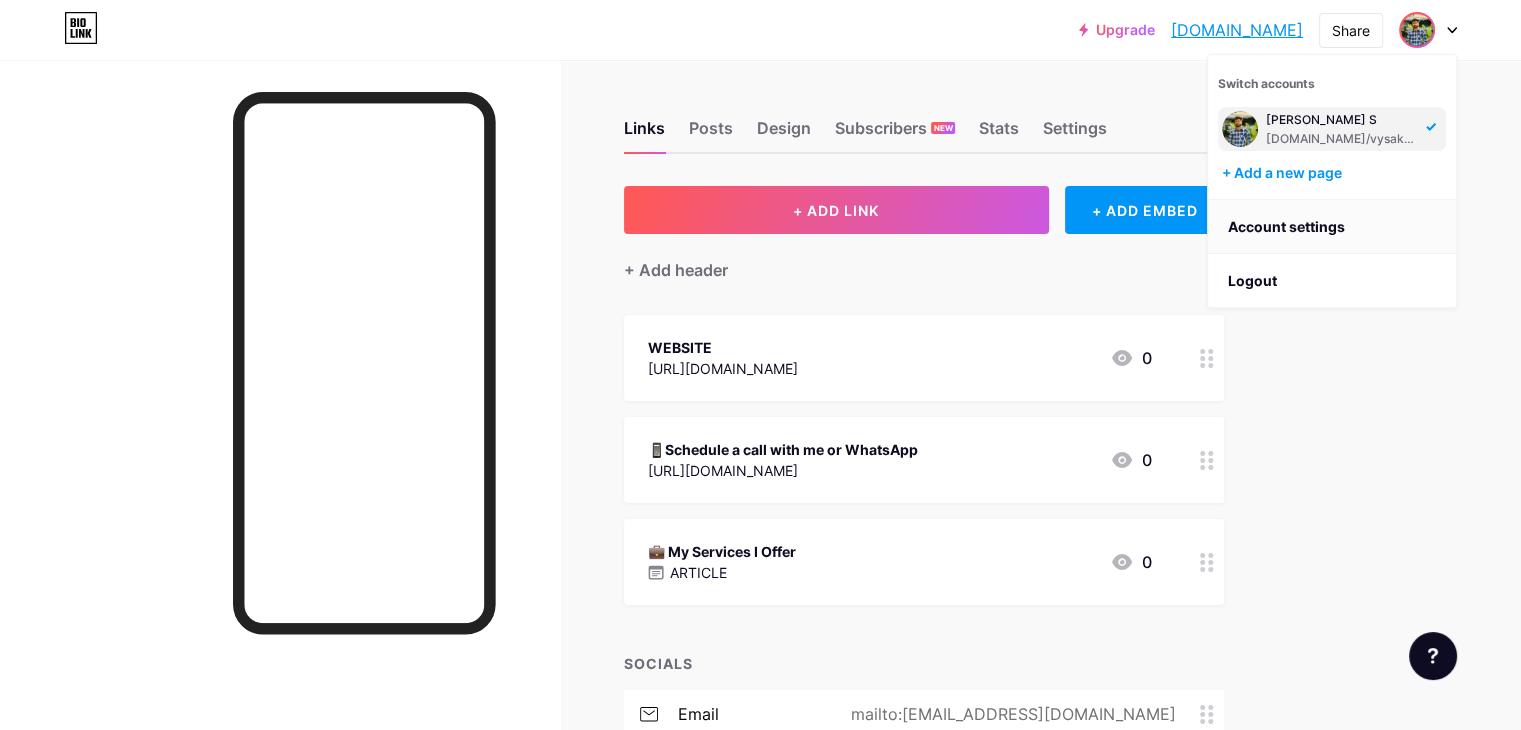 click on "Account settings" at bounding box center (1332, 227) 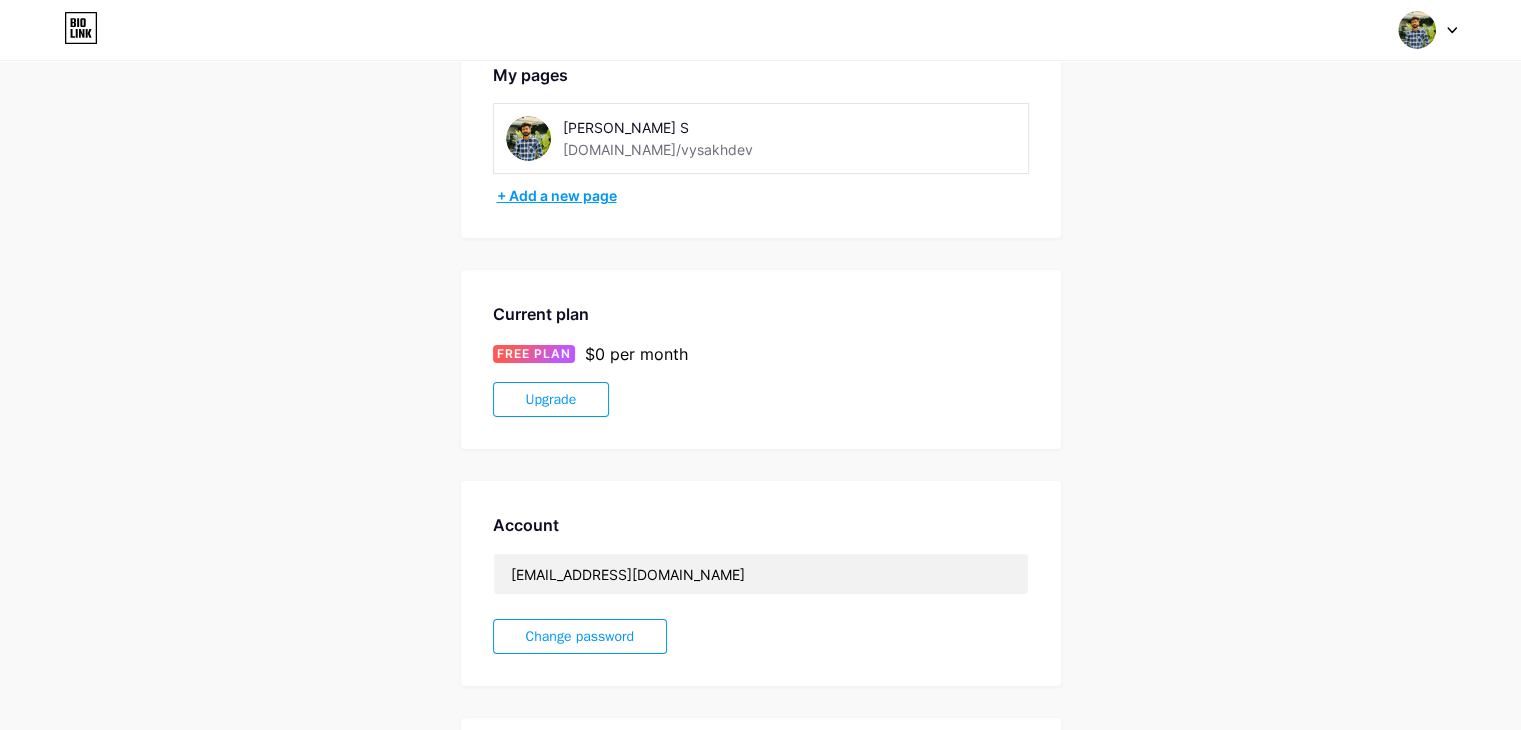 scroll, scrollTop: 0, scrollLeft: 0, axis: both 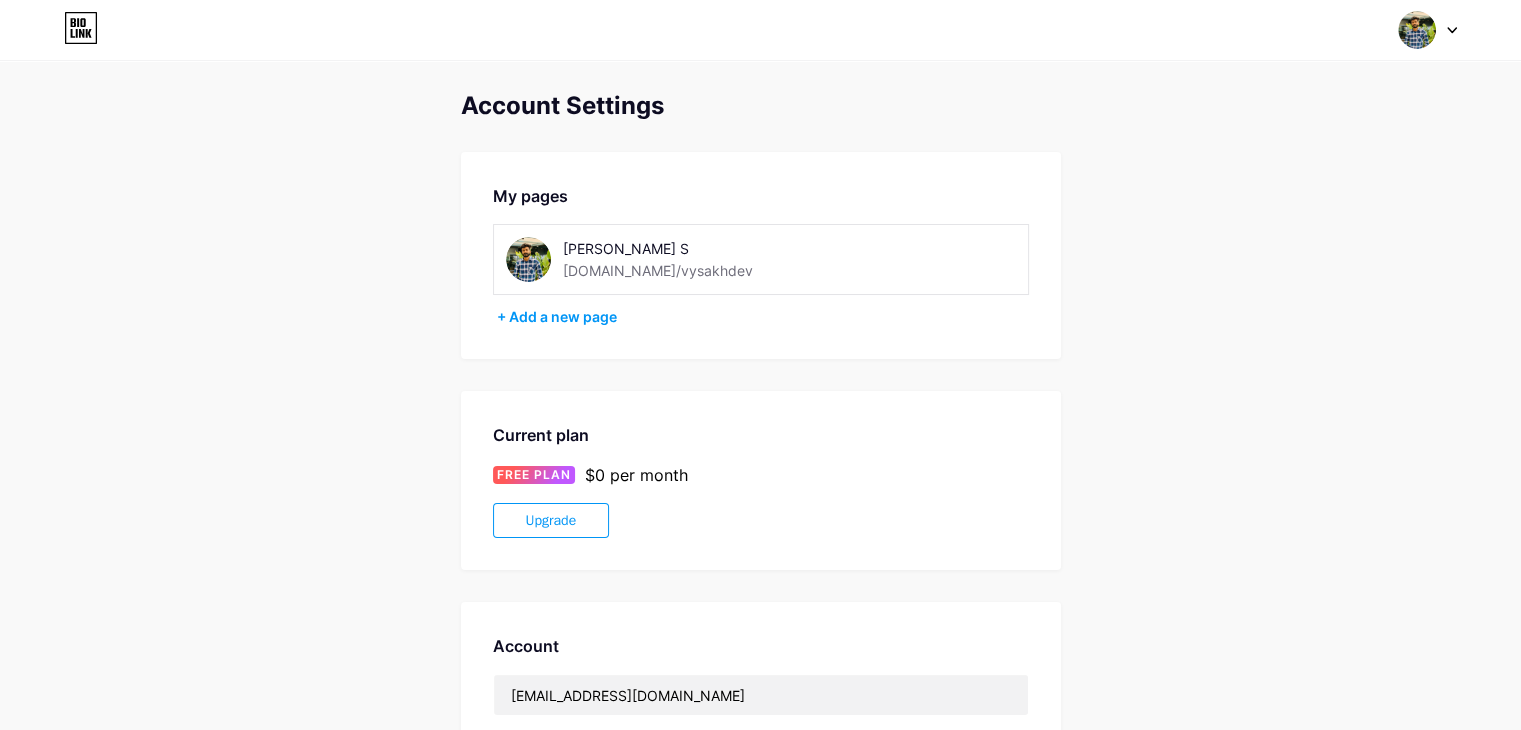 click on "[PERSON_NAME] S   [DOMAIN_NAME]/vysakhdev" at bounding box center (676, 259) 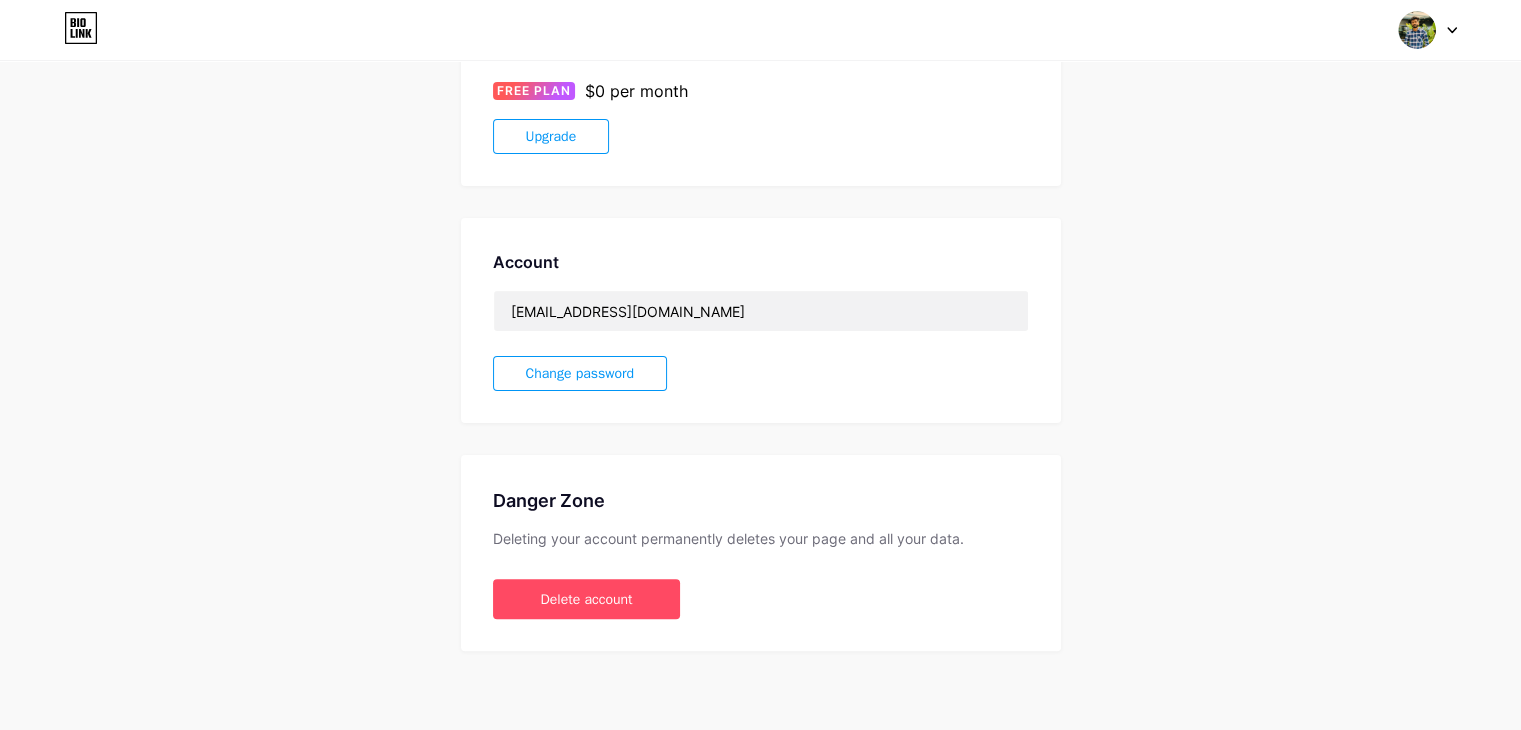 scroll, scrollTop: 0, scrollLeft: 0, axis: both 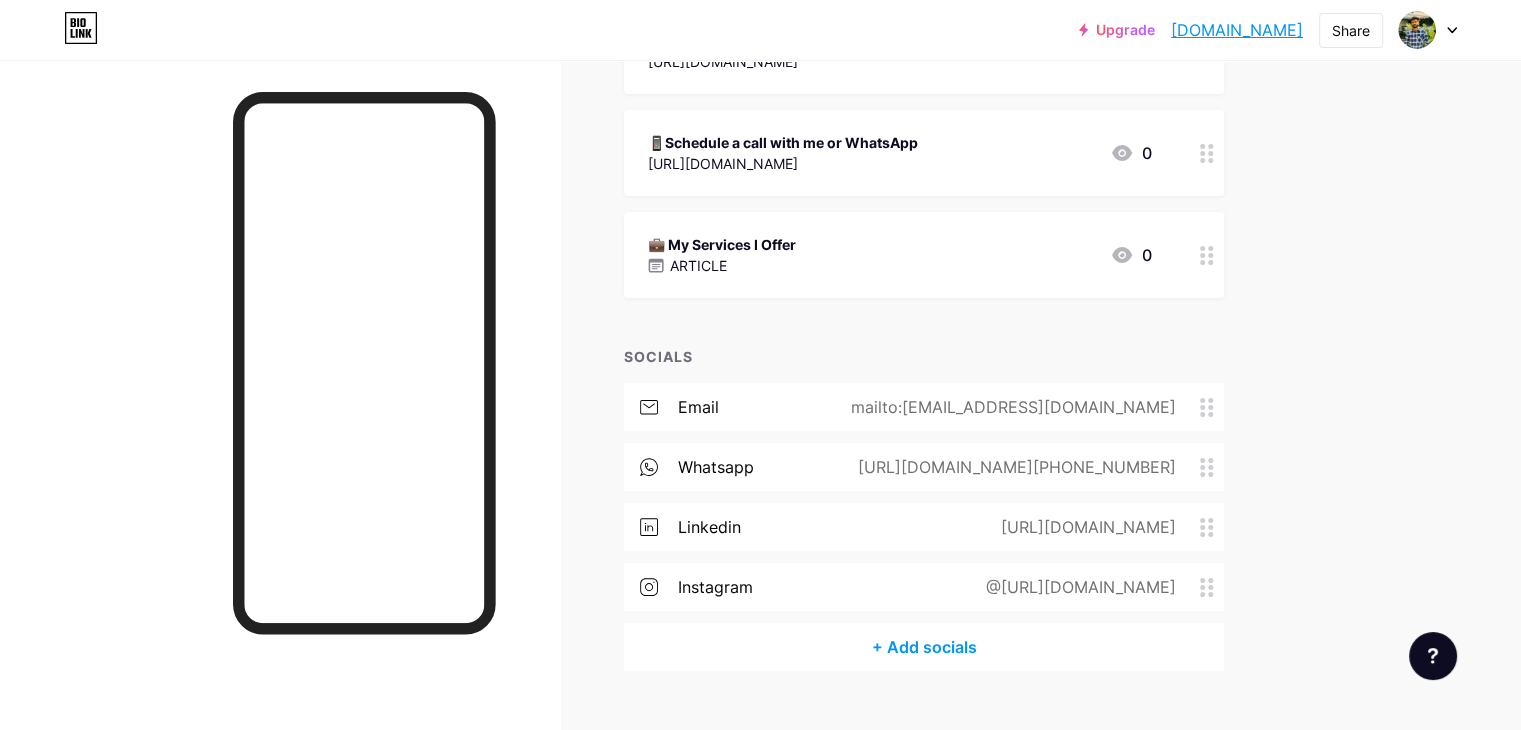 click on "💼 My Services I Offer
ARTICLE
0" at bounding box center [924, 255] 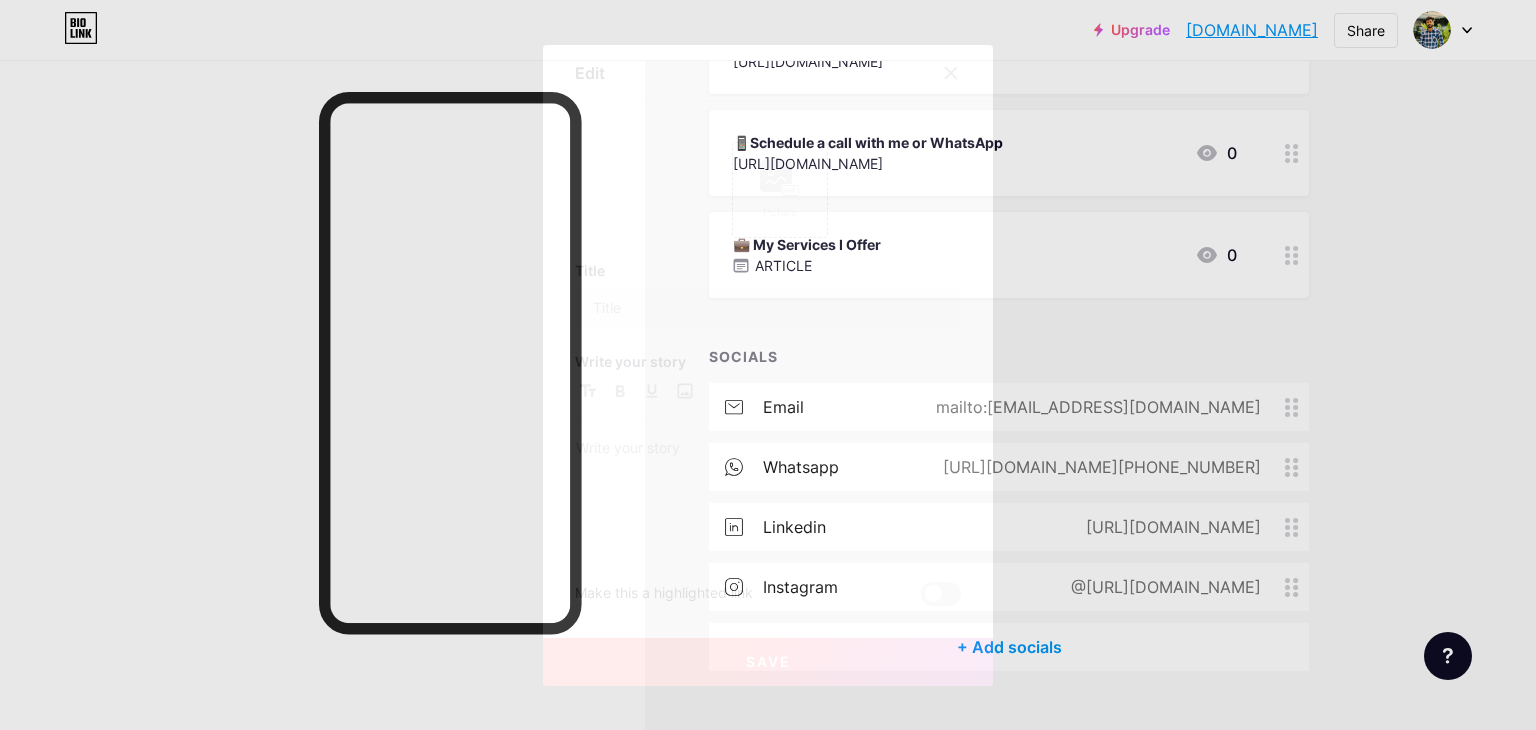 click on "Picture
Title
Write your story
Make this a highlighted link" at bounding box center [768, 366] 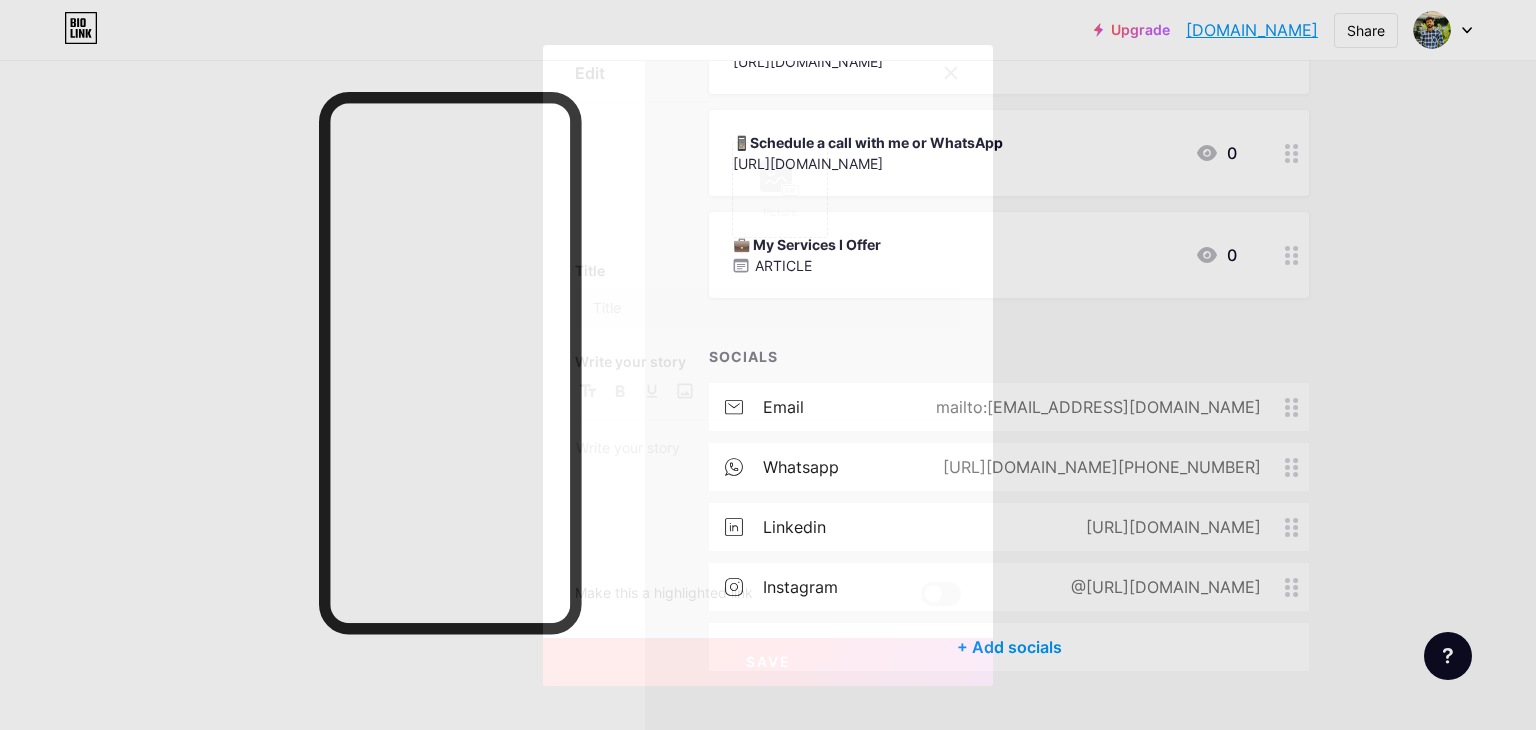 type on "💼 My Services I Offer" 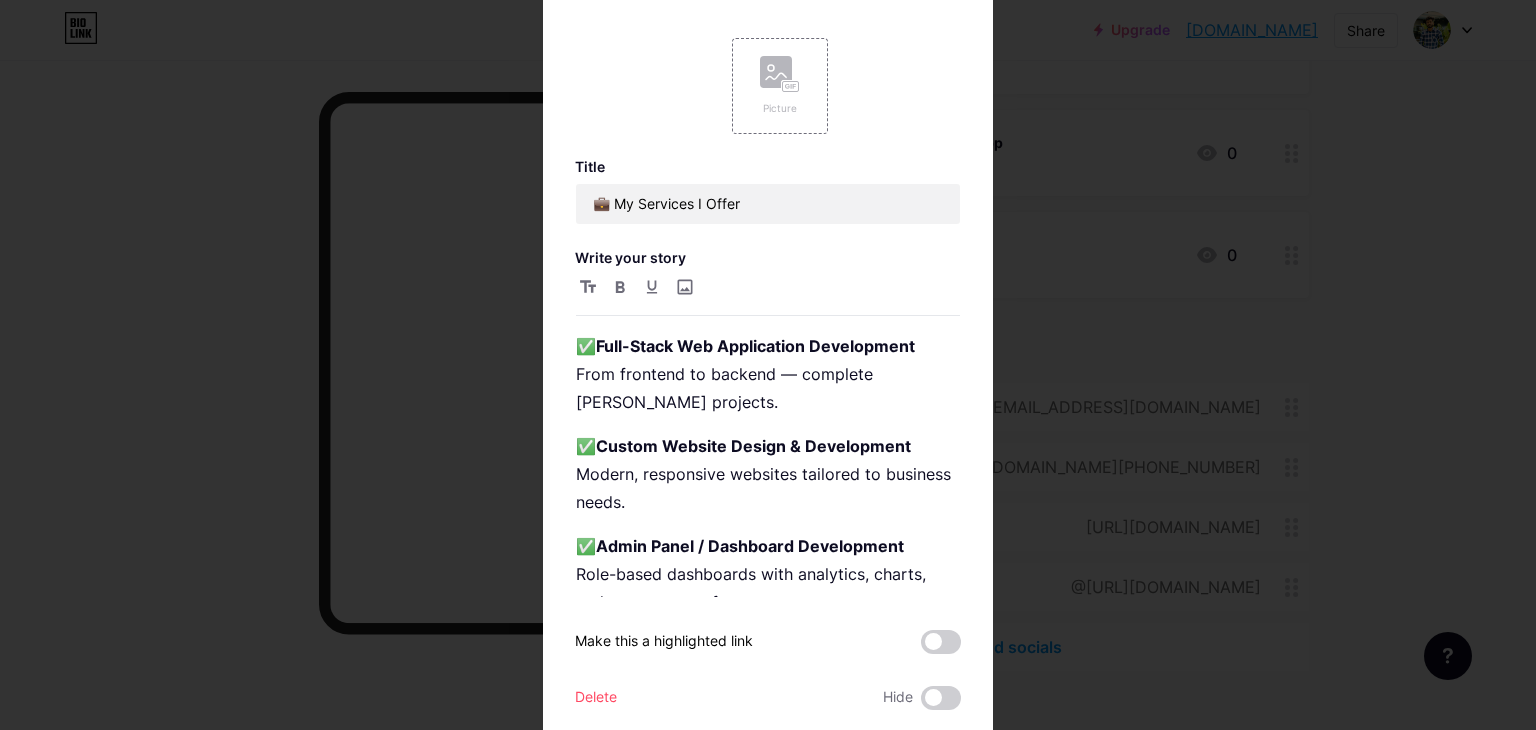 click at bounding box center (768, 365) 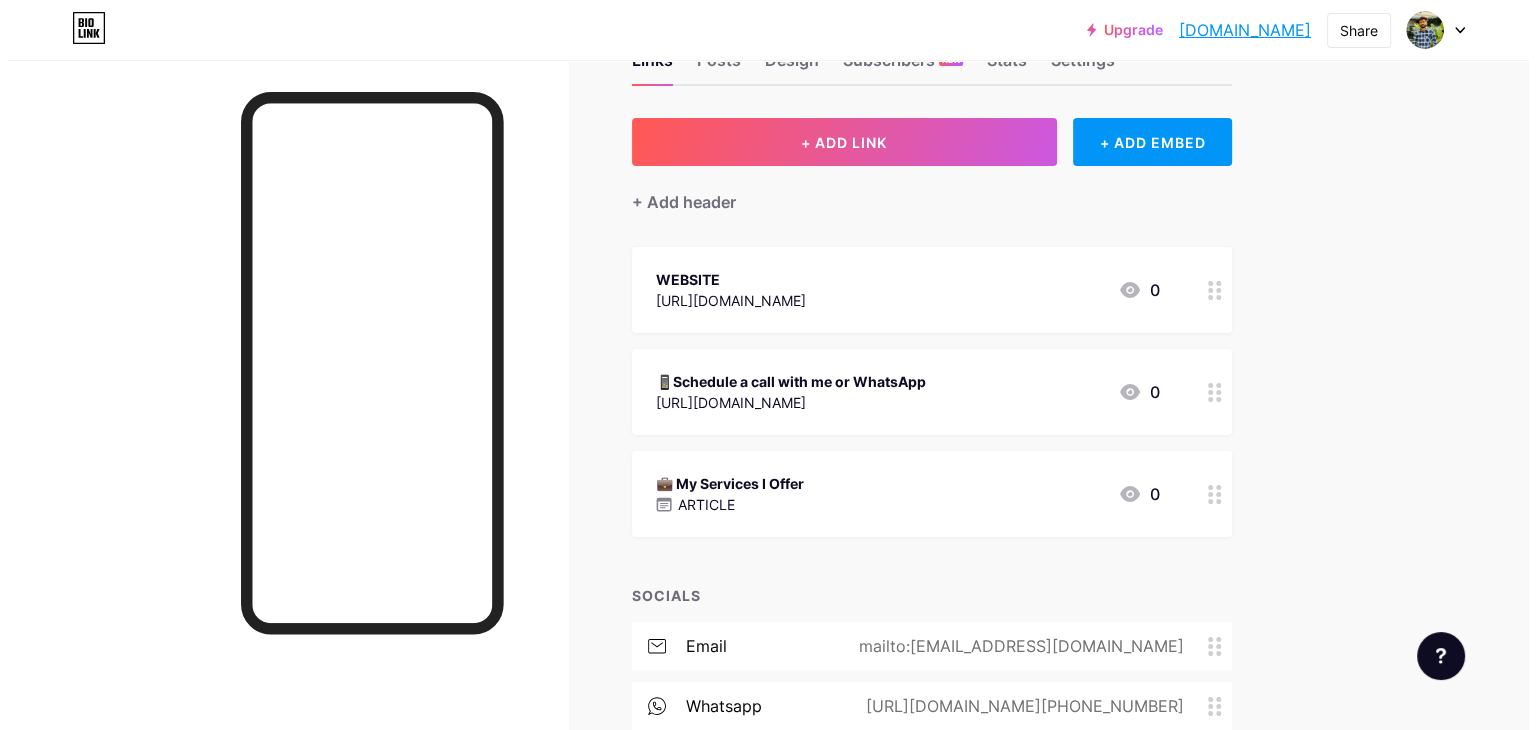 scroll, scrollTop: 0, scrollLeft: 0, axis: both 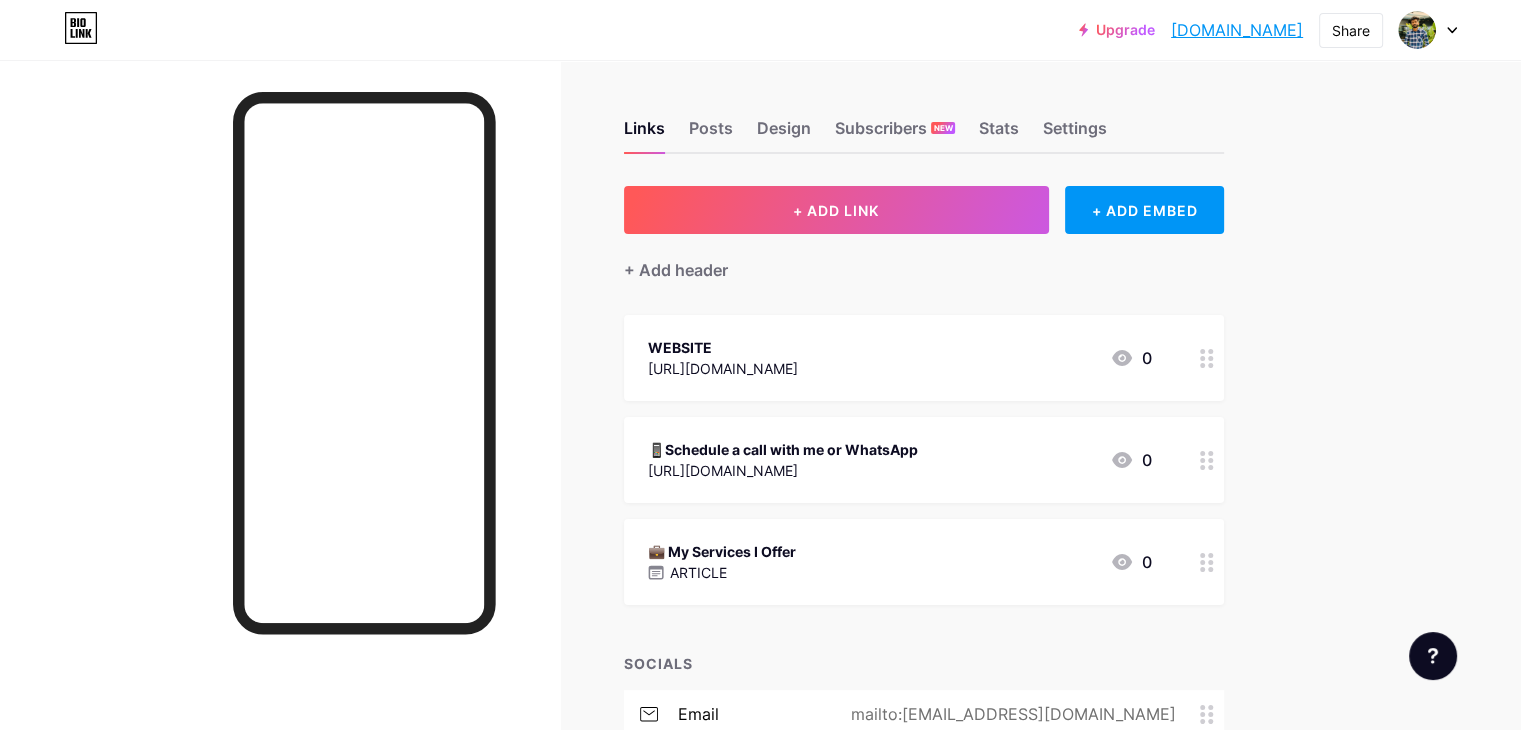 click 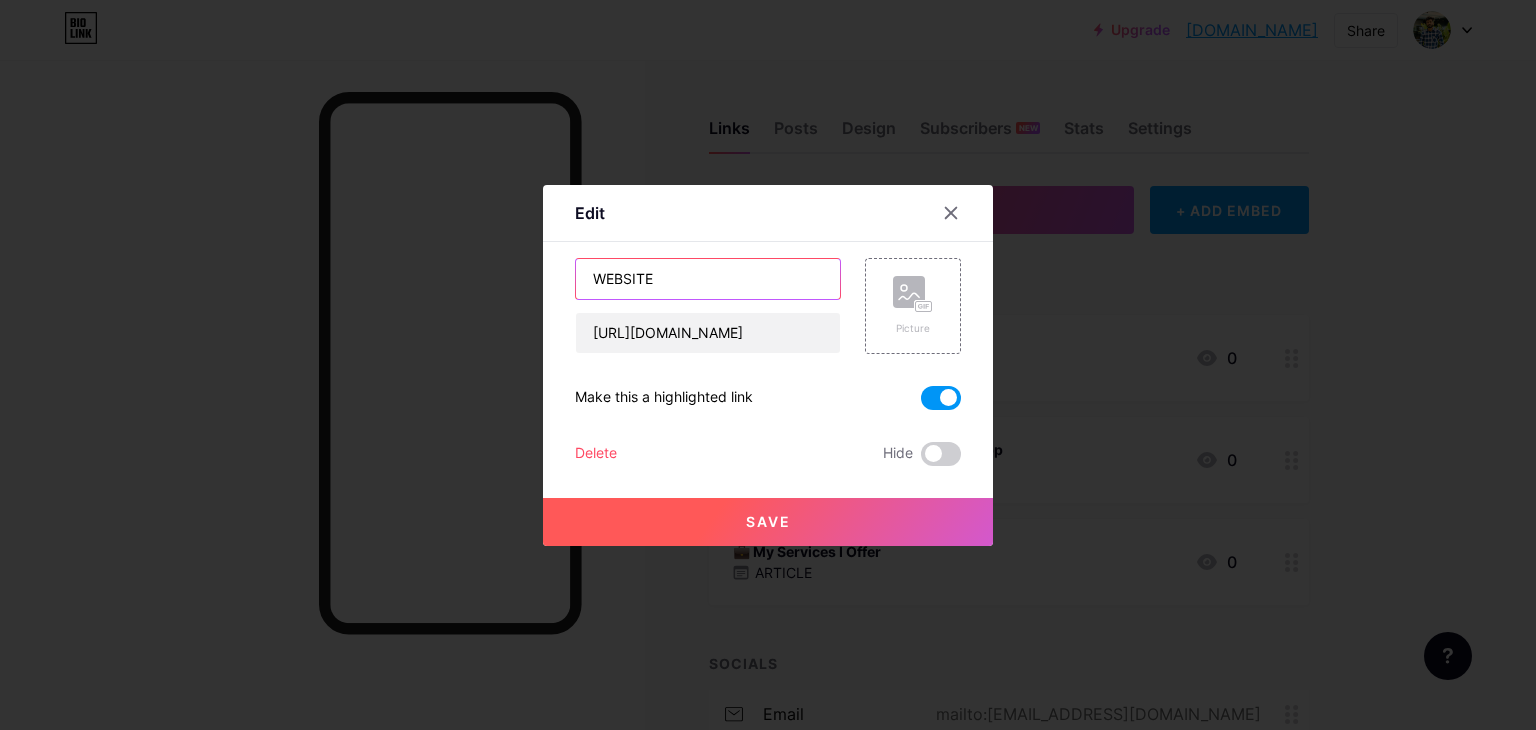 click on "WEBSITE" at bounding box center [708, 279] 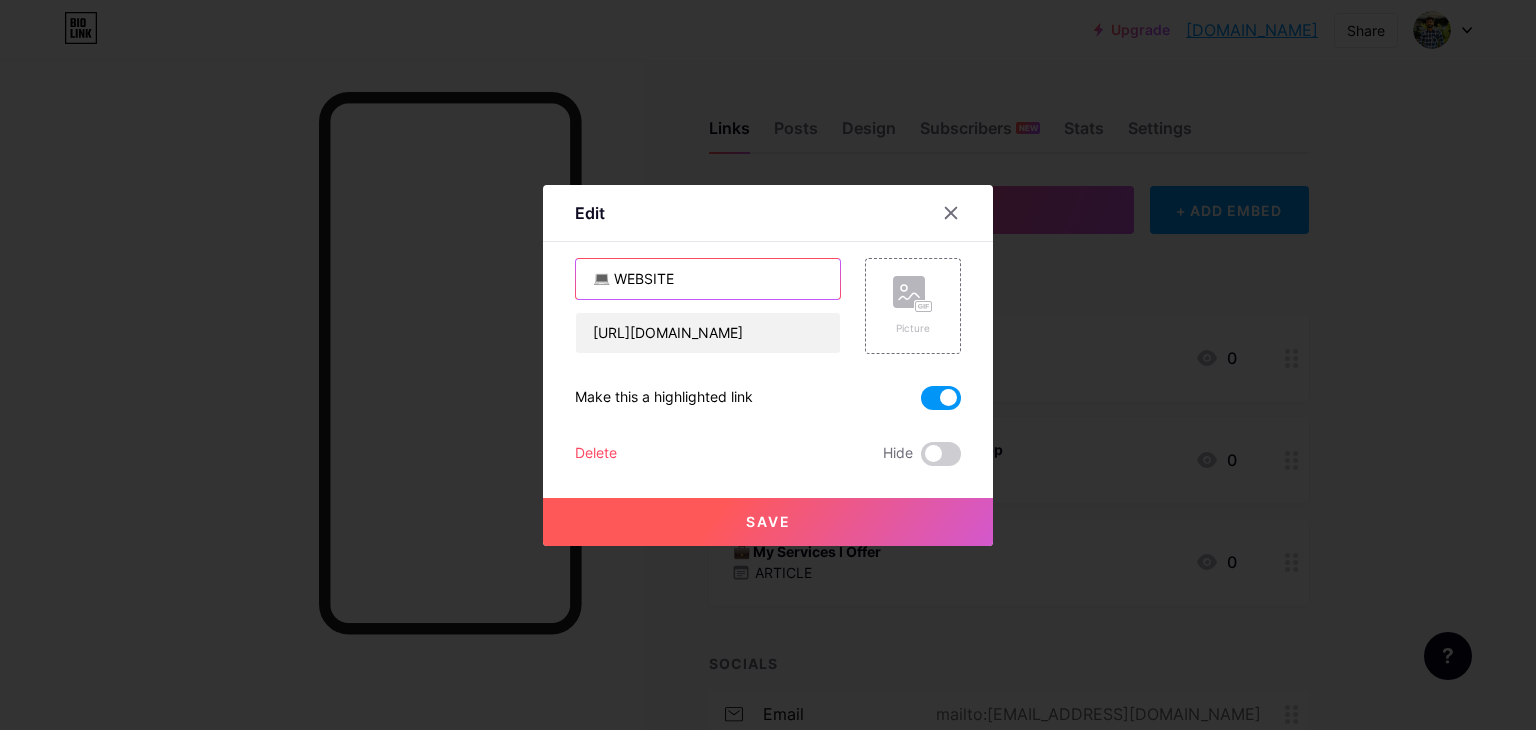 type on "💻 WEBSITE" 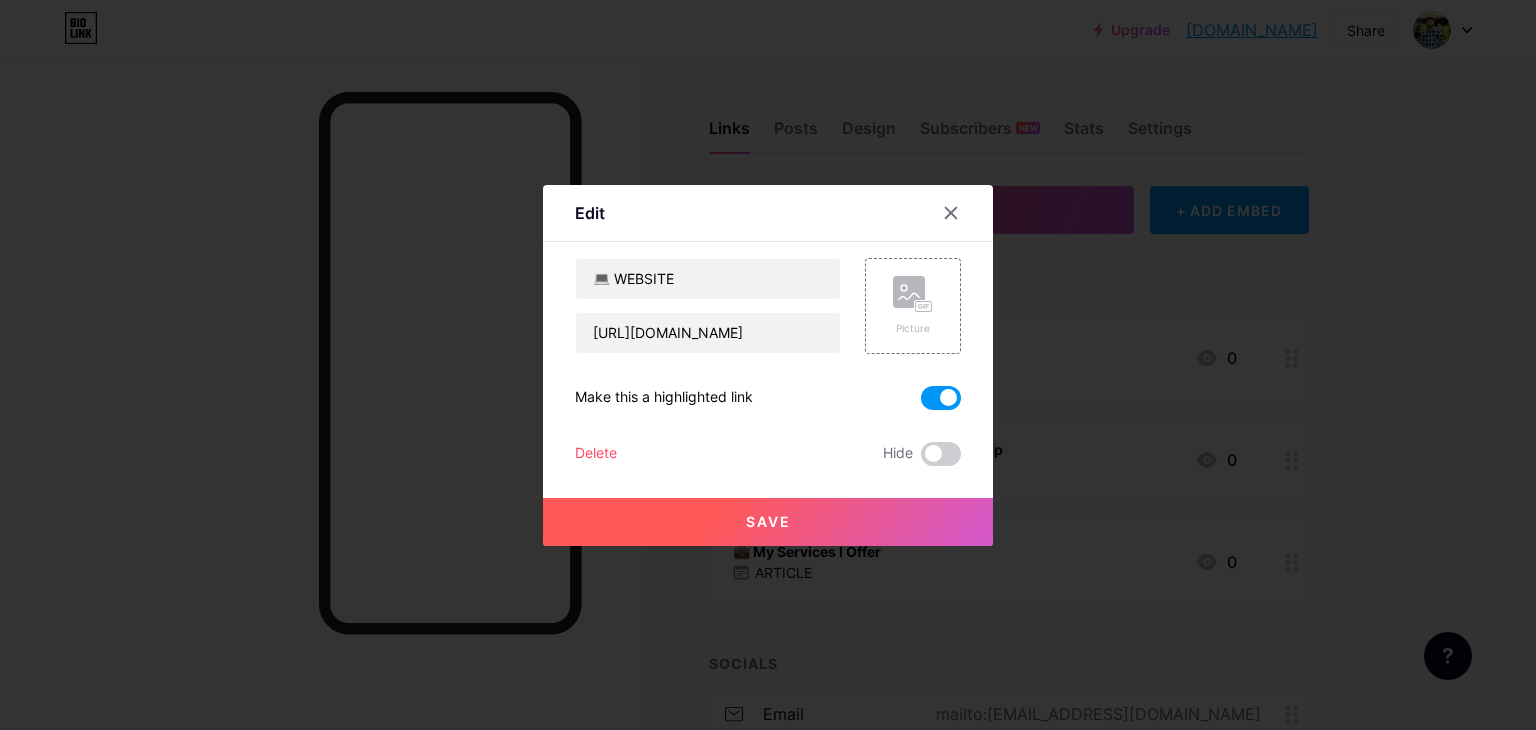 click on "Save" at bounding box center (768, 522) 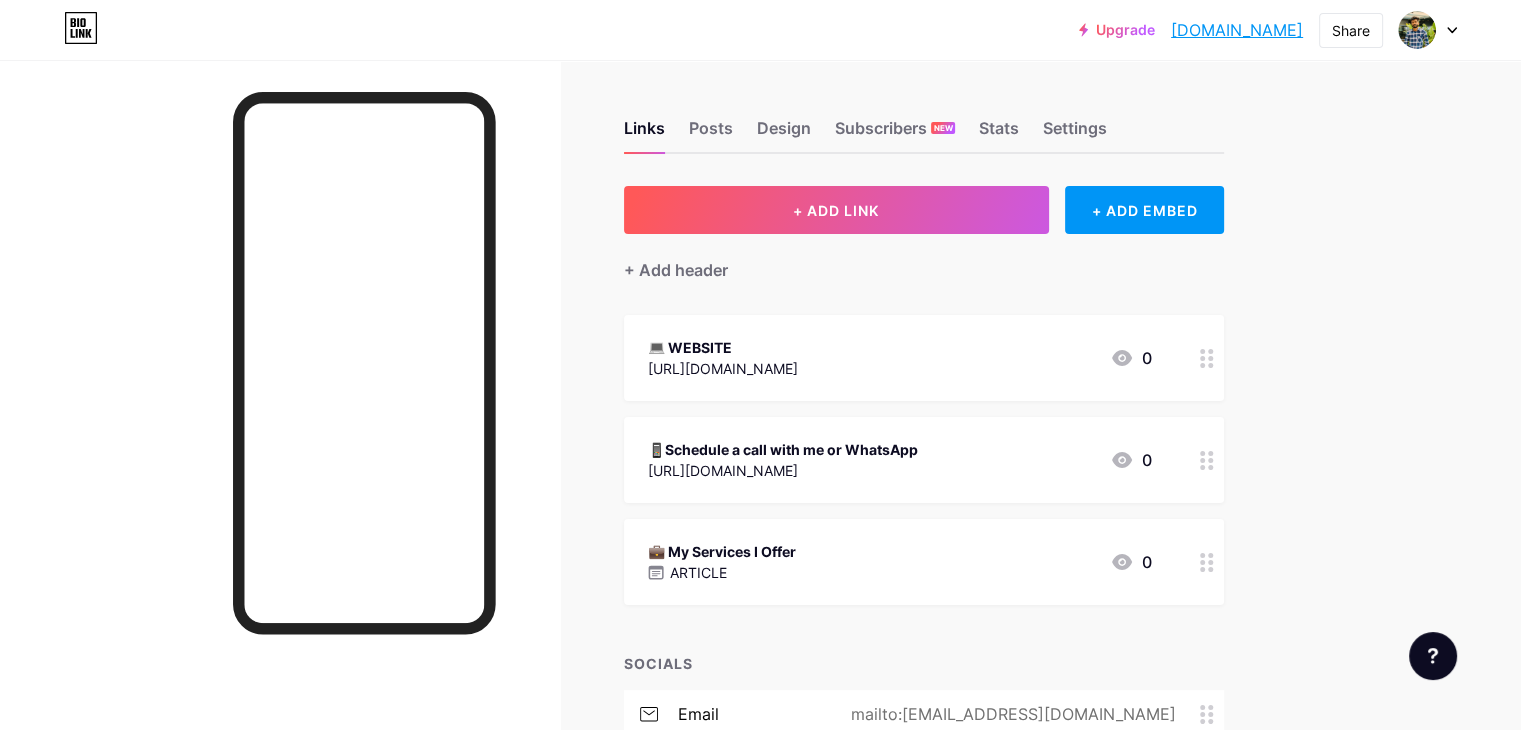 click 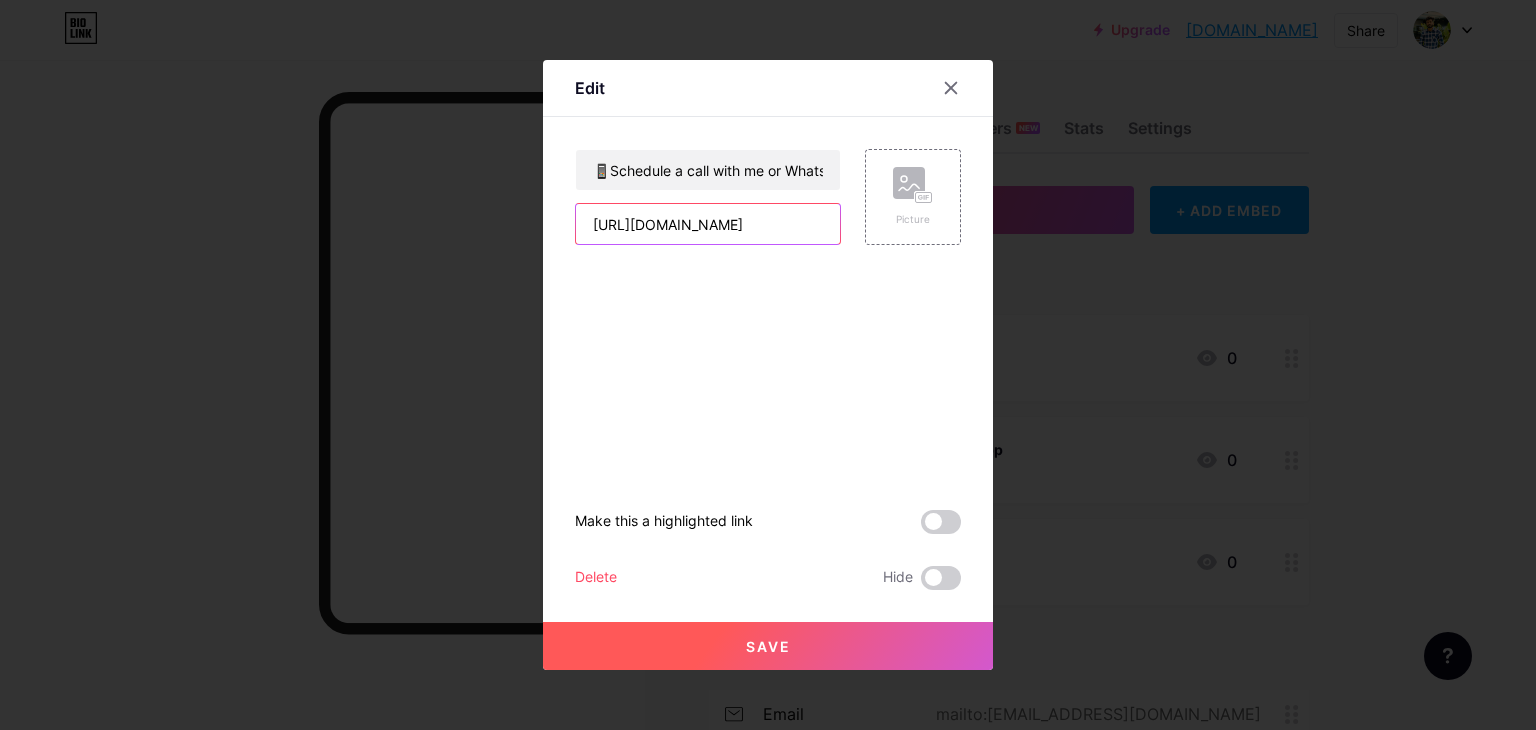 click on "[URL][DOMAIN_NAME]" at bounding box center (708, 224) 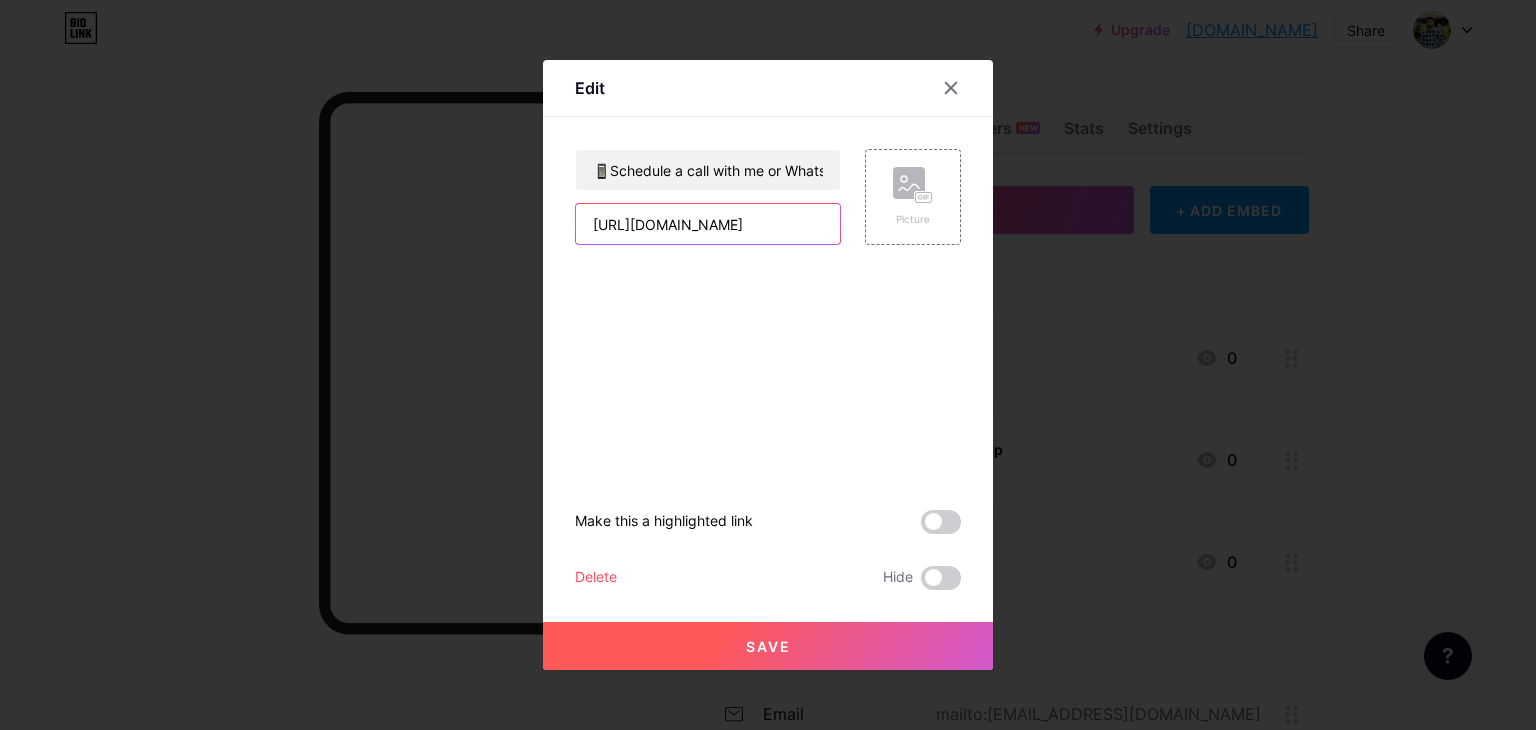 paste on "new-meeting" 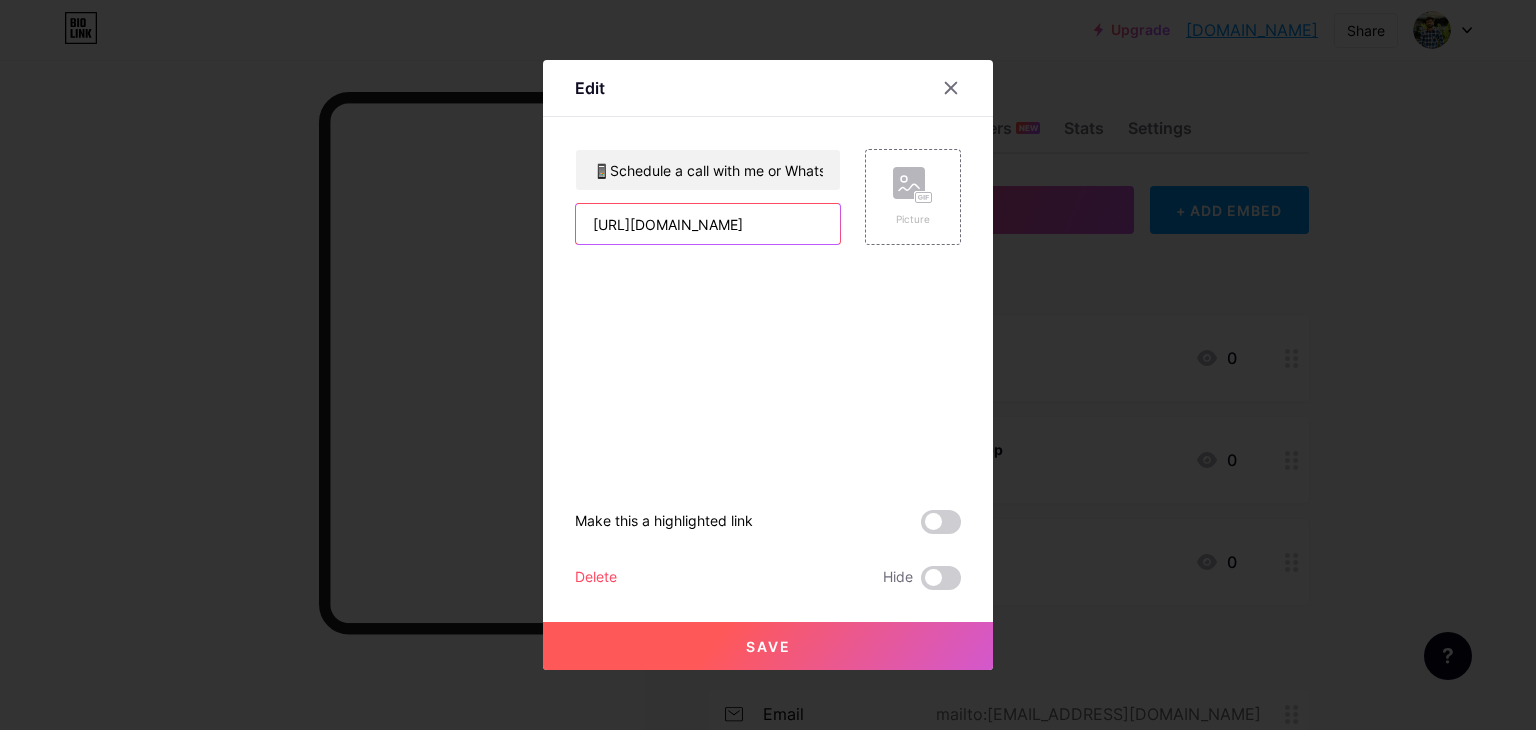scroll, scrollTop: 0, scrollLeft: 80, axis: horizontal 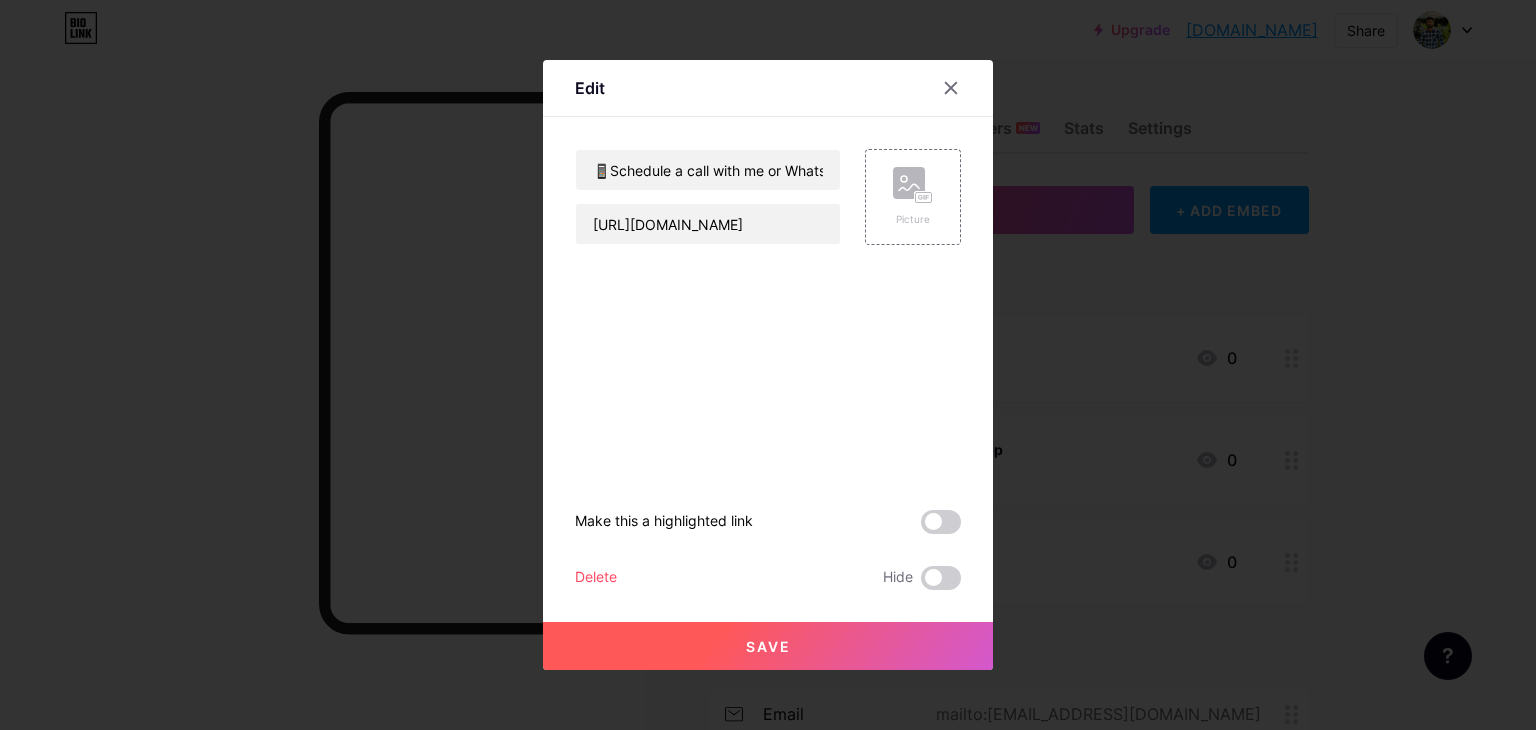 click on "Save" at bounding box center (768, 646) 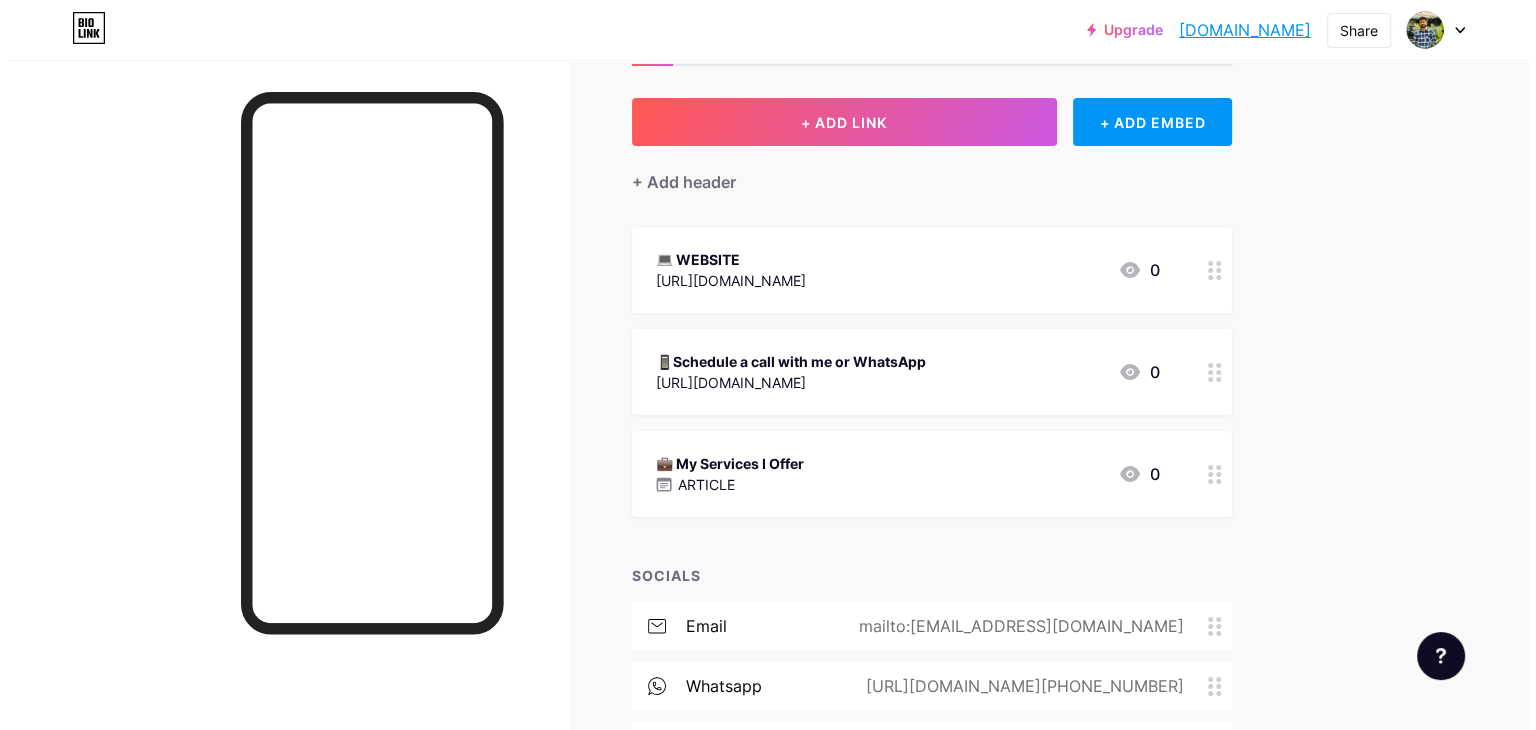 scroll, scrollTop: 0, scrollLeft: 0, axis: both 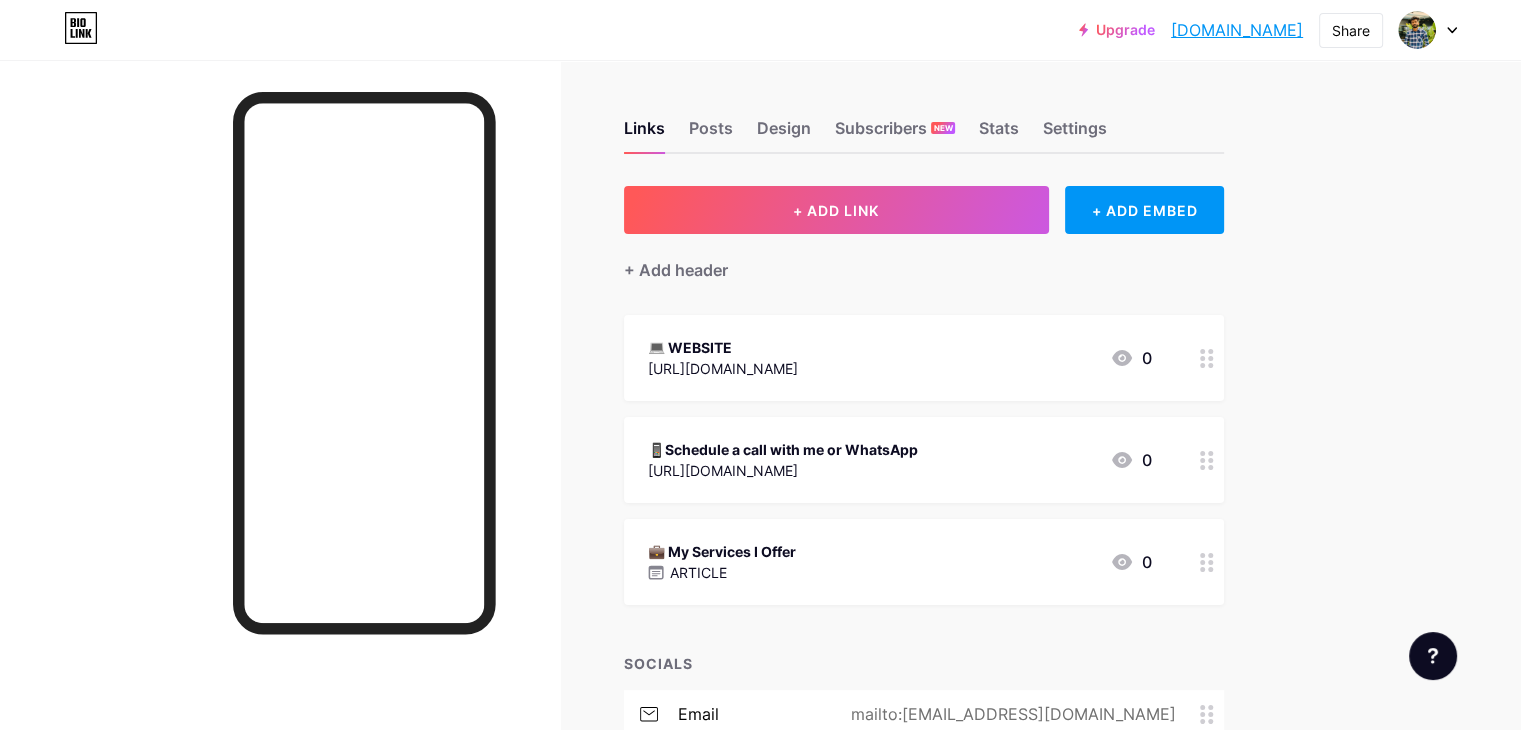 click 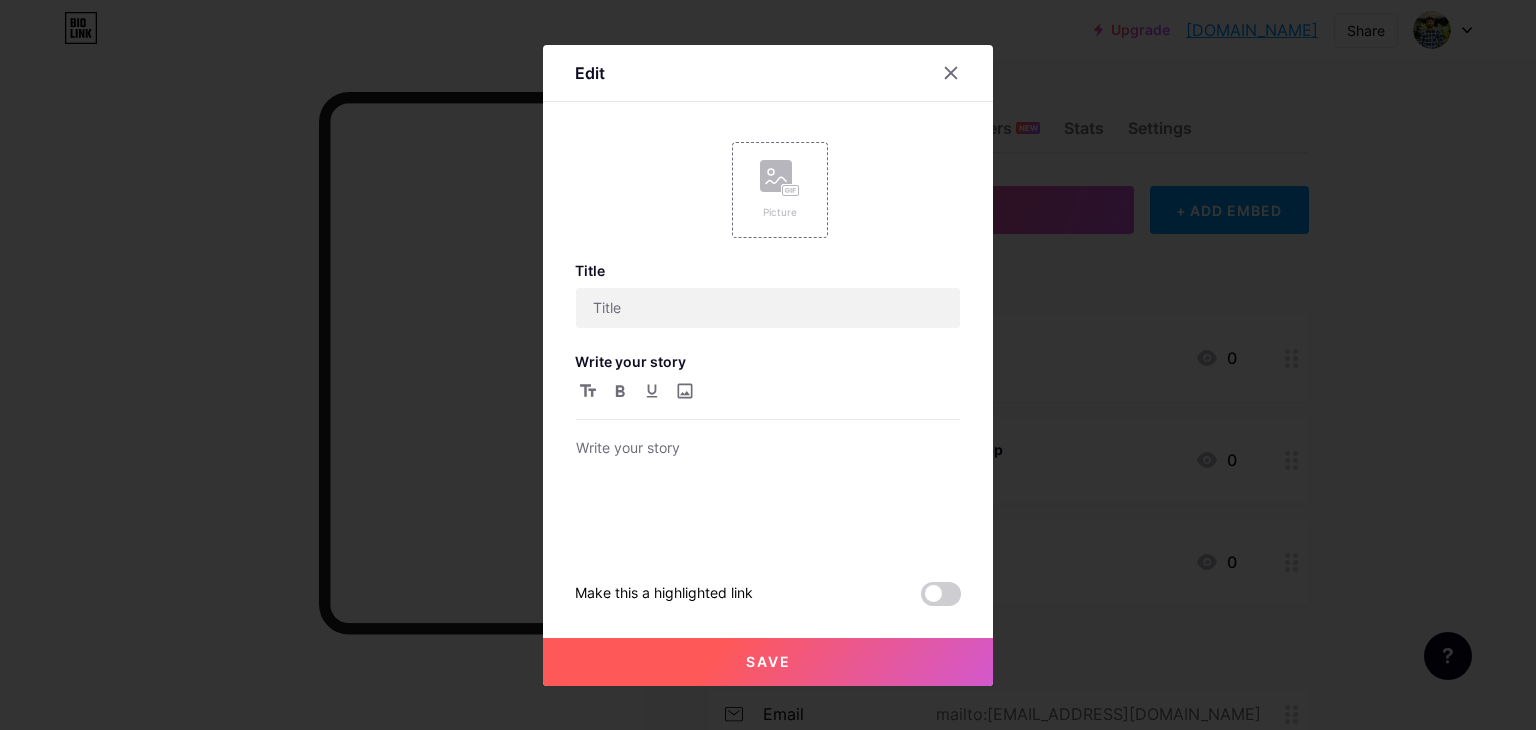 type on "💼 My Services I Offer" 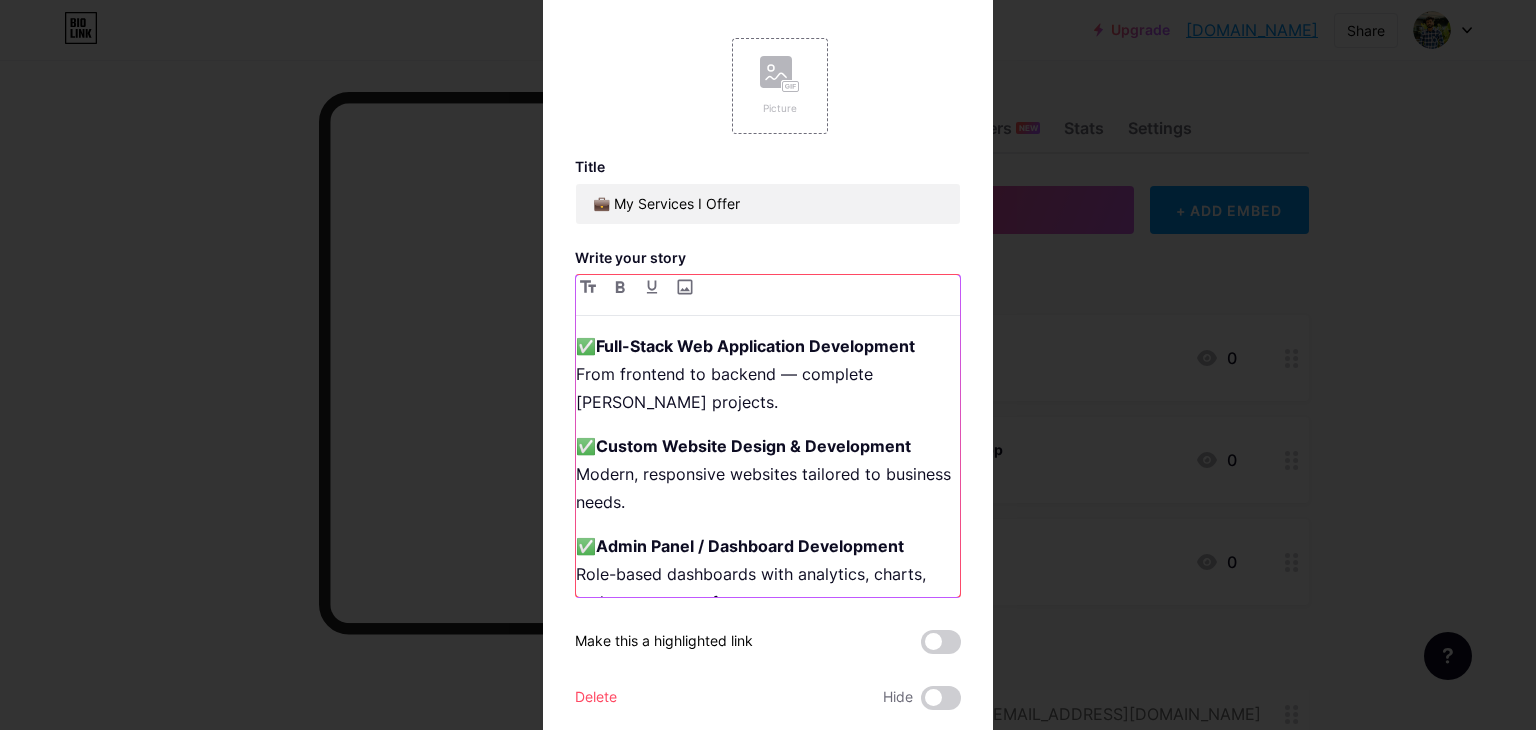 click on "✅  Custom Website Design & Development Modern, responsive websites tailored to business needs." at bounding box center [768, 474] 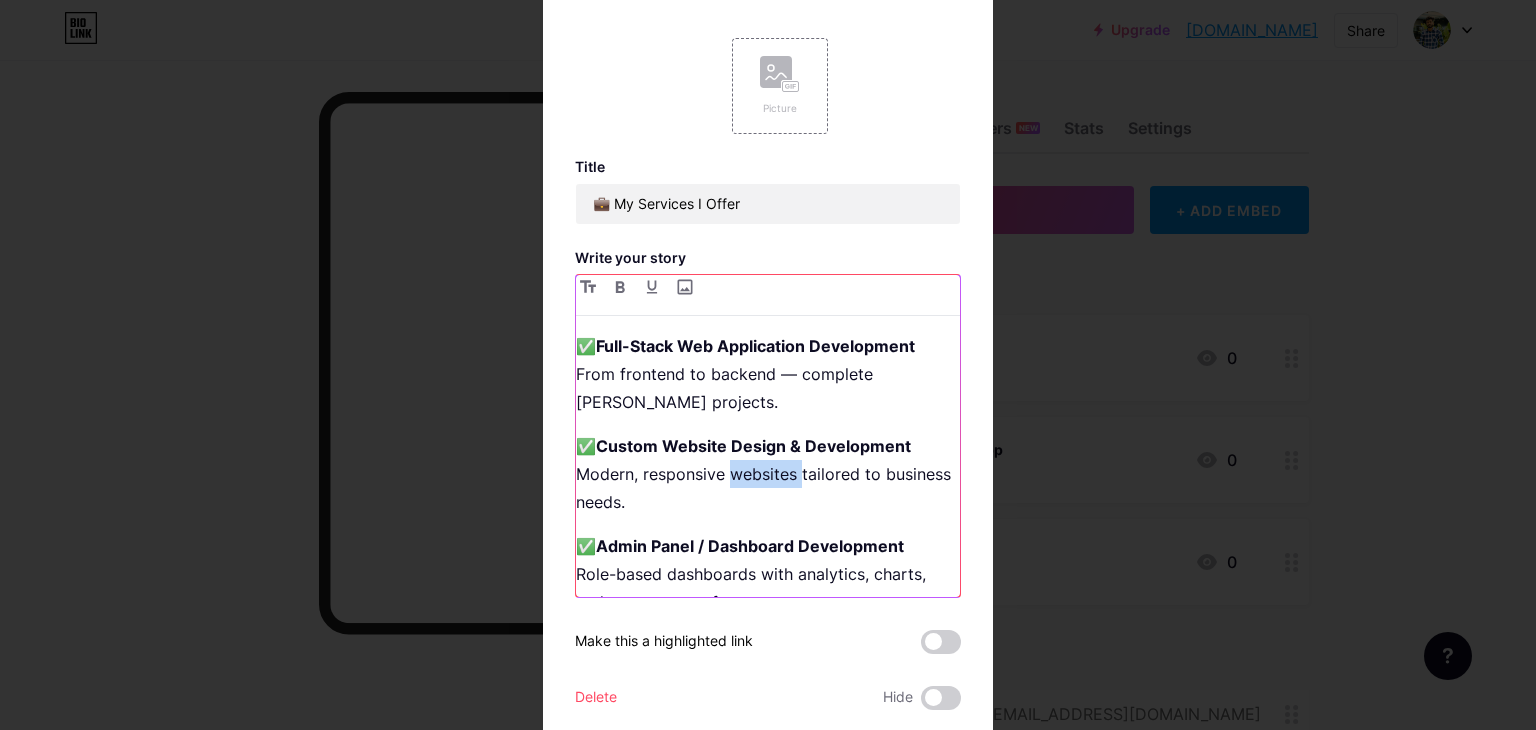 click on "✅  Custom Website Design & Development Modern, responsive websites tailored to business needs." at bounding box center (768, 474) 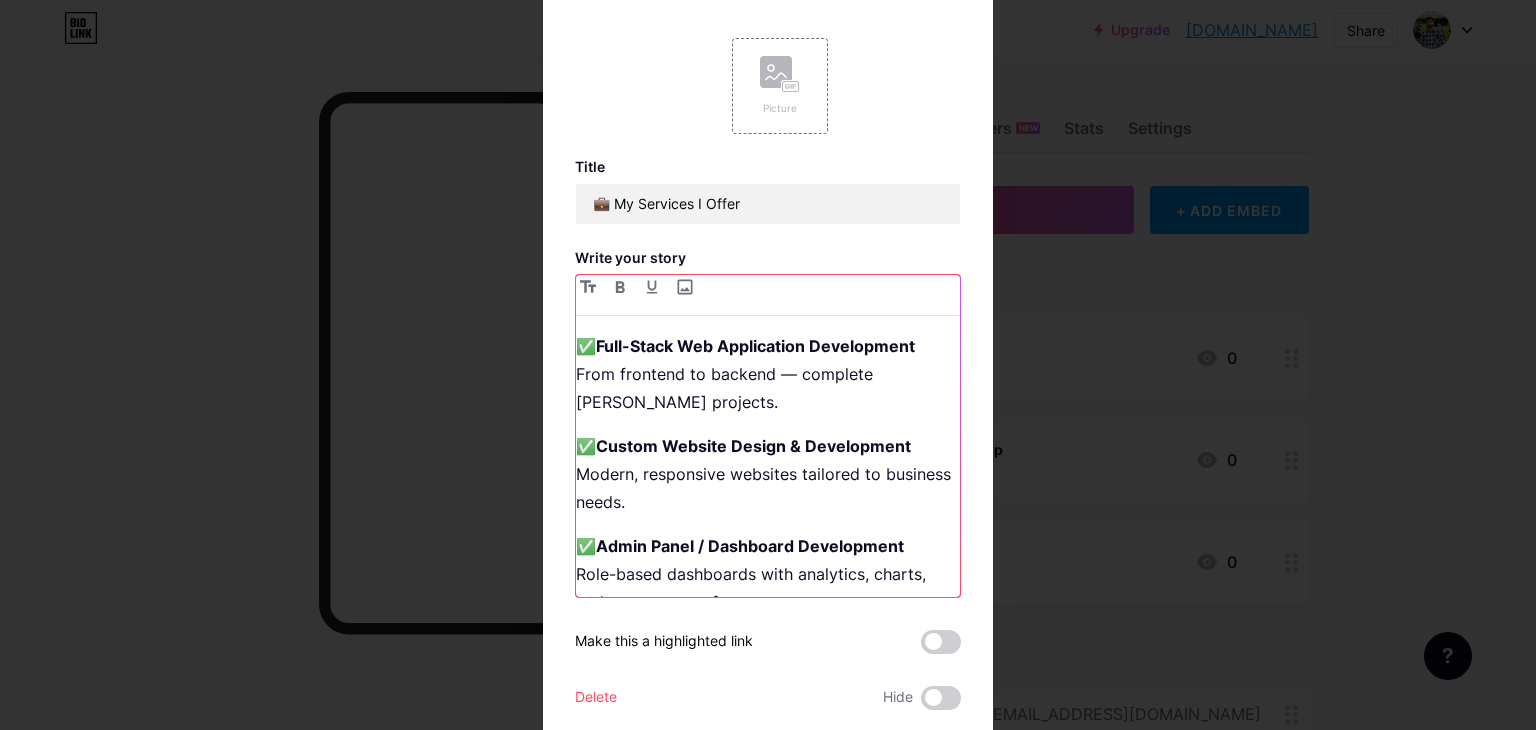 click on "✅  Custom Website Design & Development Modern, responsive websites tailored to business needs." at bounding box center (768, 474) 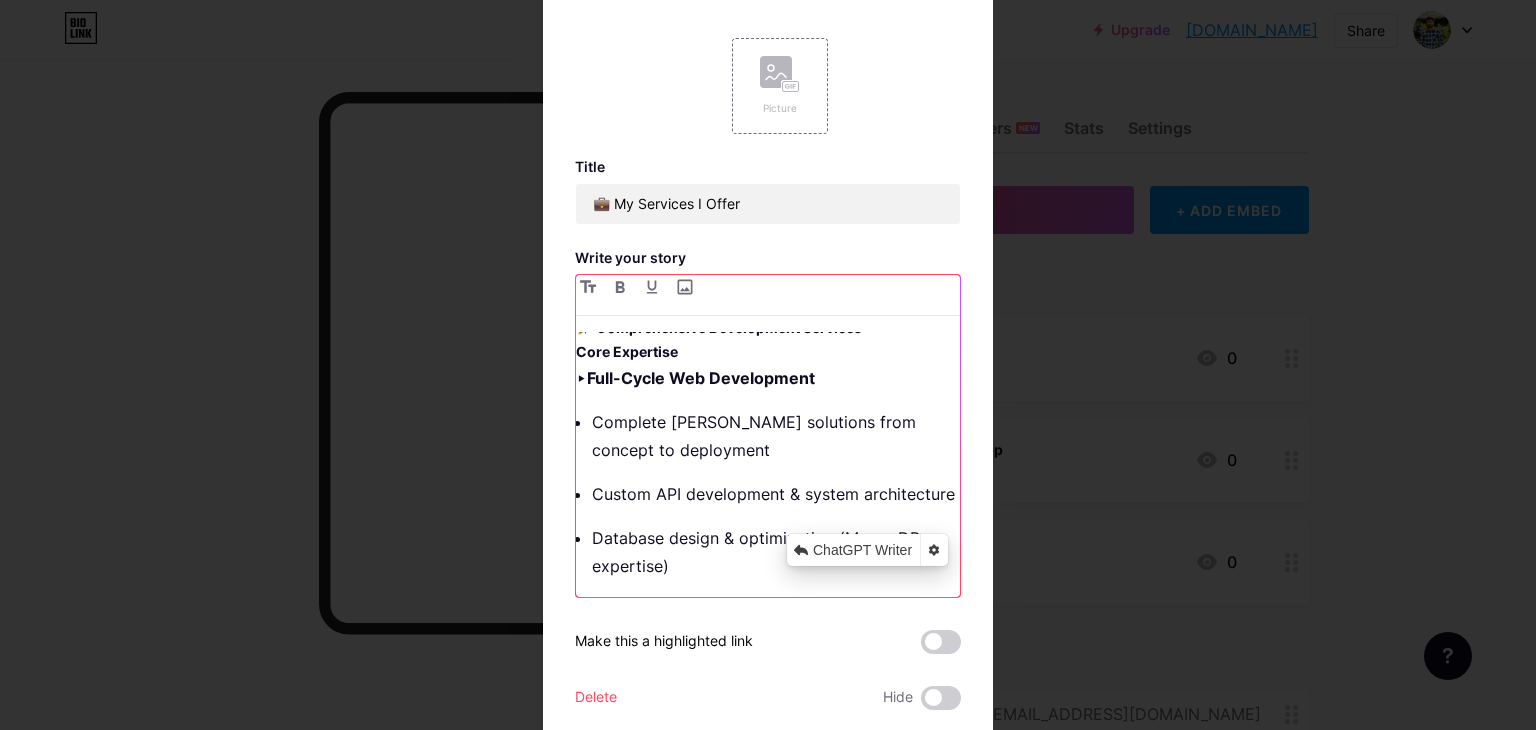 scroll, scrollTop: 0, scrollLeft: 0, axis: both 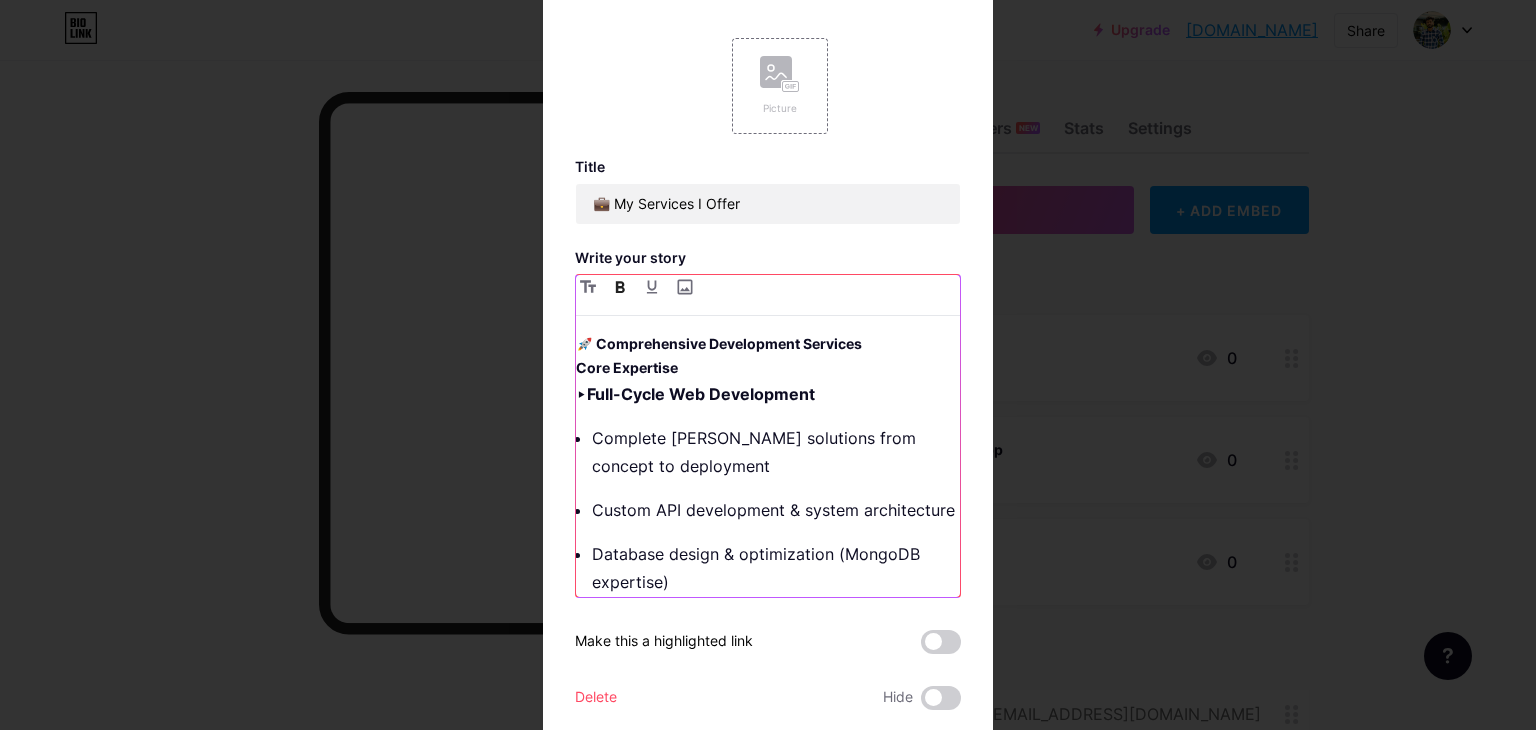 click on "Core Expertise" at bounding box center (627, 367) 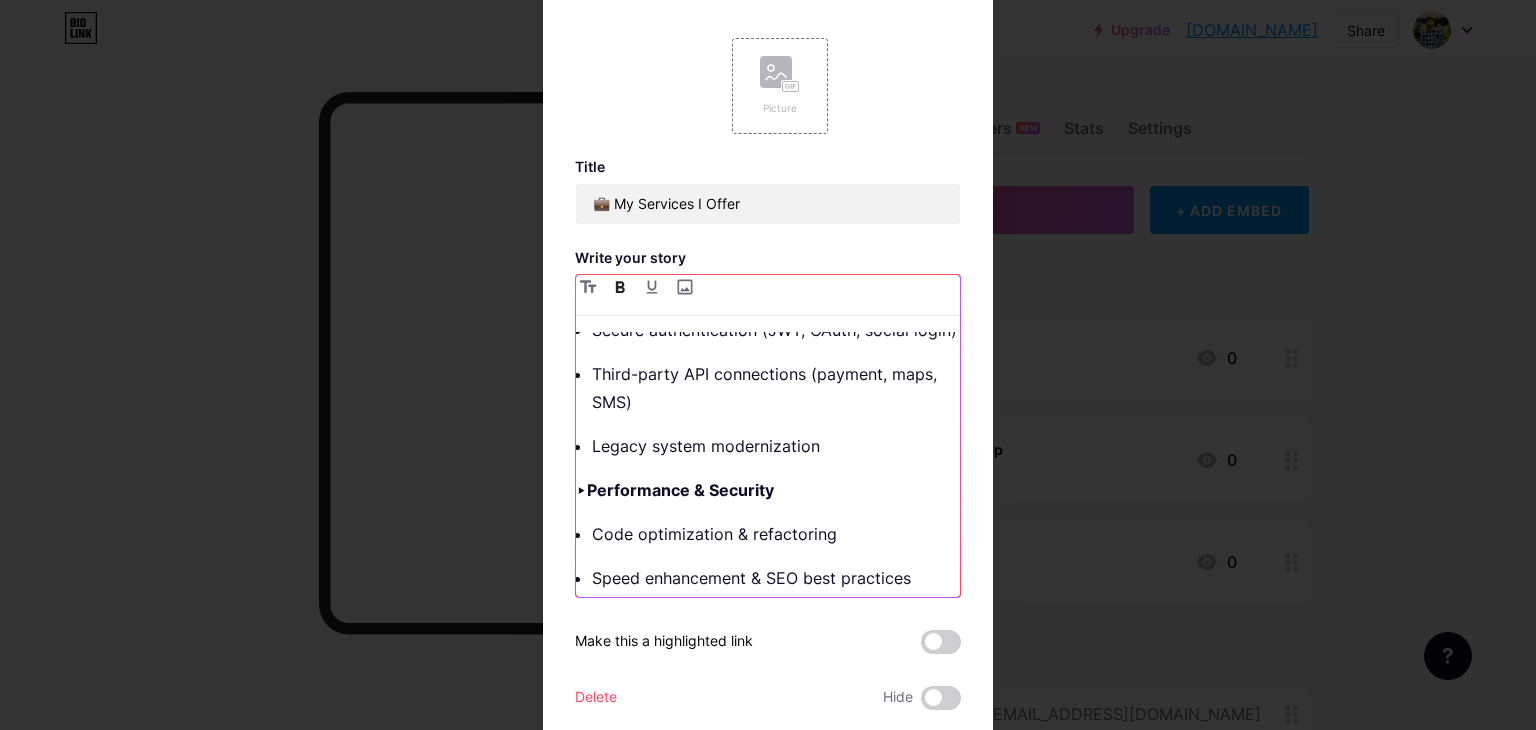 scroll, scrollTop: 583, scrollLeft: 0, axis: vertical 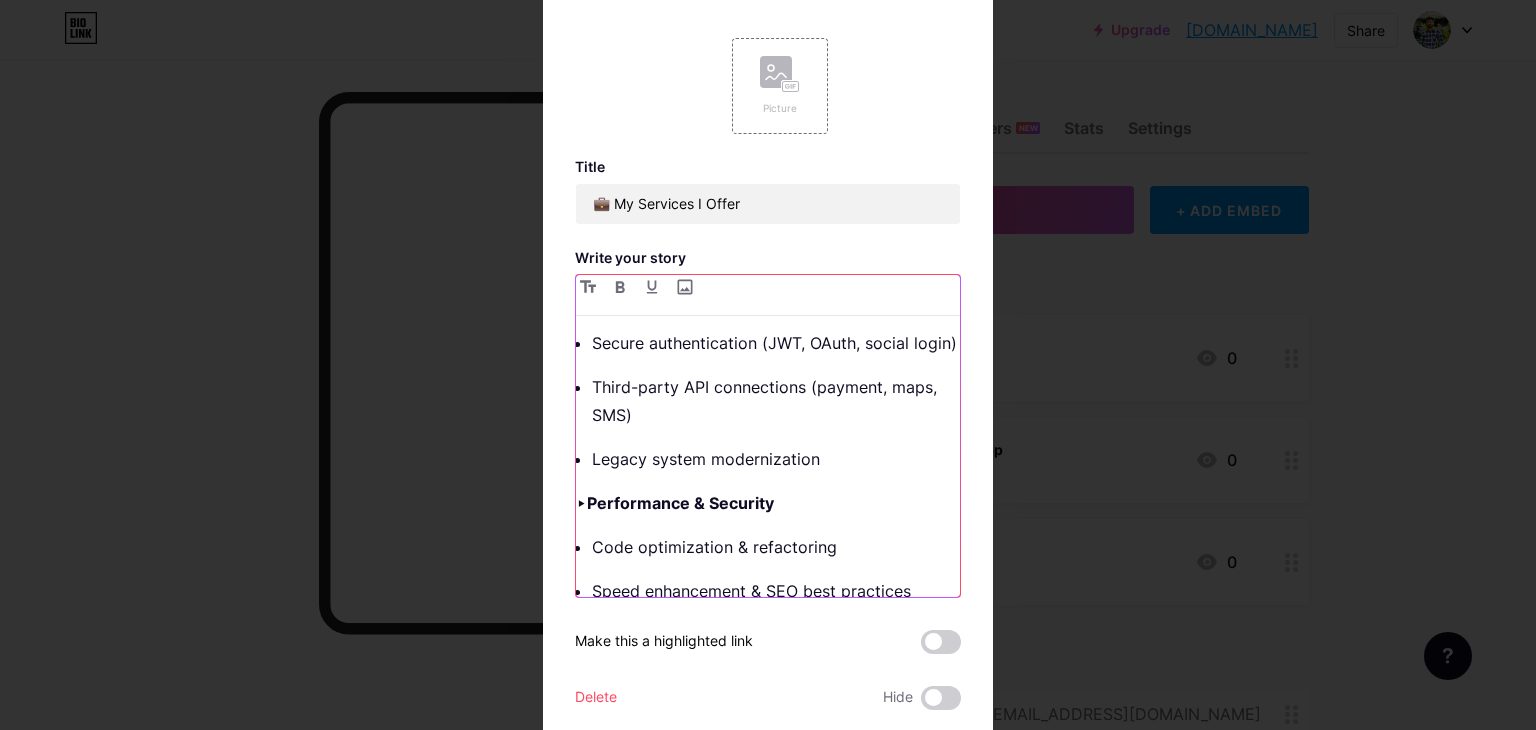 click on "Secure authentication (JWT, OAuth, social login) Third-party API connections (payment, maps, SMS) Legacy system modernization" at bounding box center [776, 401] 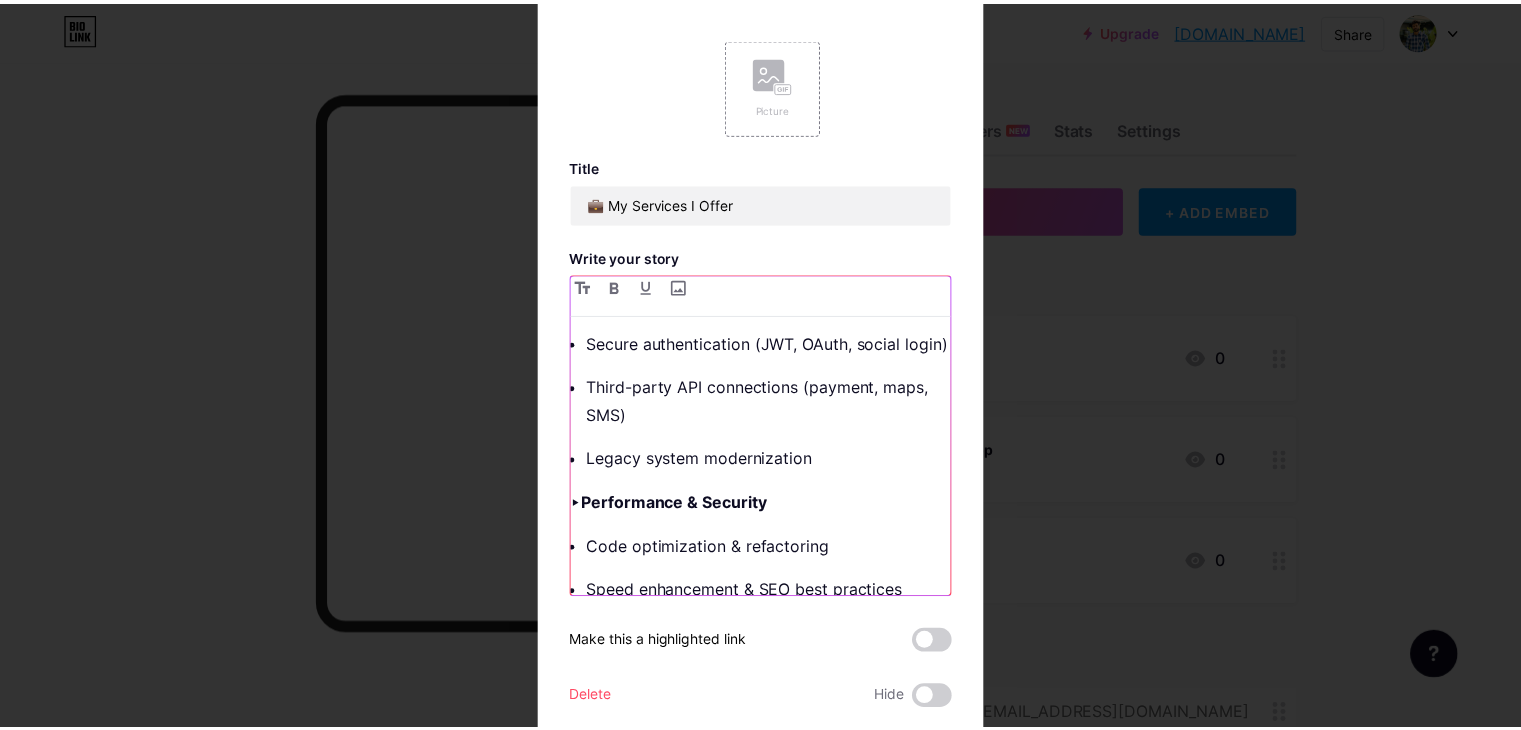 scroll, scrollTop: 919, scrollLeft: 0, axis: vertical 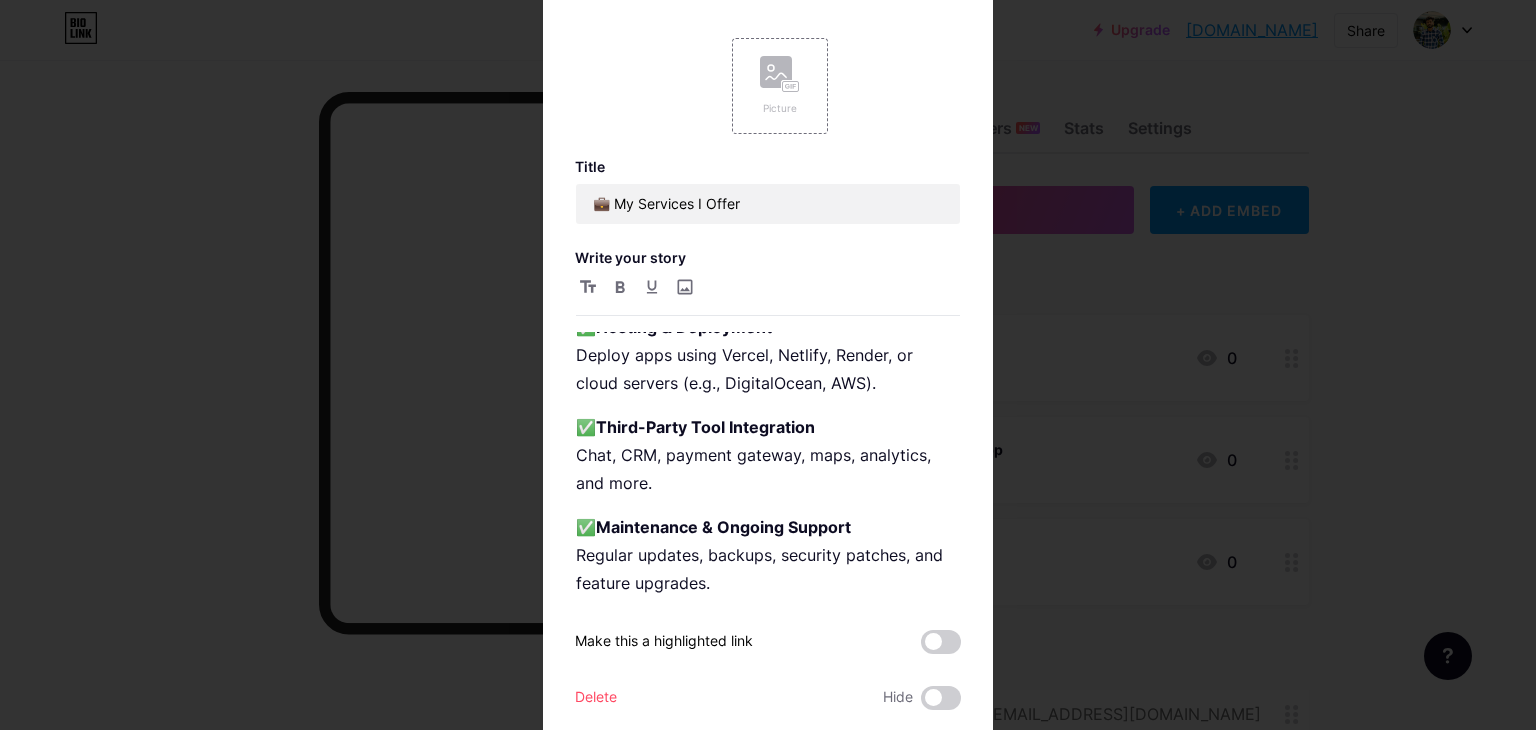 click at bounding box center (768, 365) 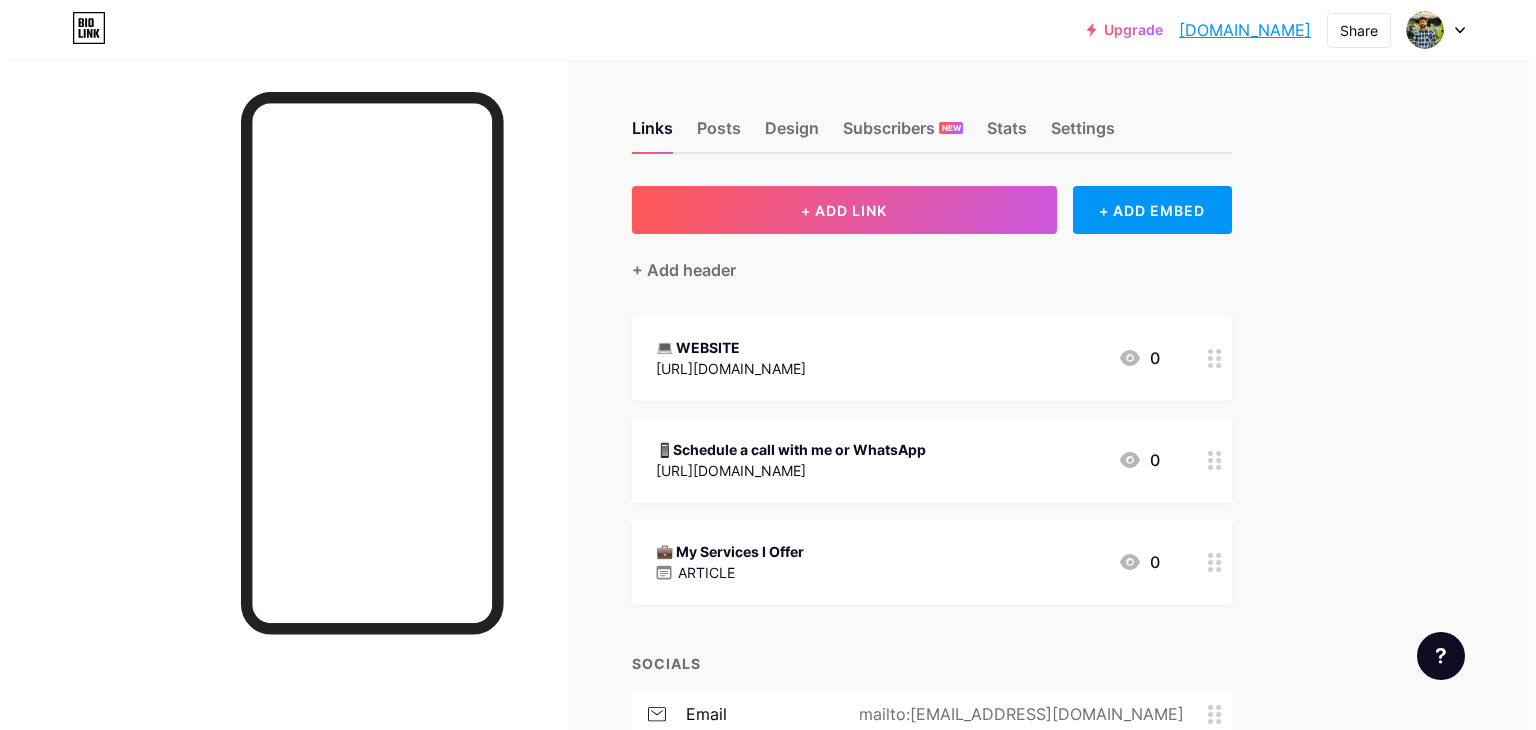 scroll, scrollTop: 0, scrollLeft: 0, axis: both 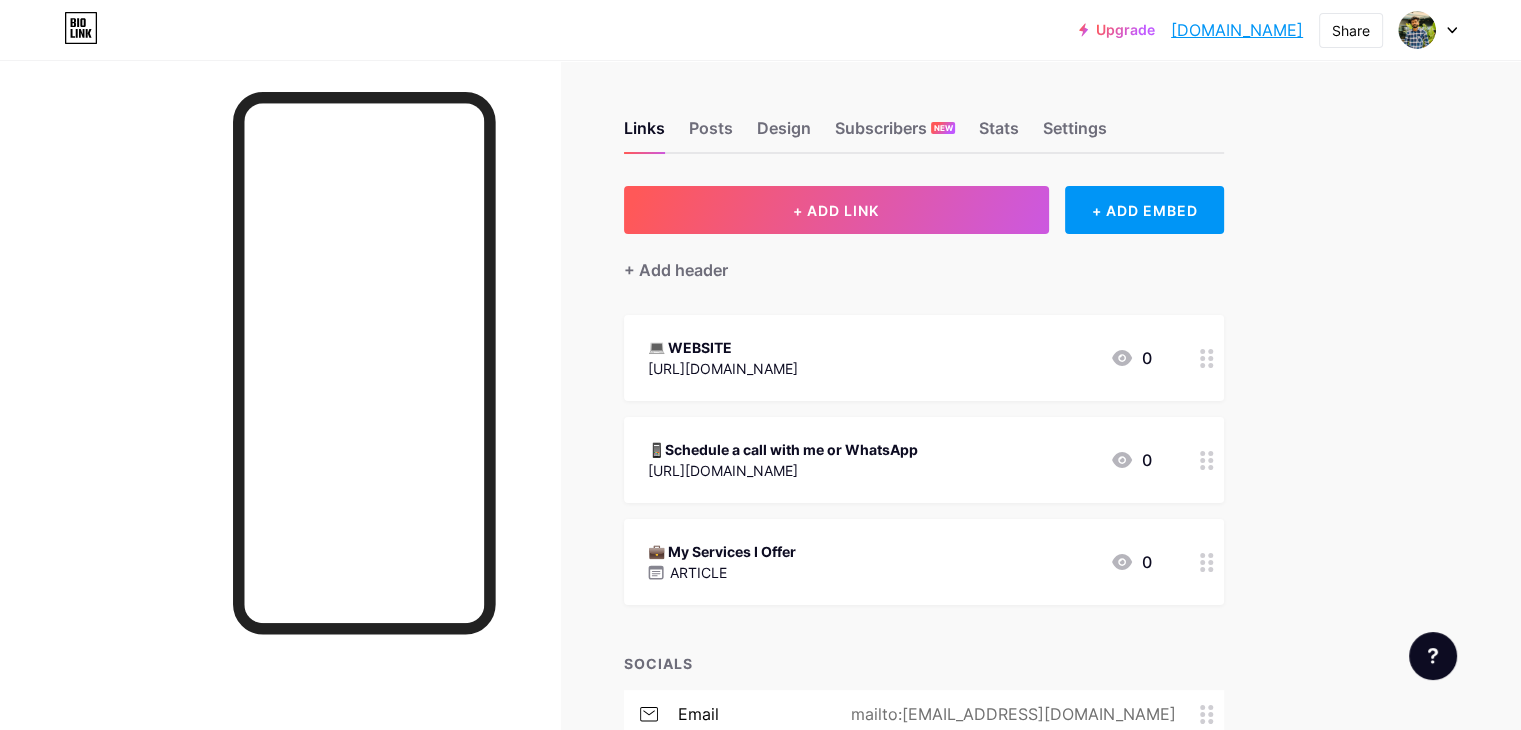 click 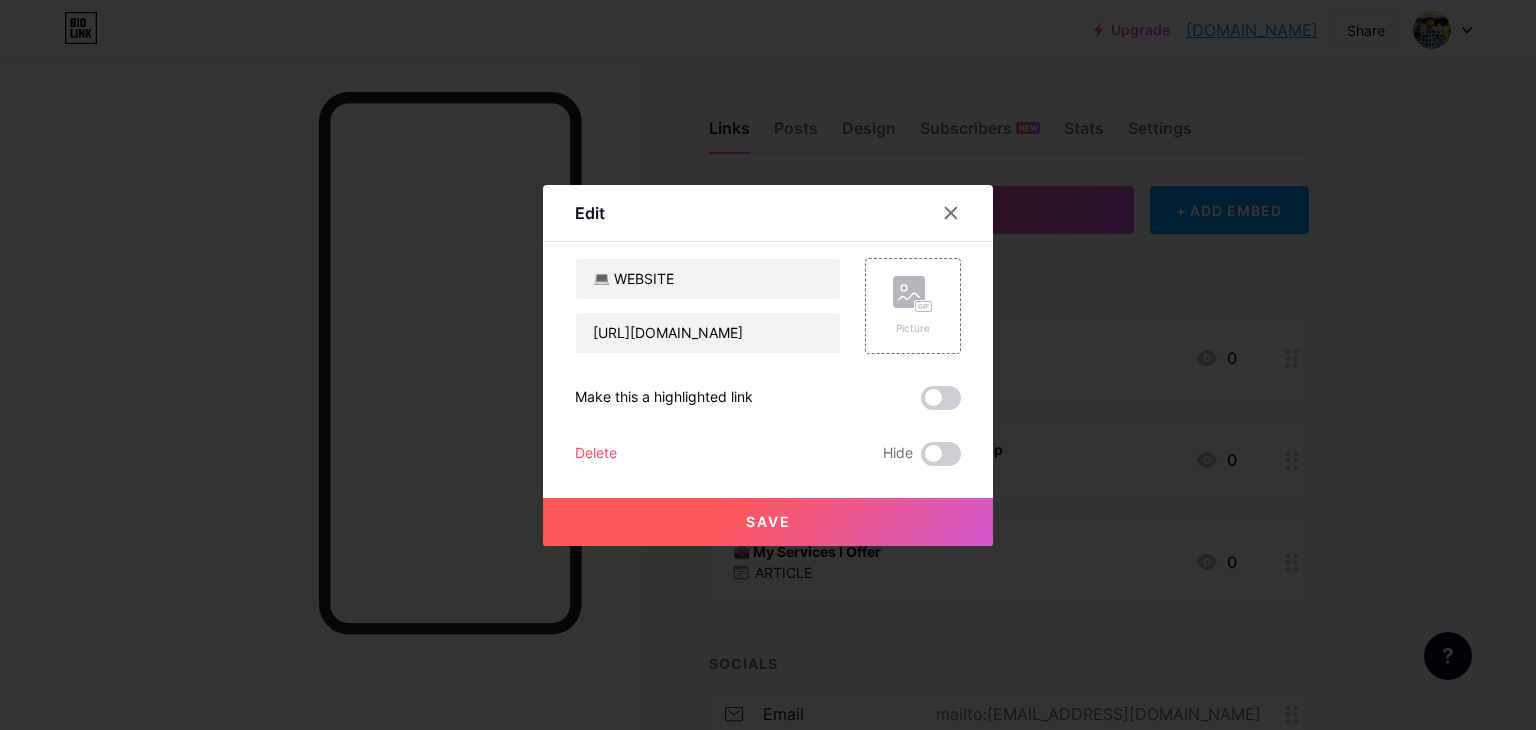 click at bounding box center (768, 365) 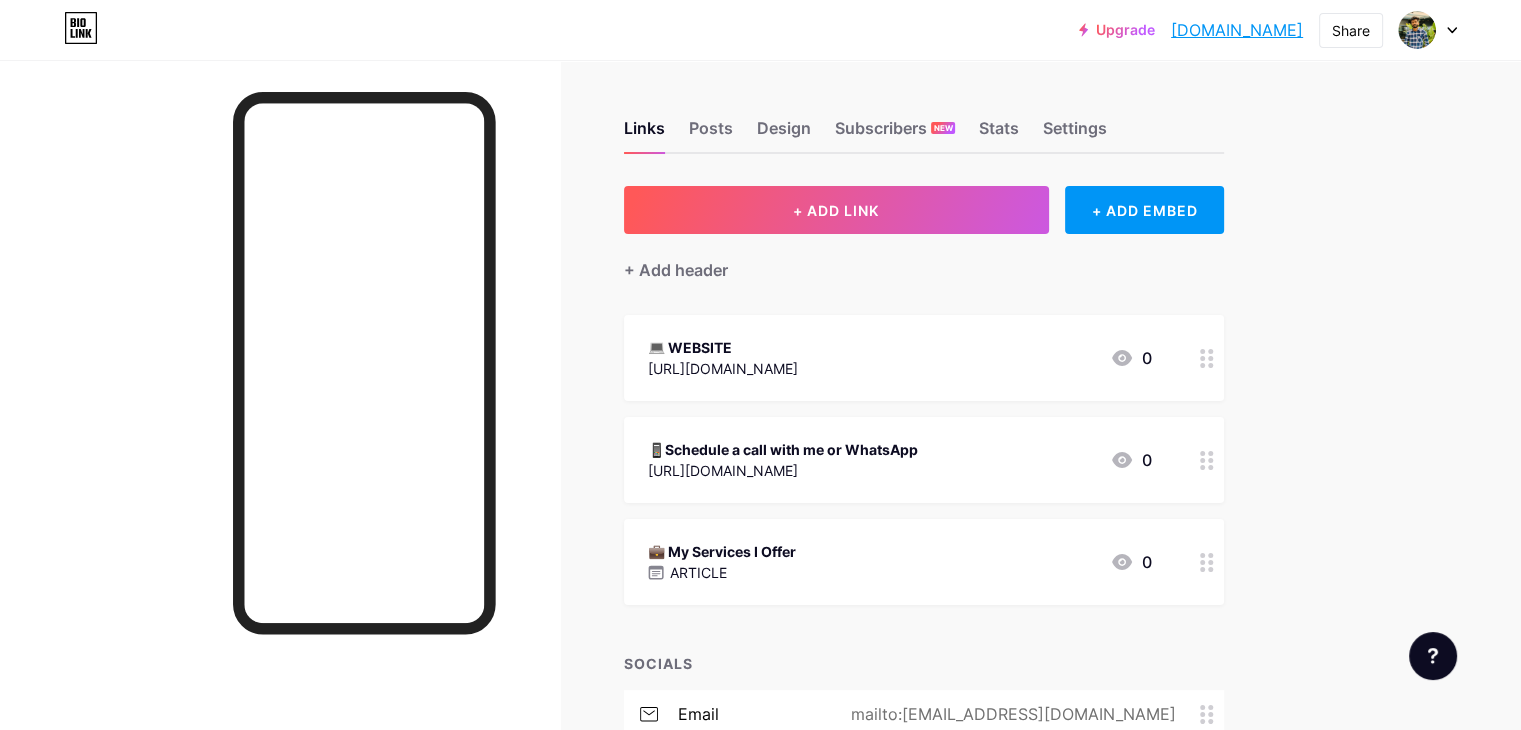 click 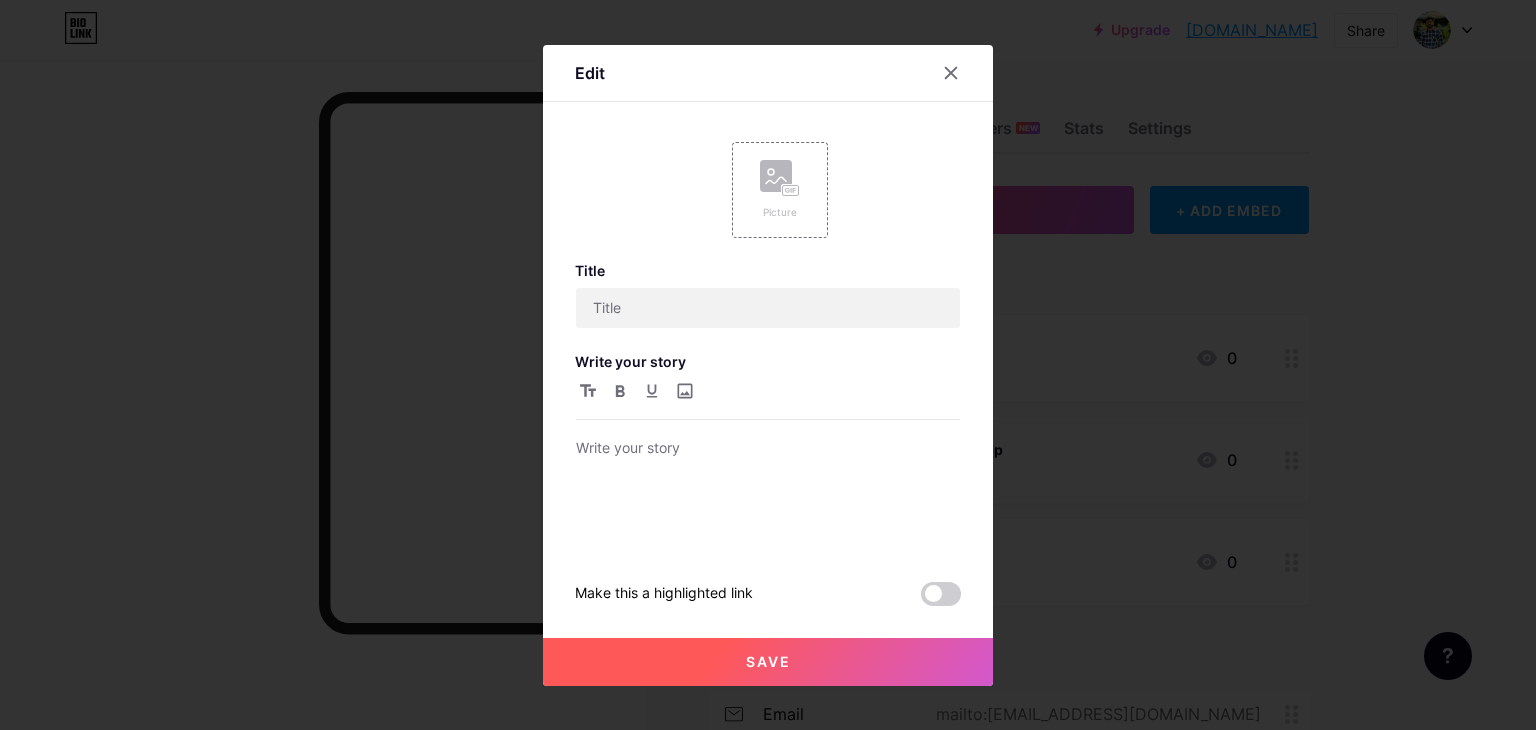 type on "💼 My Services I Offer" 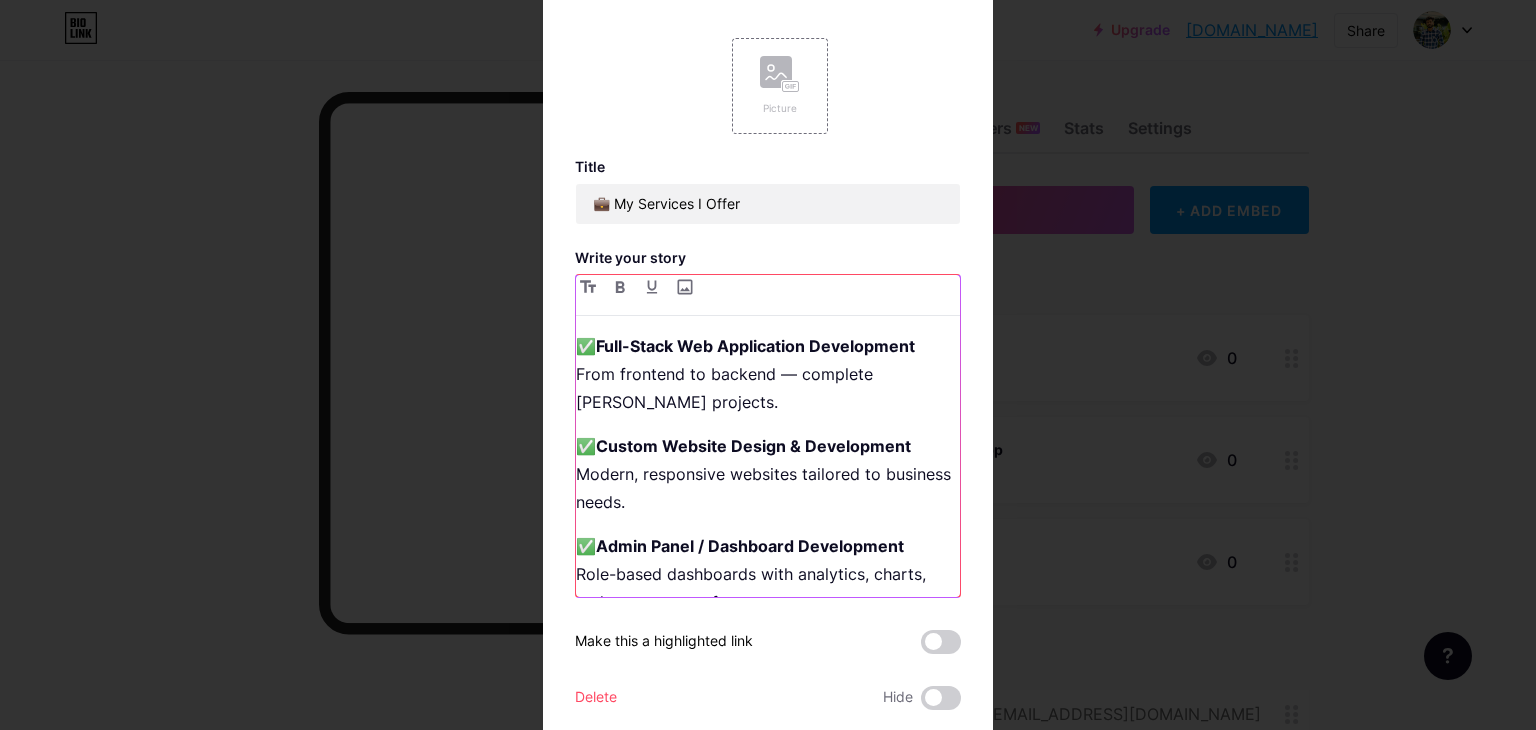 click on "✅  Full-Stack Web Application Development From frontend to backend — complete MERN stack projects." at bounding box center (768, 374) 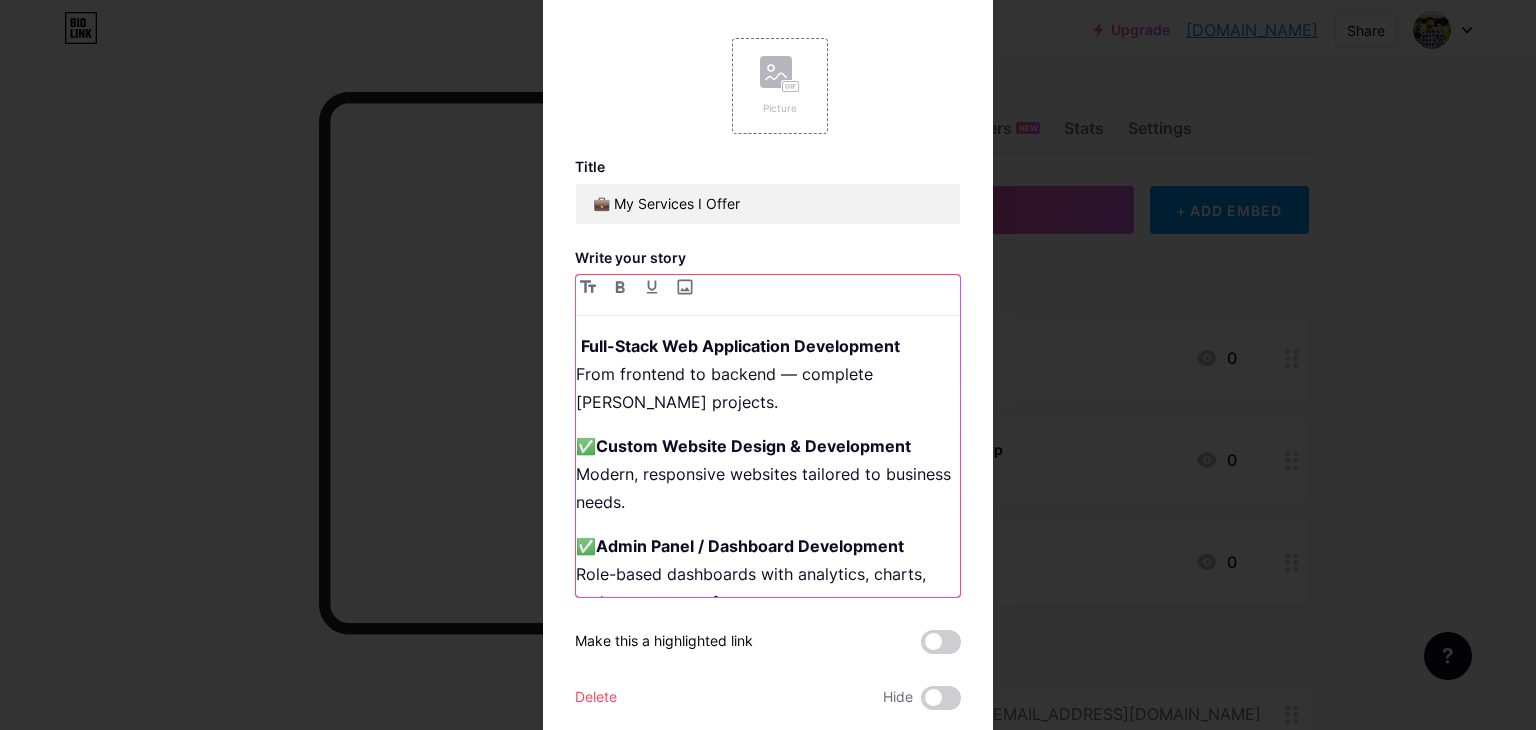 click on "✅  Custom Website Design & Development Modern, responsive websites tailored to business needs." at bounding box center [768, 474] 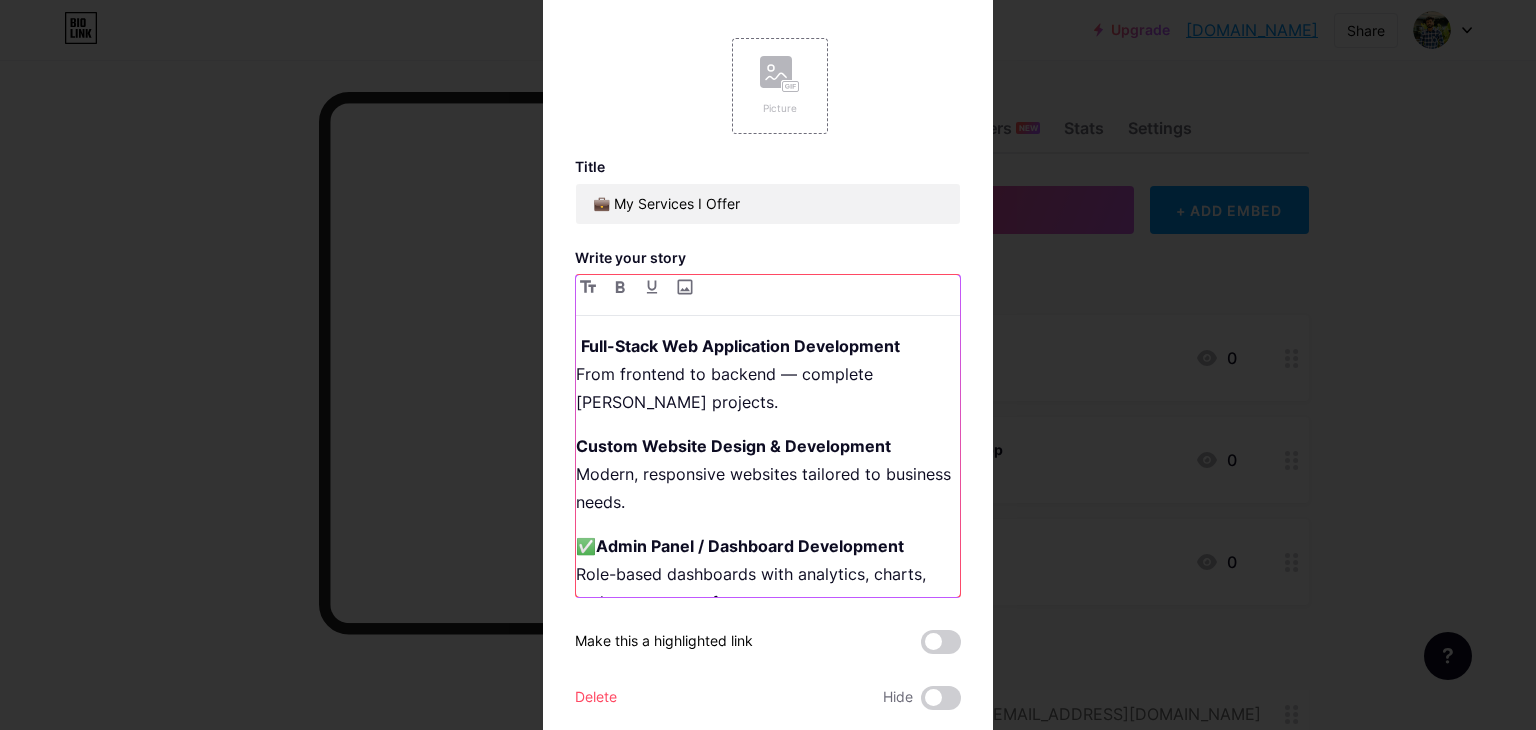 click on "Full-Stack Web Application Development From frontend to backend — complete MERN stack projects. Custom Website Design & Development Modern, responsive websites tailored to business needs. ✅  Admin Panel / Dashboard Development Role-based dashboards with analytics, charts, and management features. ✅  E-commerce Web Development Shopping carts, product management, order tracking, and payment integration. ✅  API Development & Integration Create secure RESTful APIs or integrate third-party services (Stripe, Google, Twilio, etc.). ✅  Authentication & Authorization JWT, OAuth, Google/Facebook login, and role-based access control. ✅  Bug Fixing & Optimization Fix performance issues, broken features, or refactor old codebases. ✅  Responsive UI/UX Design (HTML, CSS, JS) Pixel-perfect, mobile-friendly designs using modern front-end practices. ✅  Database Design & Management Schema planning, relationships, indexing, and optimization with MongoDB. ✅  Hosting & Deployment ✅  ✅" at bounding box center [768, 464] 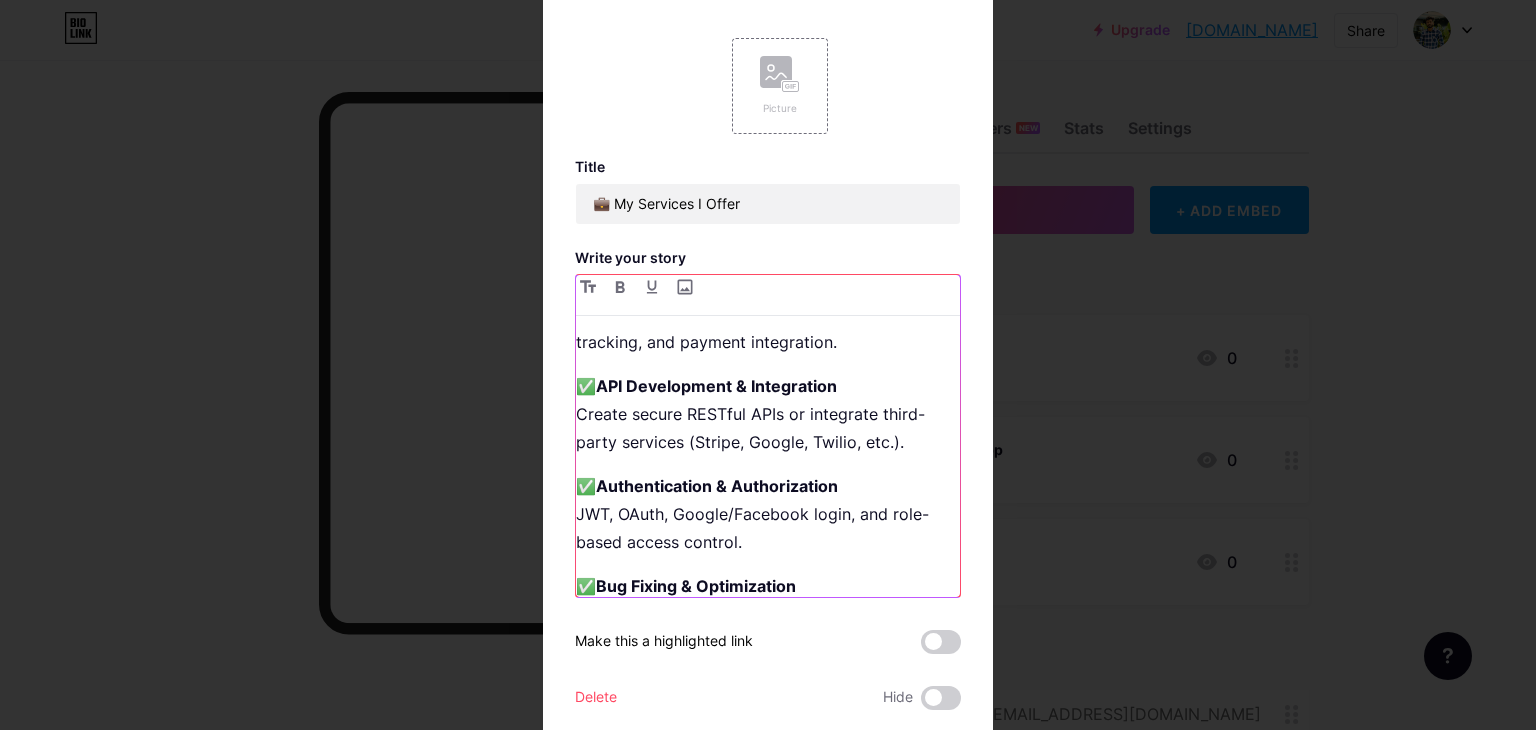 scroll, scrollTop: 180, scrollLeft: 0, axis: vertical 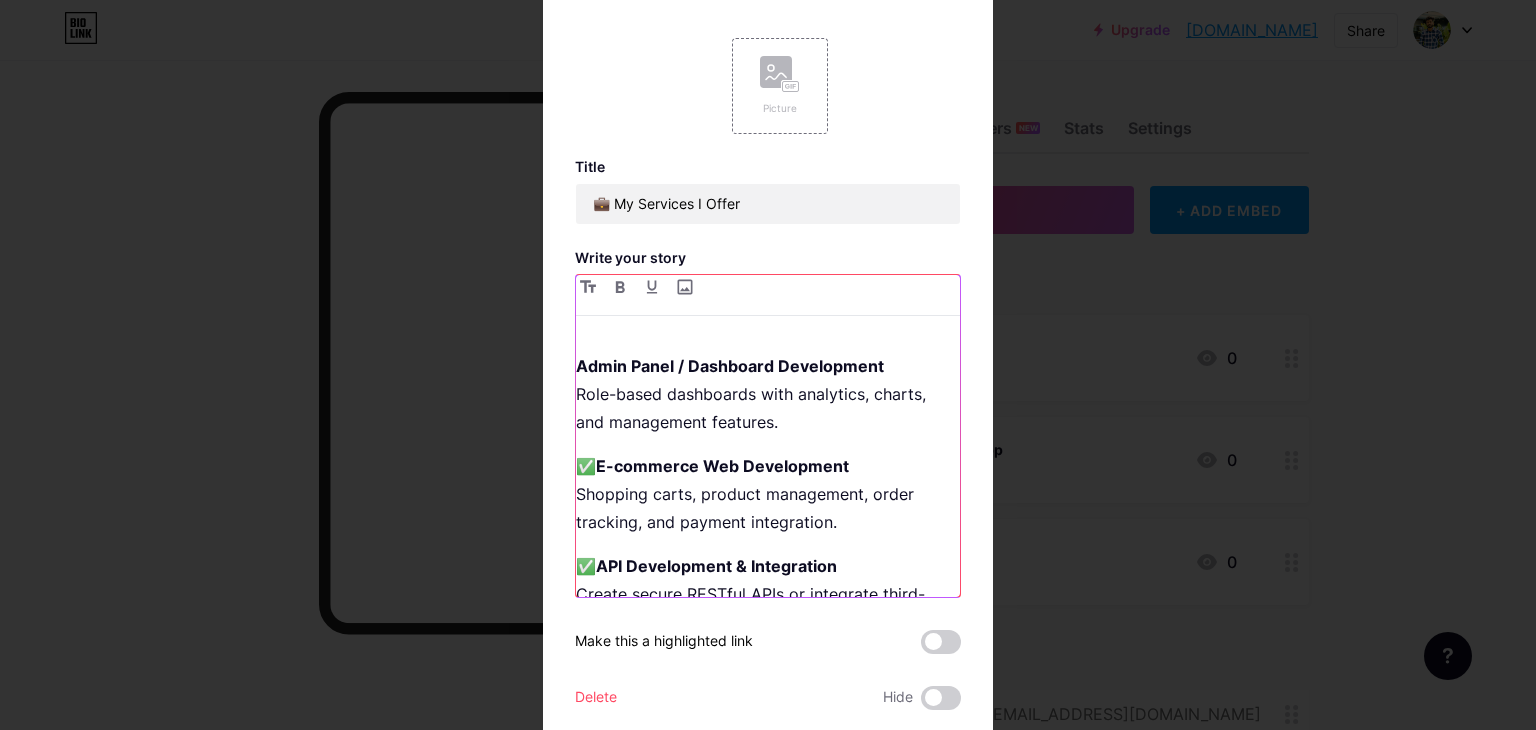 click on "✅  E-commerce Web Development Shopping carts, product management, order tracking, and payment integration." at bounding box center (768, 494) 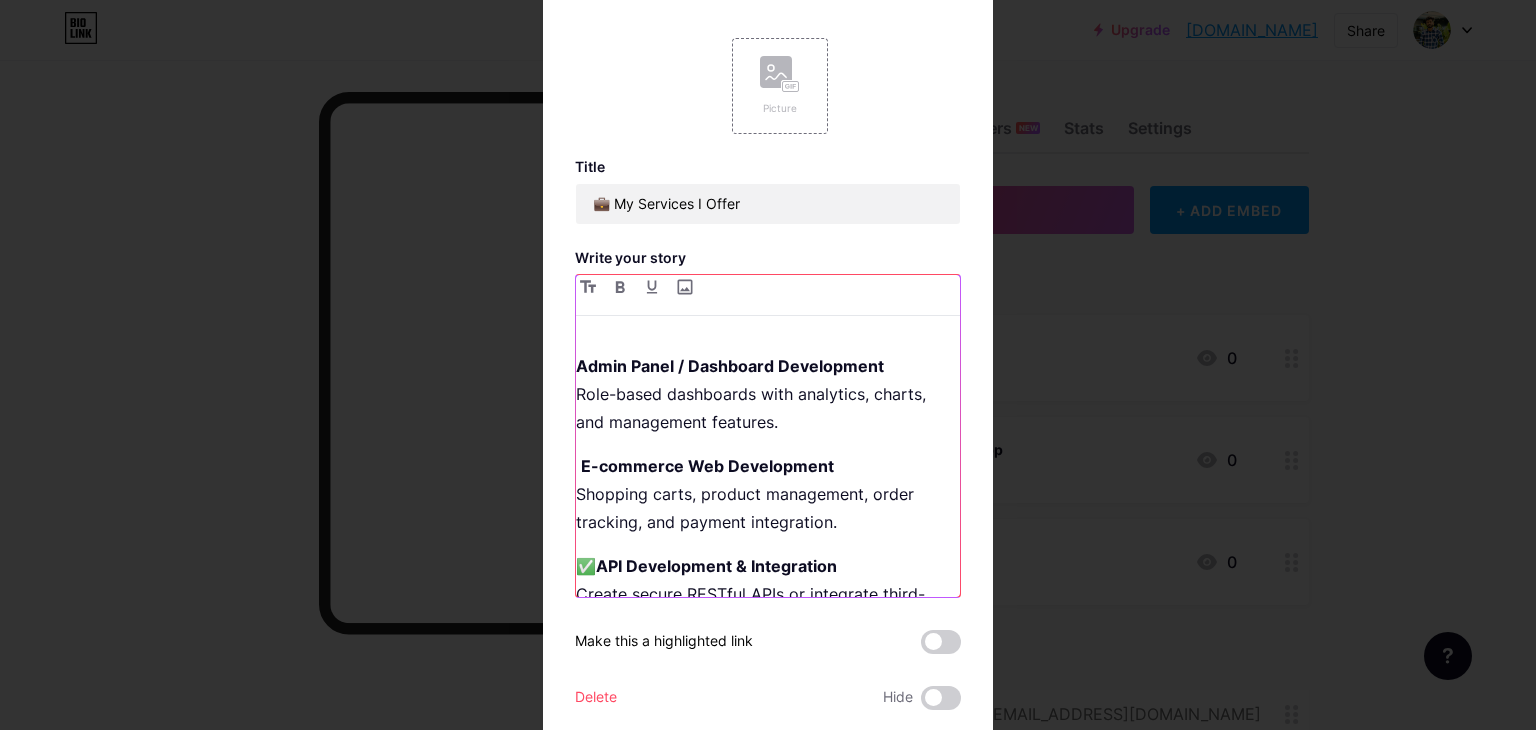 click on "API Development & Integration" at bounding box center (716, 566) 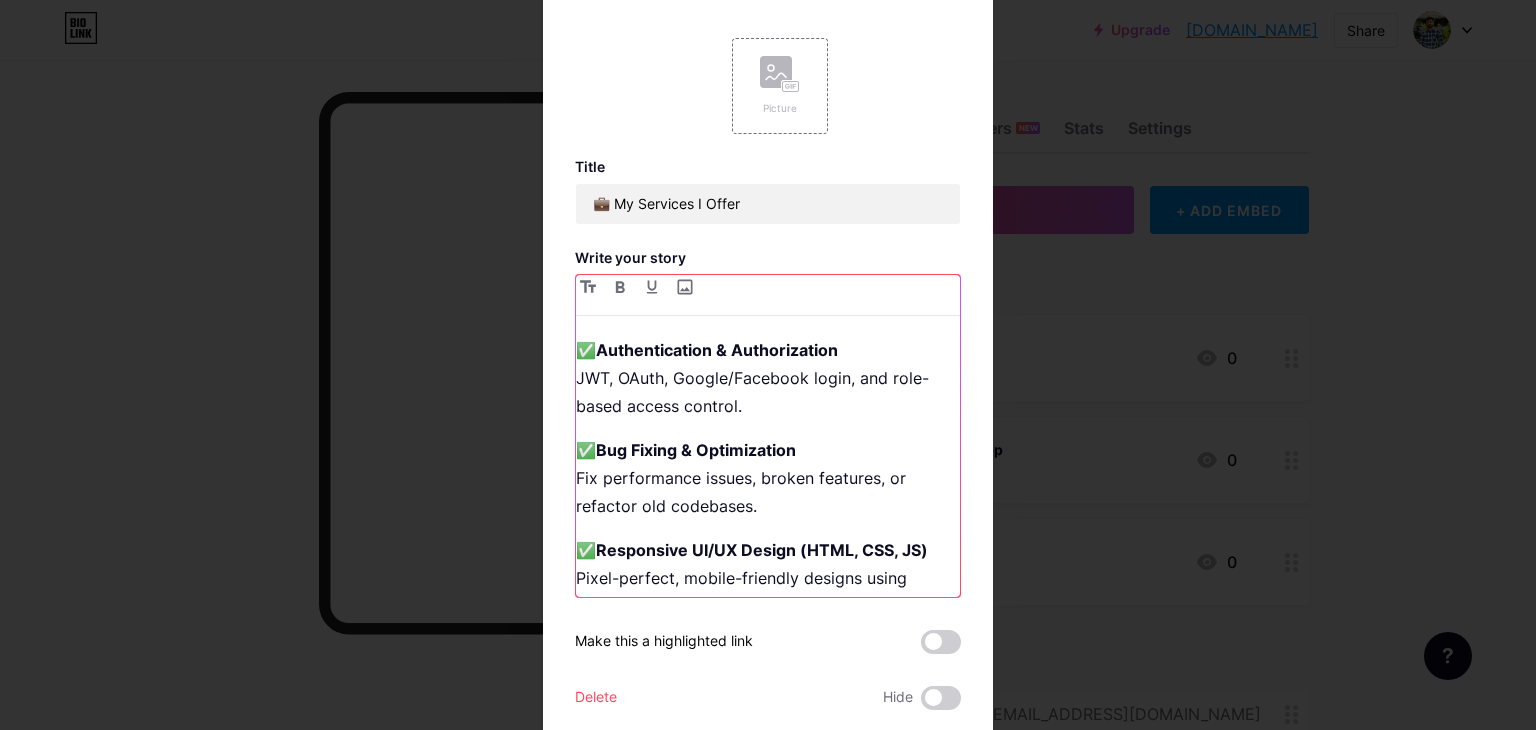 scroll, scrollTop: 487, scrollLeft: 0, axis: vertical 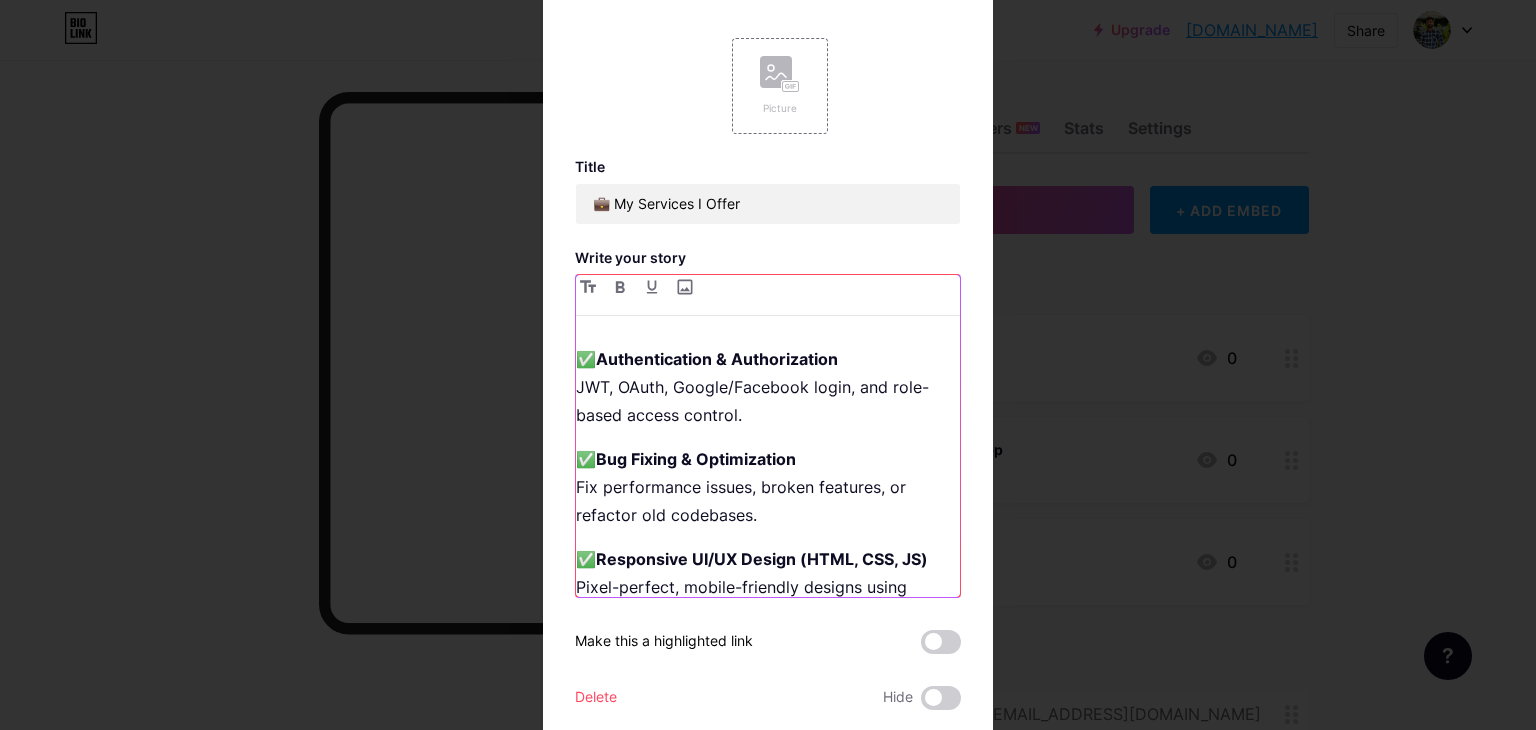 click on "✅  Authentication & Authorization JWT, OAuth, Google/Facebook login, and role-based access control." at bounding box center (768, 387) 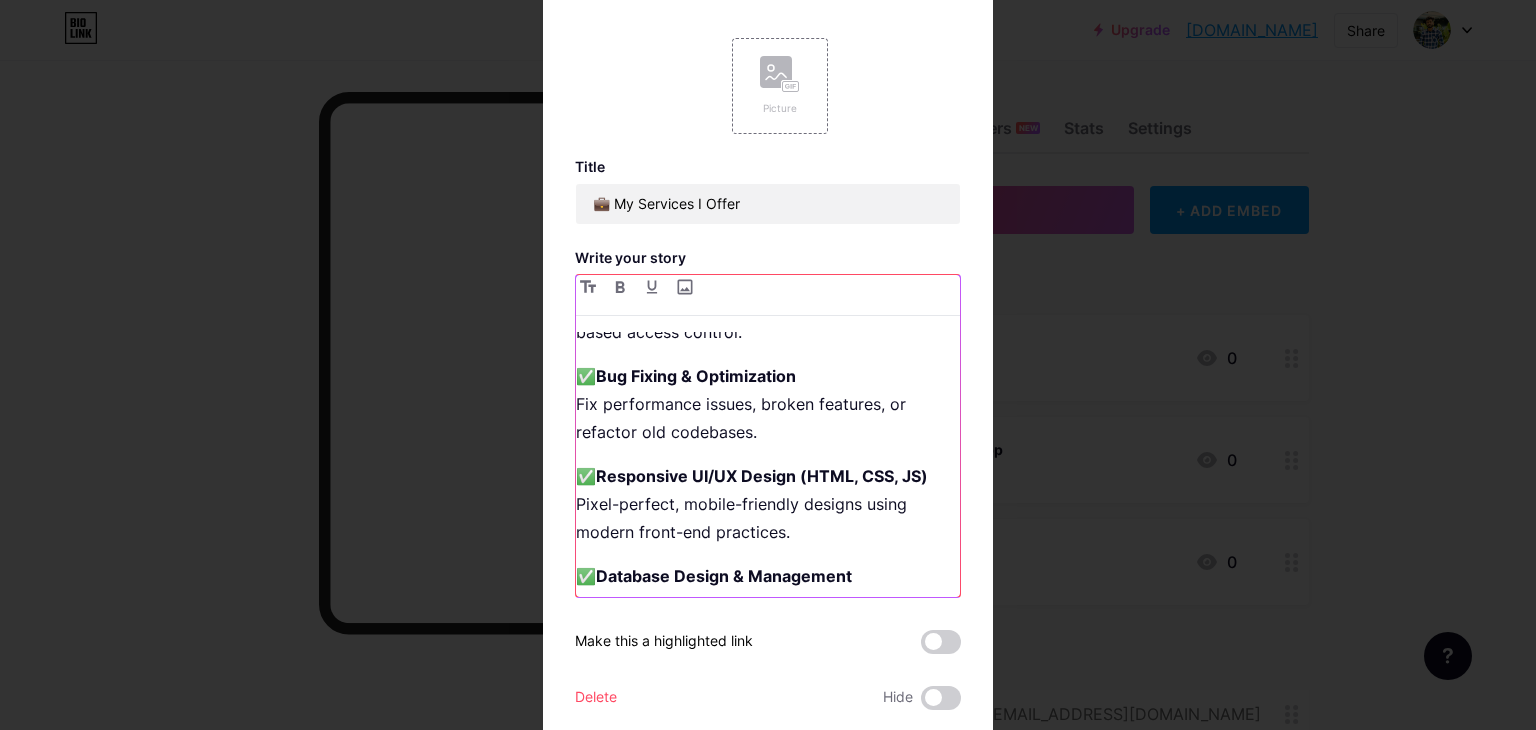scroll, scrollTop: 577, scrollLeft: 0, axis: vertical 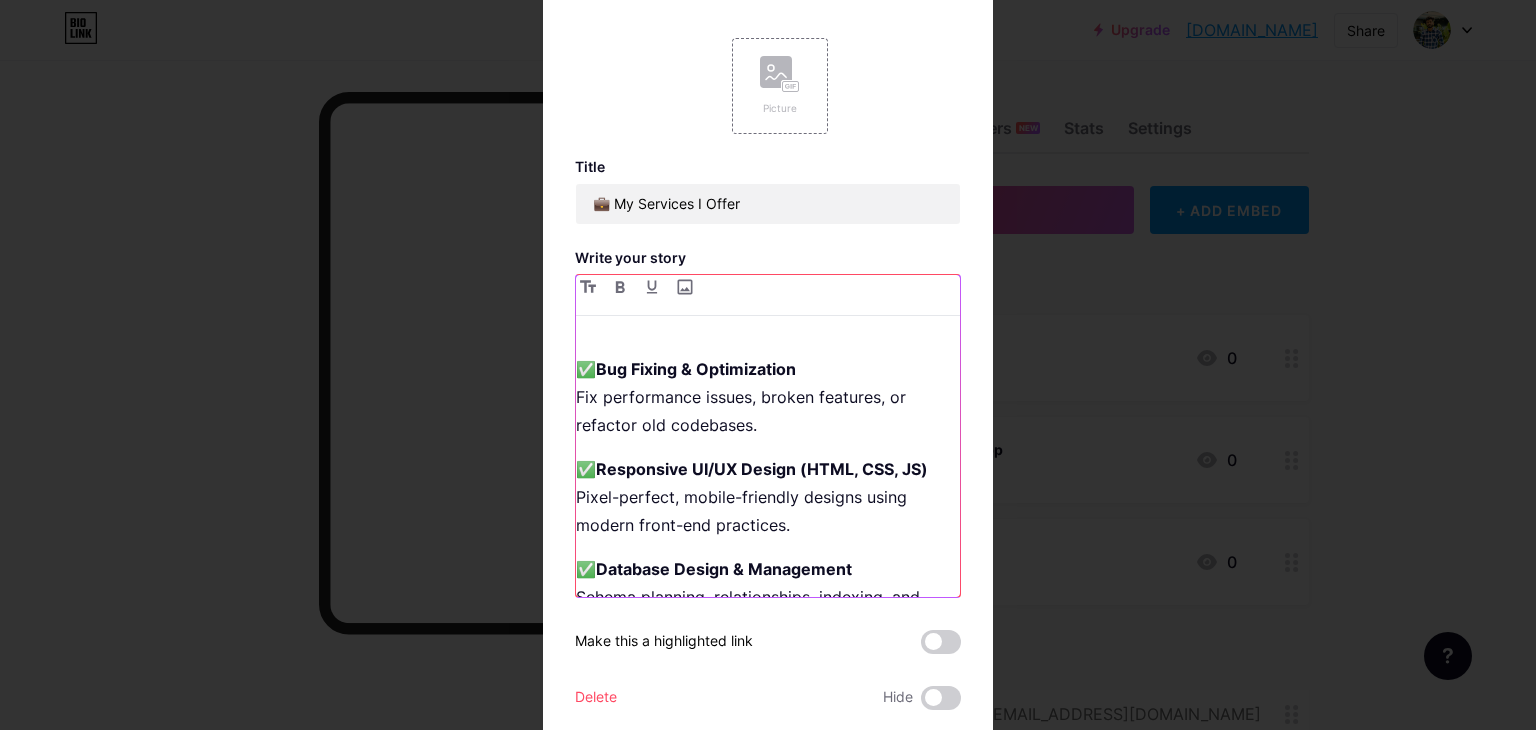 click on "✅  Bug Fixing & Optimization Fix performance issues, broken features, or refactor old codebases." at bounding box center [768, 397] 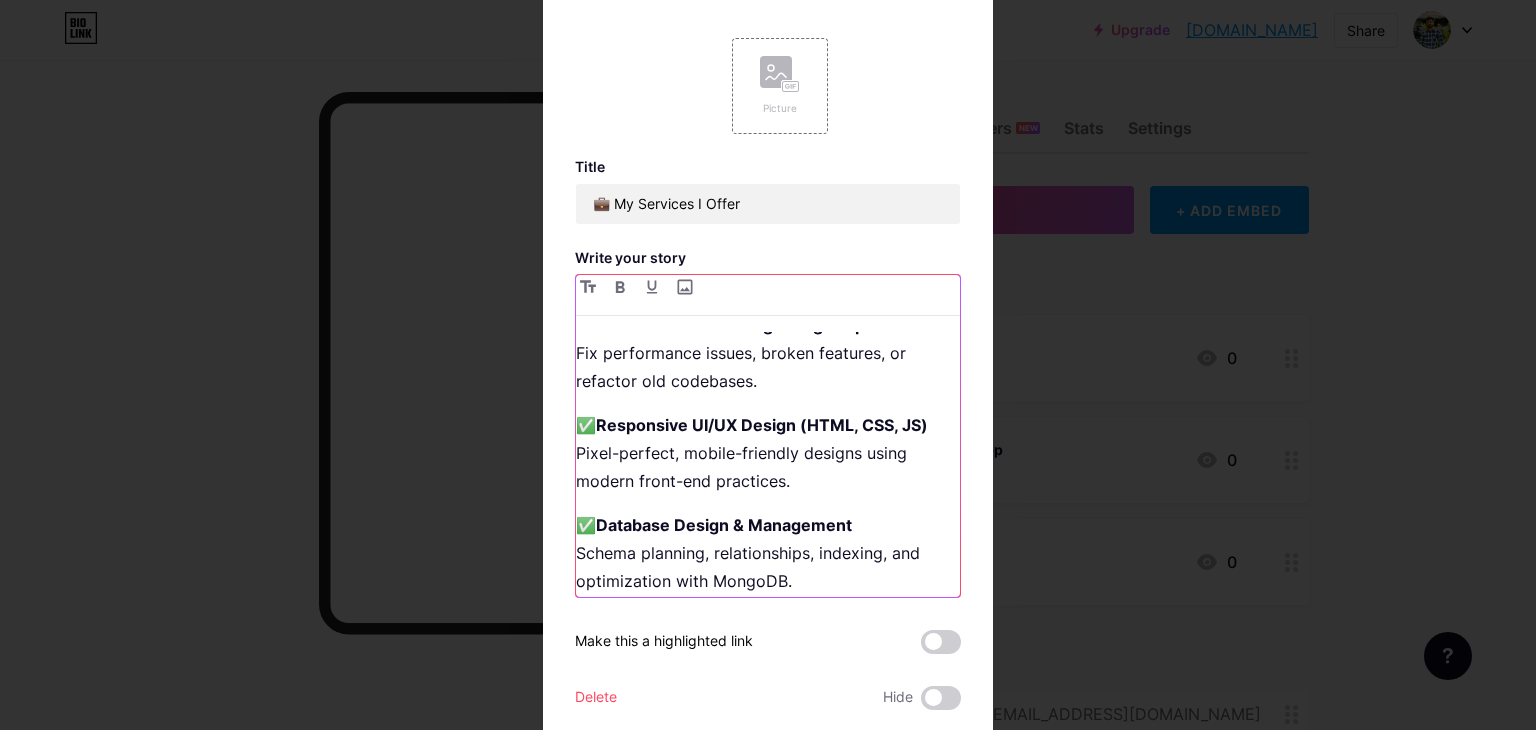 scroll, scrollTop: 555, scrollLeft: 0, axis: vertical 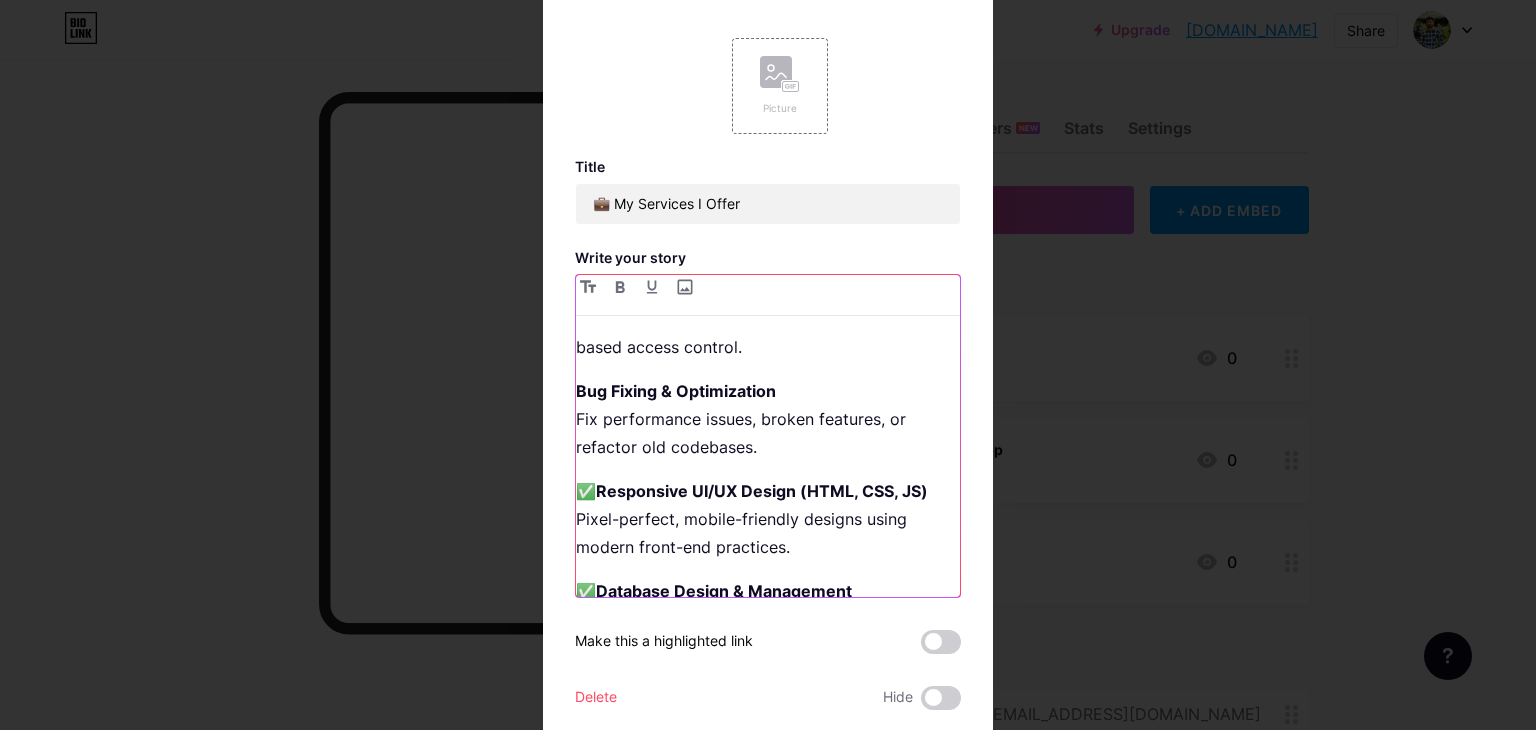 click on "Responsive UI/UX Design (HTML, CSS, JS)" at bounding box center [762, 491] 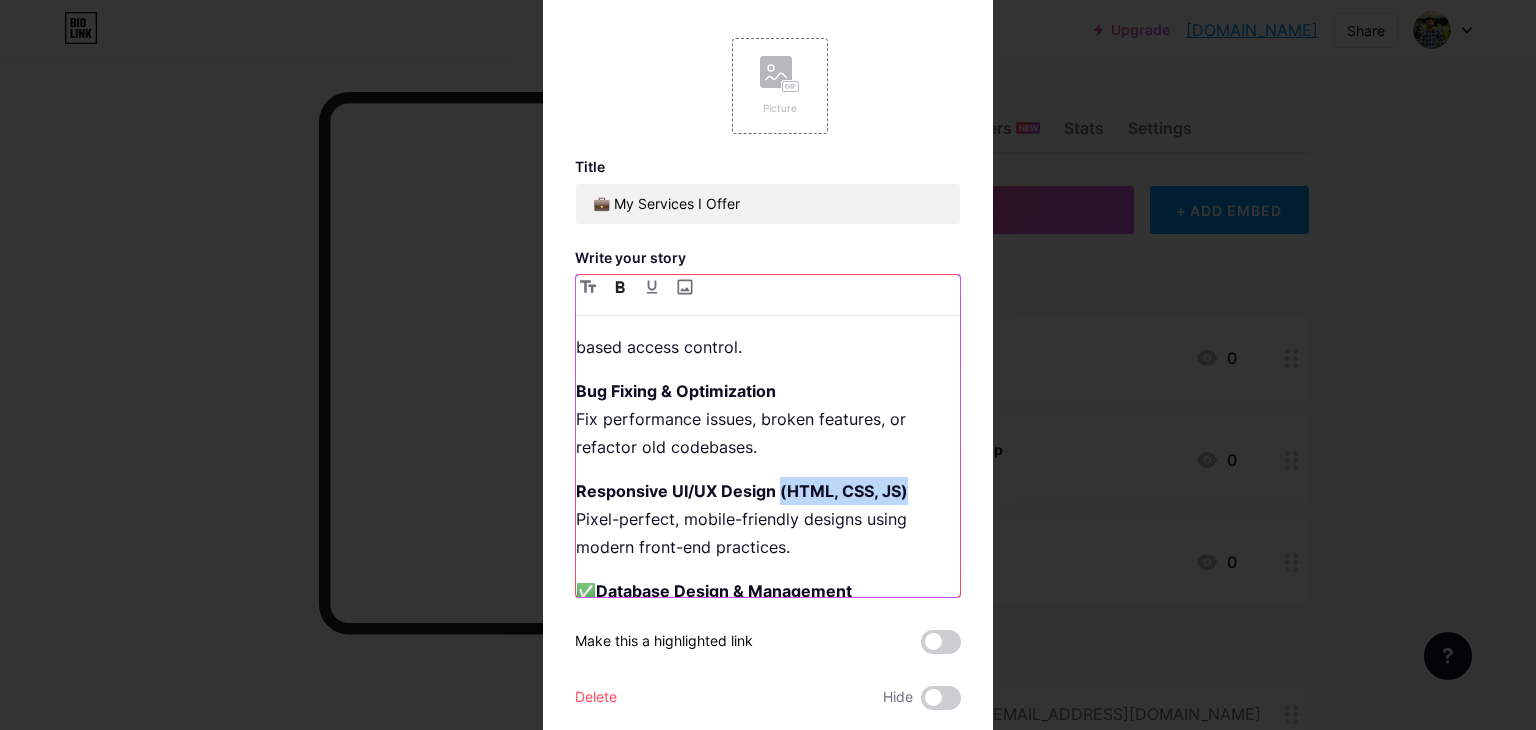 drag, startPoint x: 899, startPoint y: 492, endPoint x: 772, endPoint y: 494, distance: 127.01575 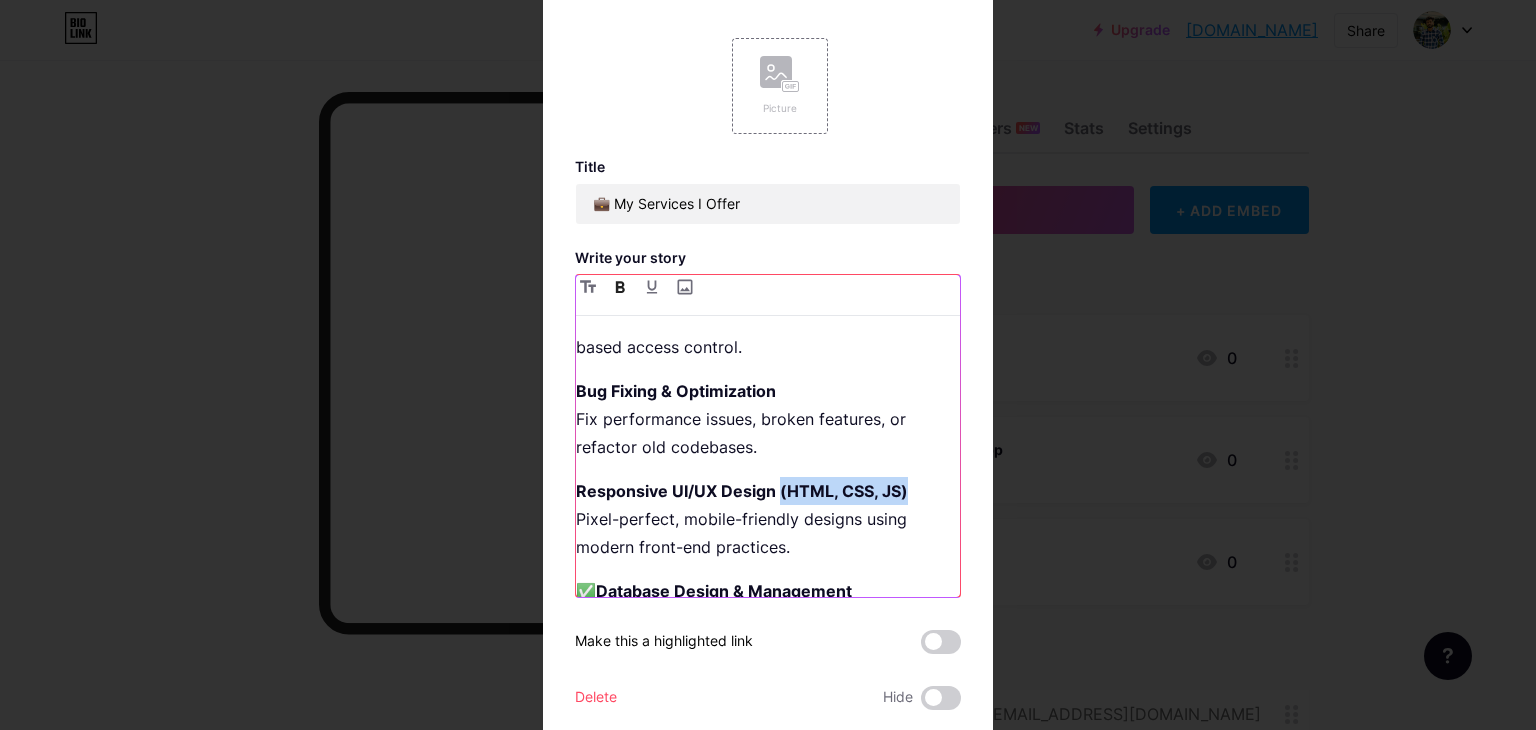 click on "Responsive UI/UX Design (HTML, CSS, JS) Pixel-perfect, mobile-friendly designs using modern front-end practices." at bounding box center (768, 519) 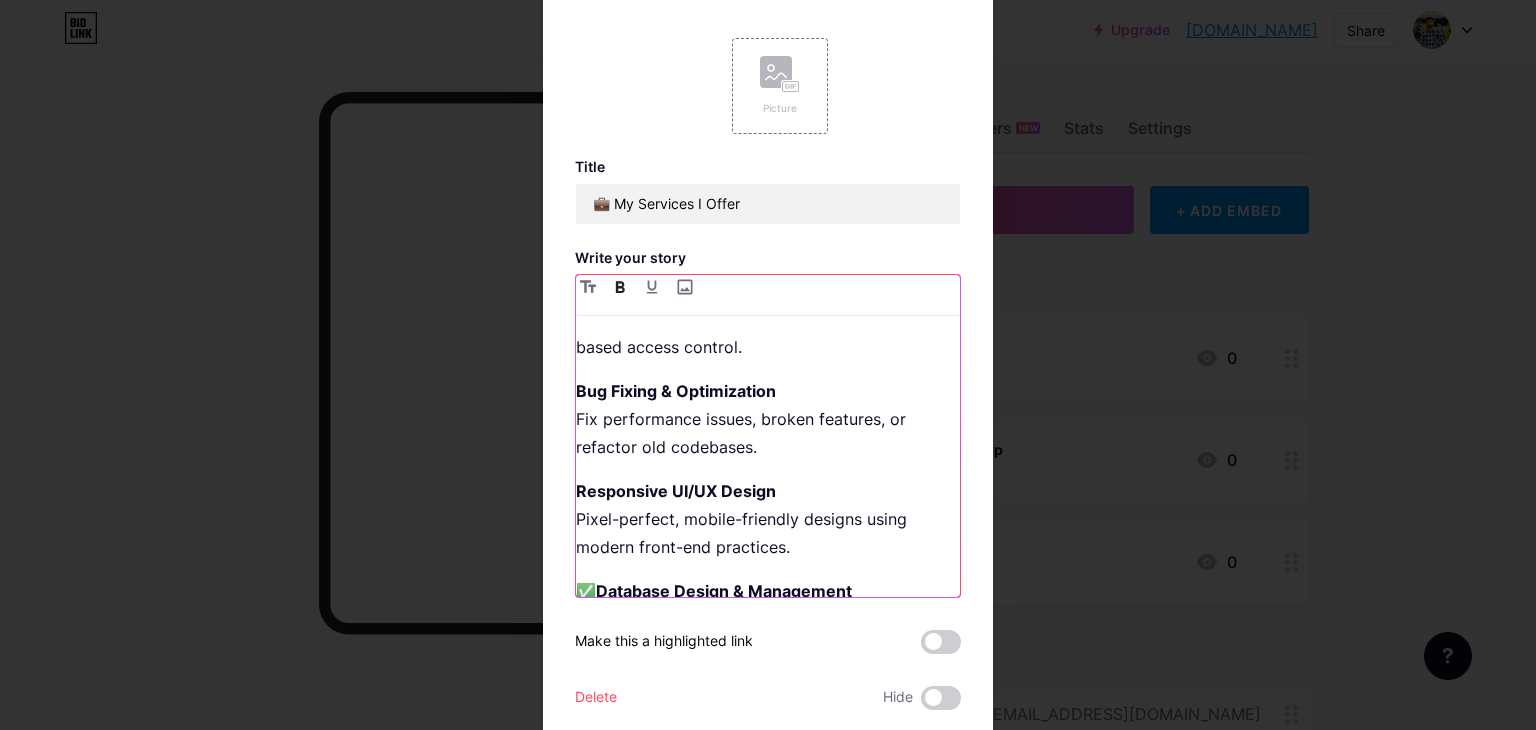 scroll, scrollTop: 935, scrollLeft: 0, axis: vertical 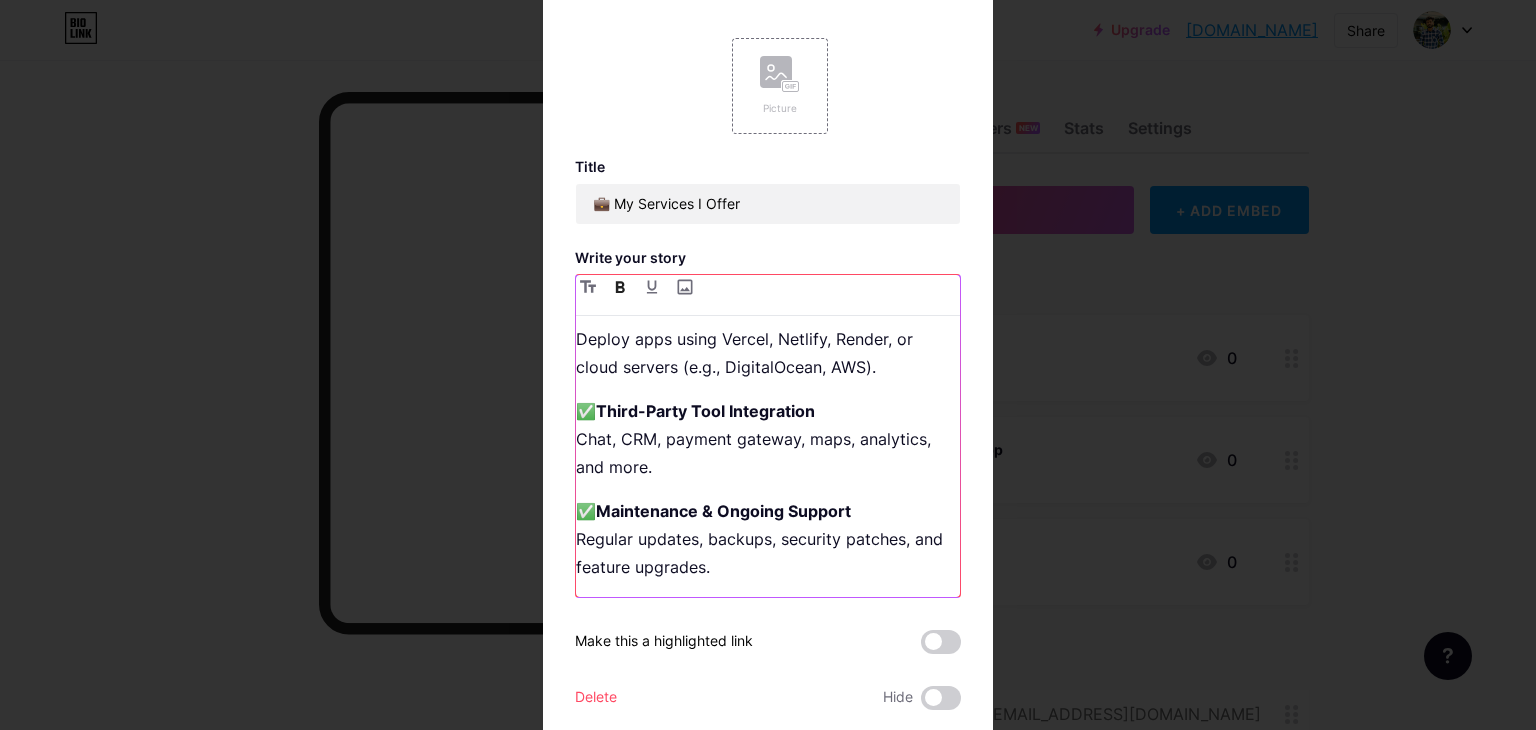 click on "Full-Stack Web Application Development From frontend to backend — complete MERN stack projects. Custom Website Design & Development Modern, responsive websites tailored to business needs. Admin Panel / Dashboard Development Role-based dashboards with analytics, charts, and management features.   E-commerce Web Development Shopping carts, product management, order tracking, and payment integration. API Development & Integration Create secure RESTful APIs or integrate third-party services (Stripe, Google, Twilio, etc.). Authentication & Authorization JWT, OAuth, Google/Facebook login, and role-based access control. Bug Fixing & Optimization Fix performance issues, broken features, or refactor old codebases. Responsive UI/UX Design  Pixel-perfect, mobile-friendly designs using modern front-end practices. ✅  Database Design & Management Schema planning, relationships, indexing, and optimization with MongoDB. ✅  Hosting & Deployment ✅  Third-Party Tool Integration ✅  Maintenance & Ongoing Support" at bounding box center (768, 464) 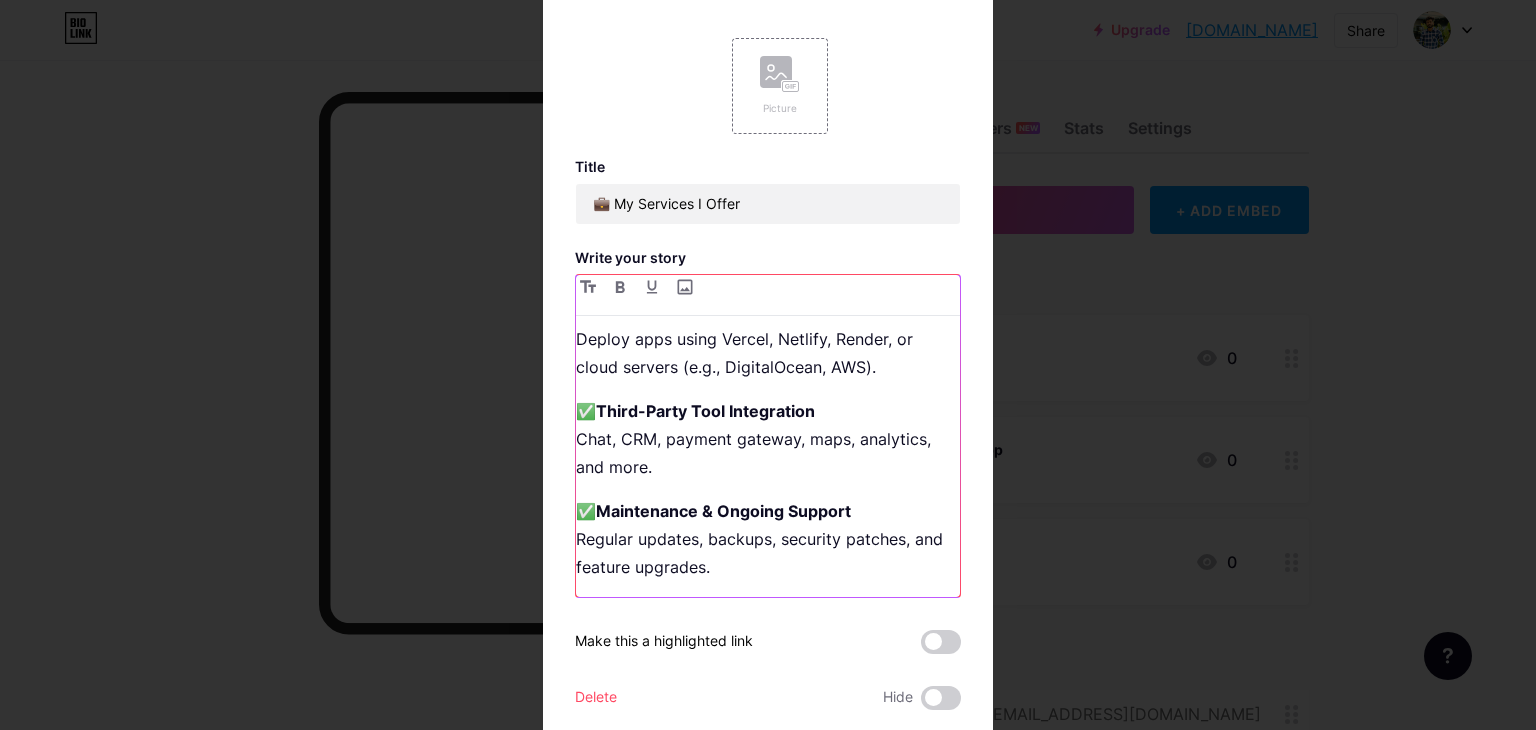 click on "Maintenance & Ongoing Support" at bounding box center (723, 511) 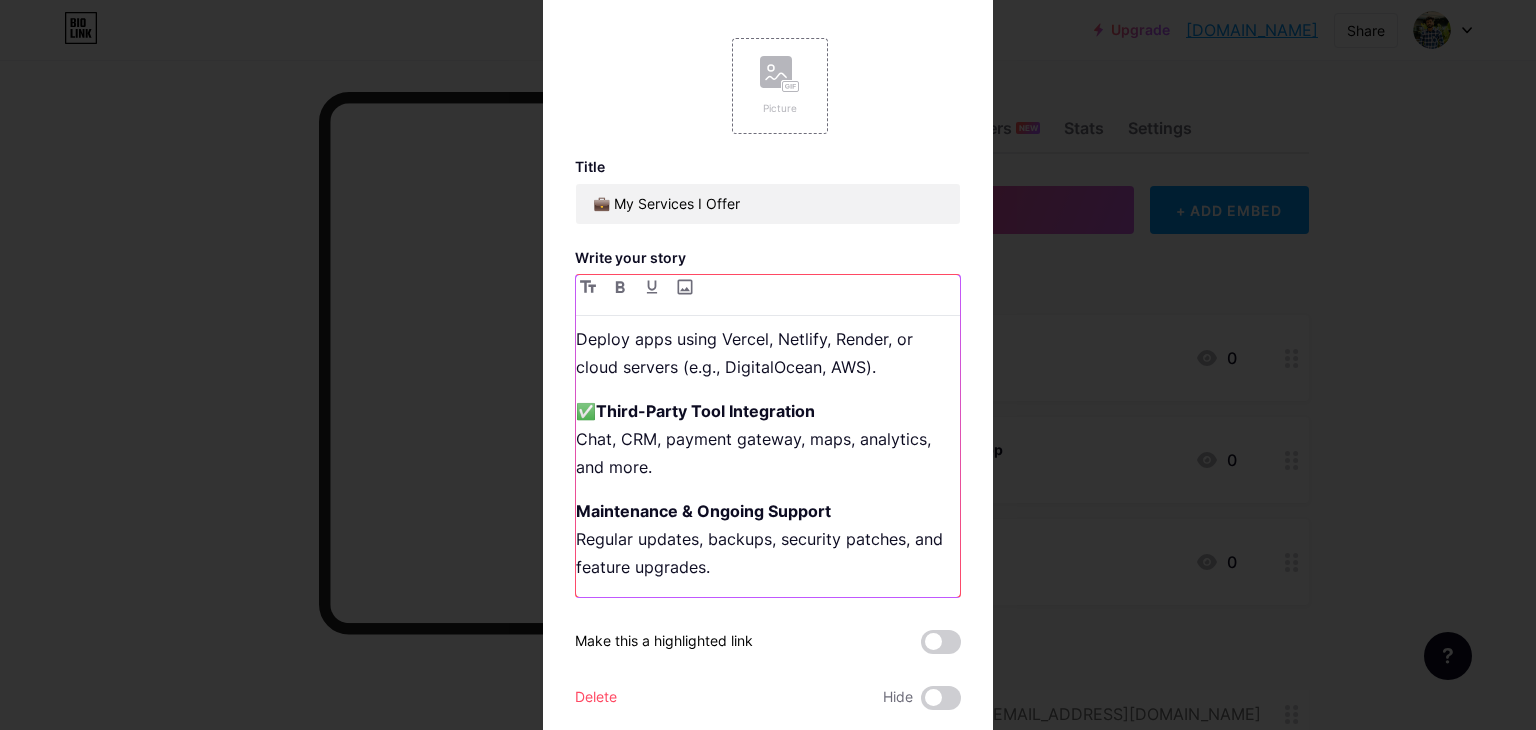 click on "✅  Third-Party Tool Integration Chat, CRM, payment gateway, maps, analytics, and more." at bounding box center [768, 439] 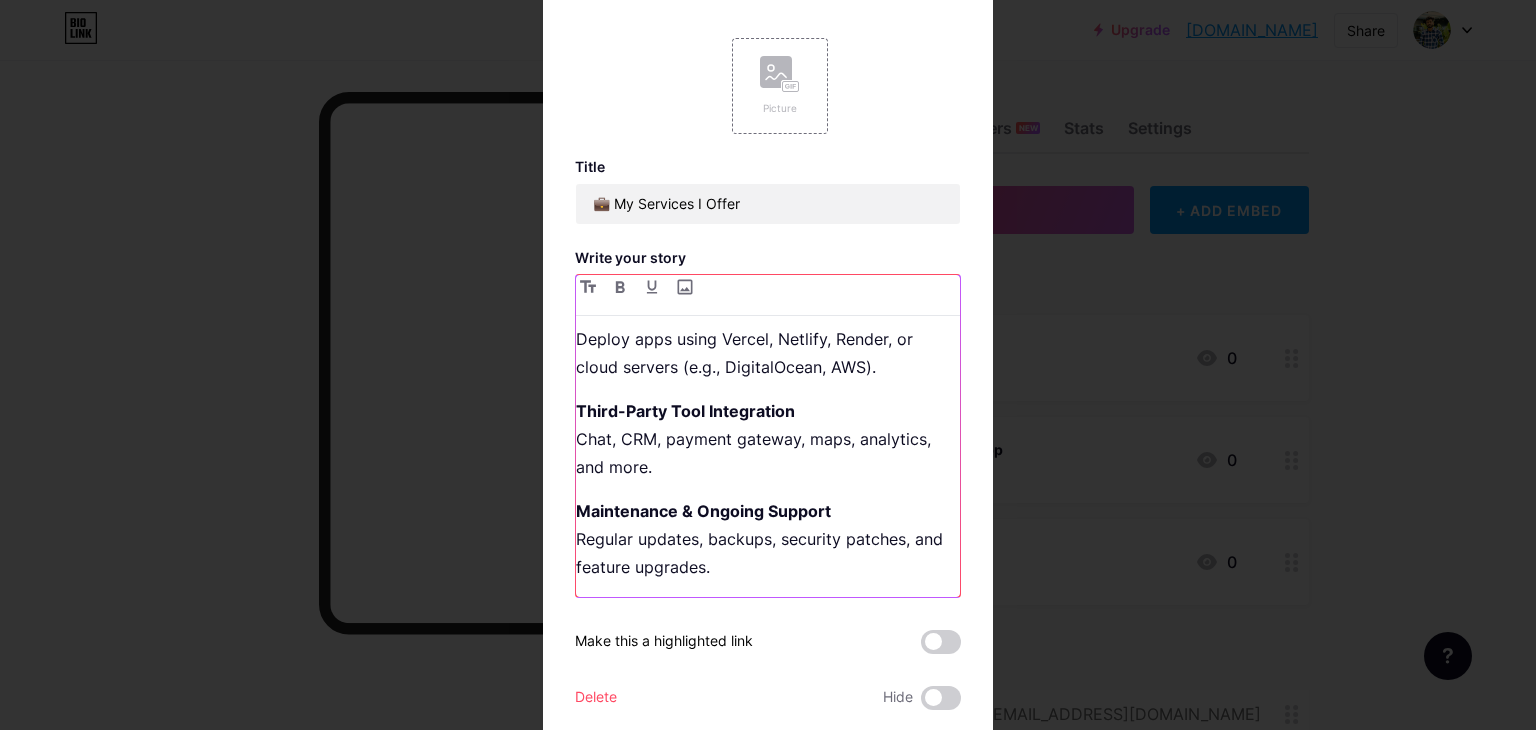 click on "✅  Hosting & Deployment Deploy apps using Vercel, Netlify, Render, or cloud servers (e.g., DigitalOcean, AWS)." at bounding box center (768, 339) 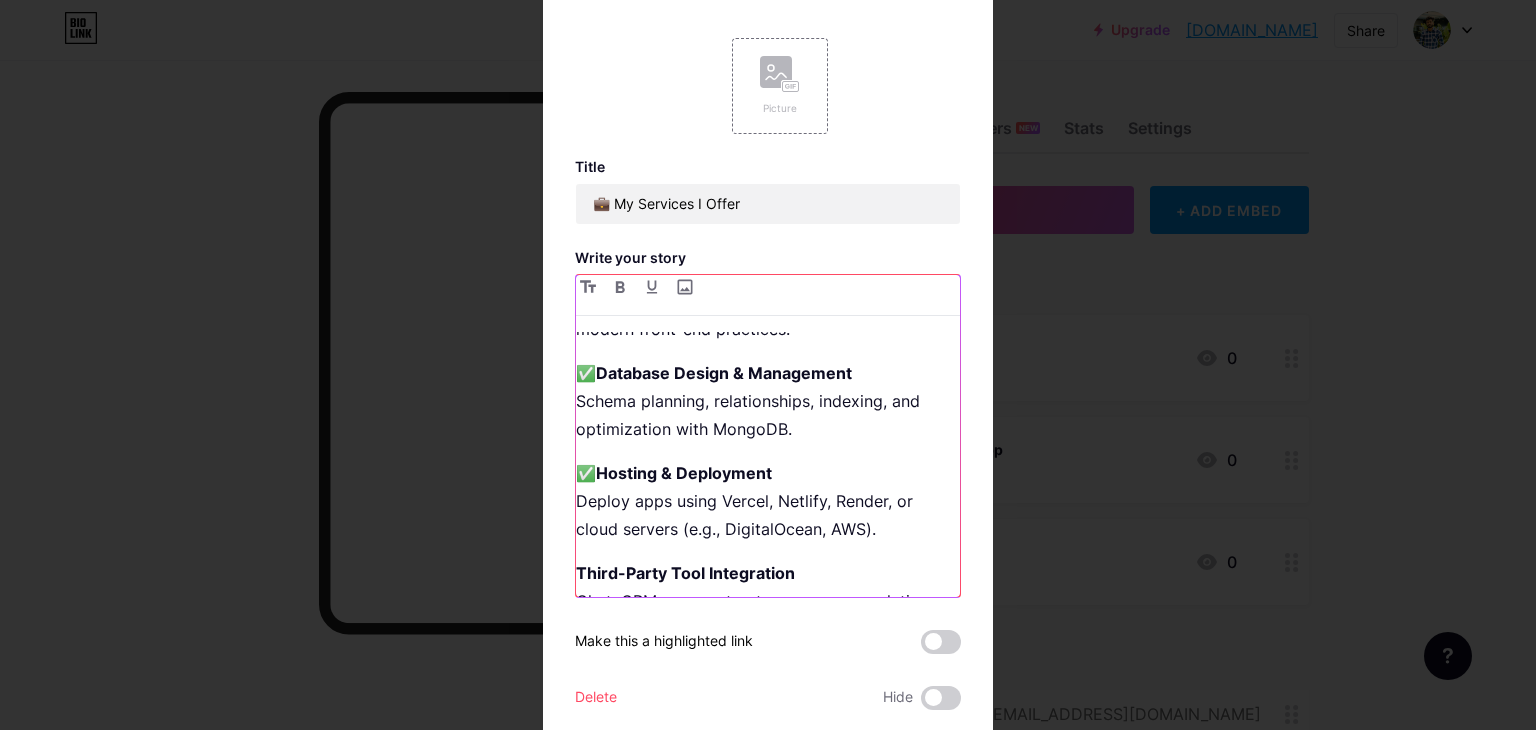scroll, scrollTop: 754, scrollLeft: 0, axis: vertical 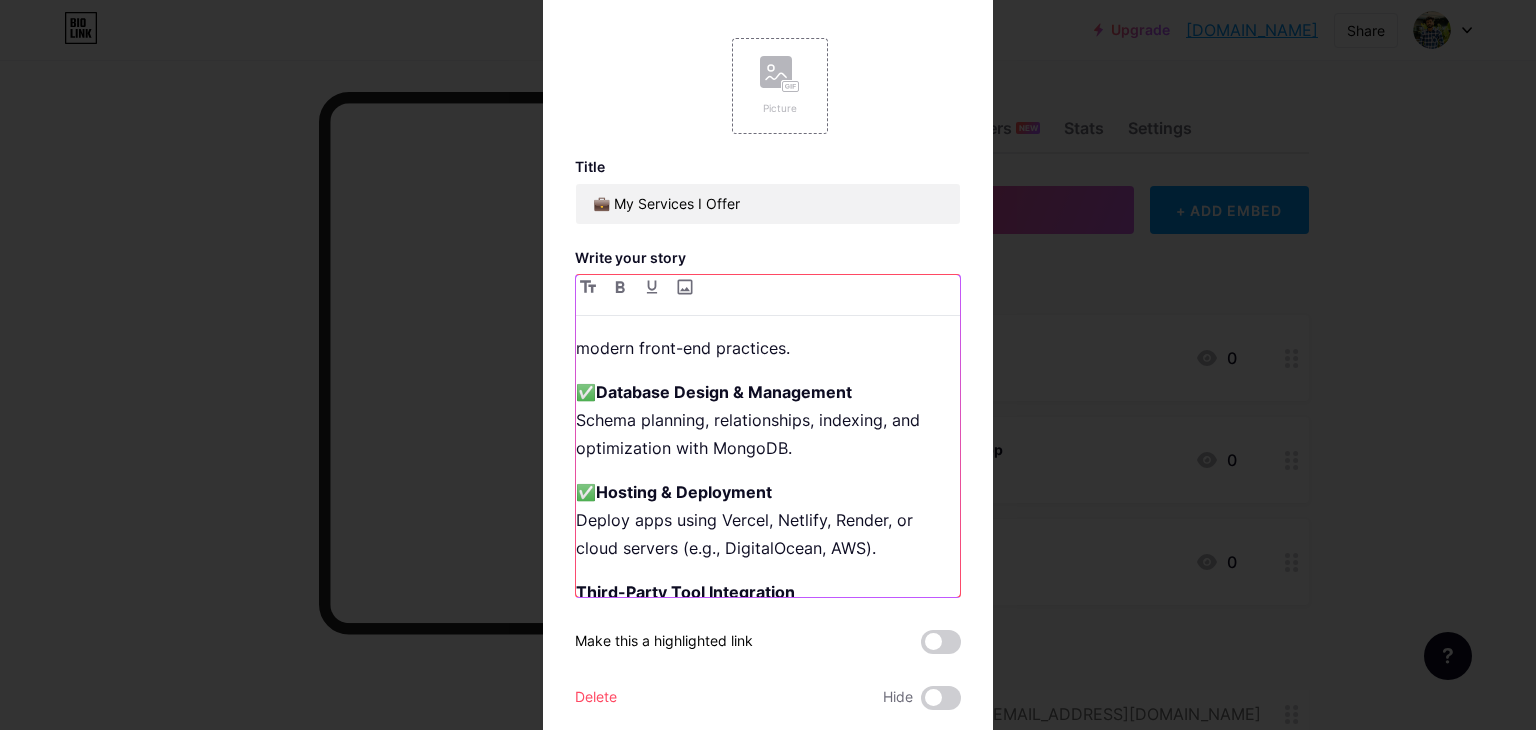 click on "✅  Database Design & Management Schema planning, relationships, indexing, and optimization with MongoDB." at bounding box center (768, 420) 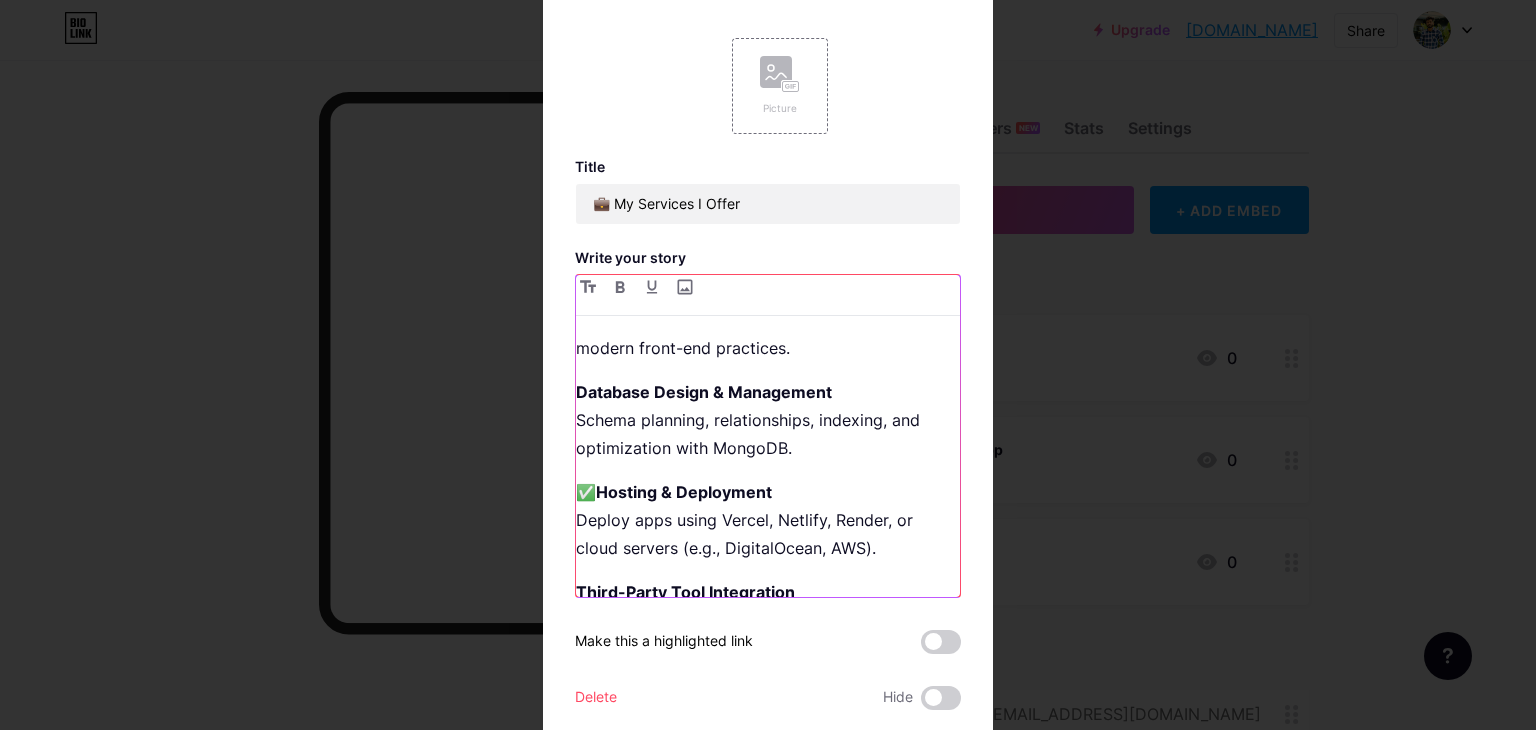 click on "✅  Hosting & Deployment Deploy apps using Vercel, Netlify, Render, or cloud servers (e.g., DigitalOcean, AWS)." at bounding box center (768, 520) 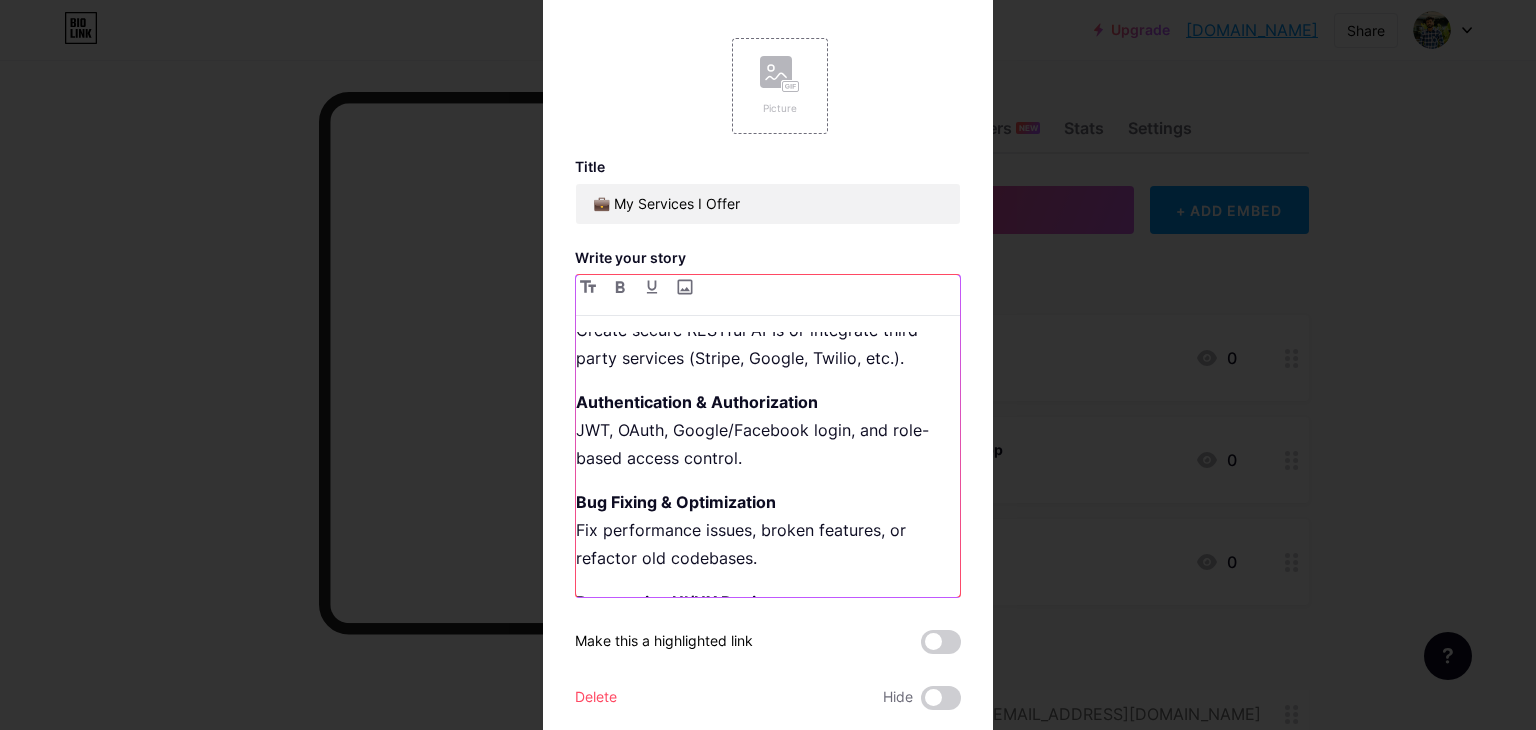 scroll, scrollTop: 935, scrollLeft: 0, axis: vertical 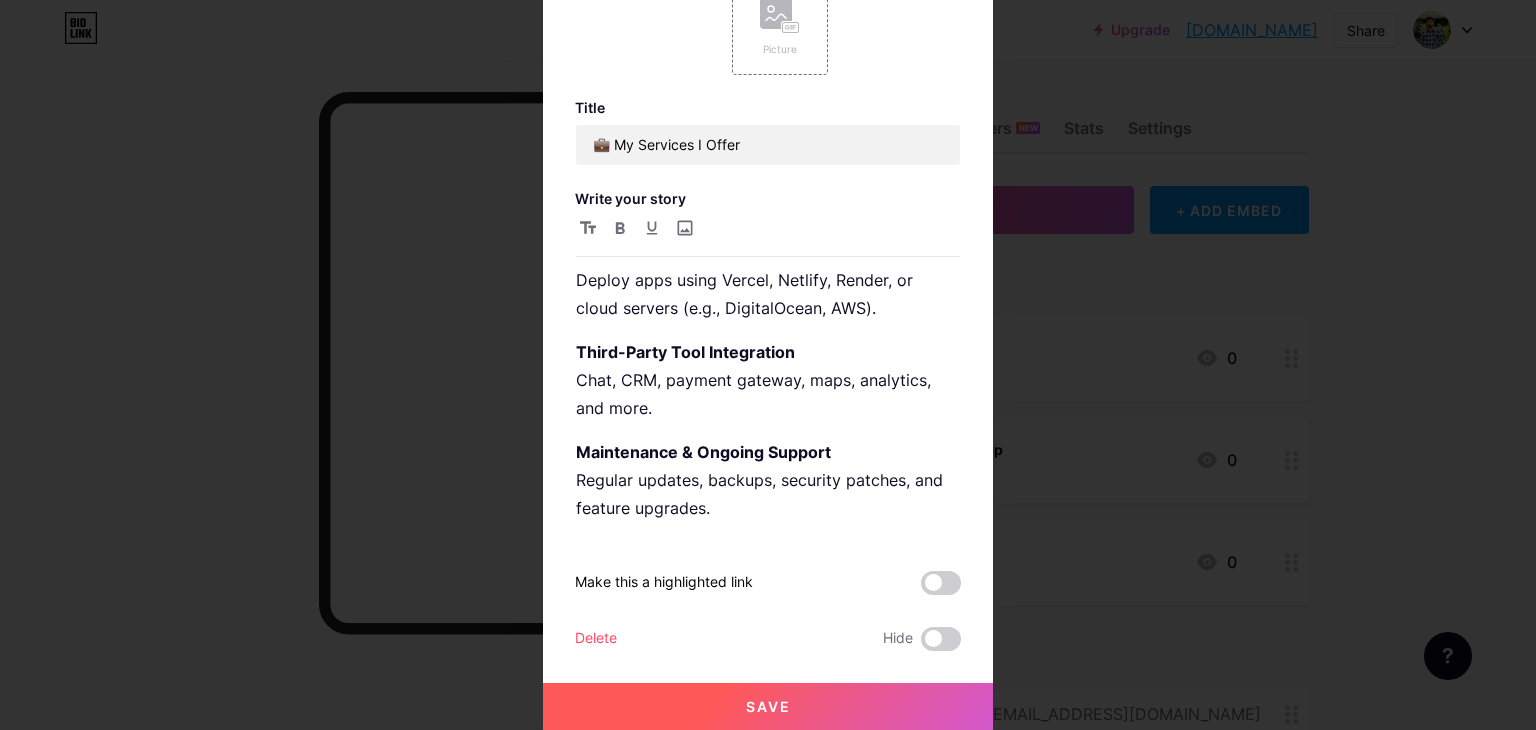 click on "Save" at bounding box center [768, 706] 